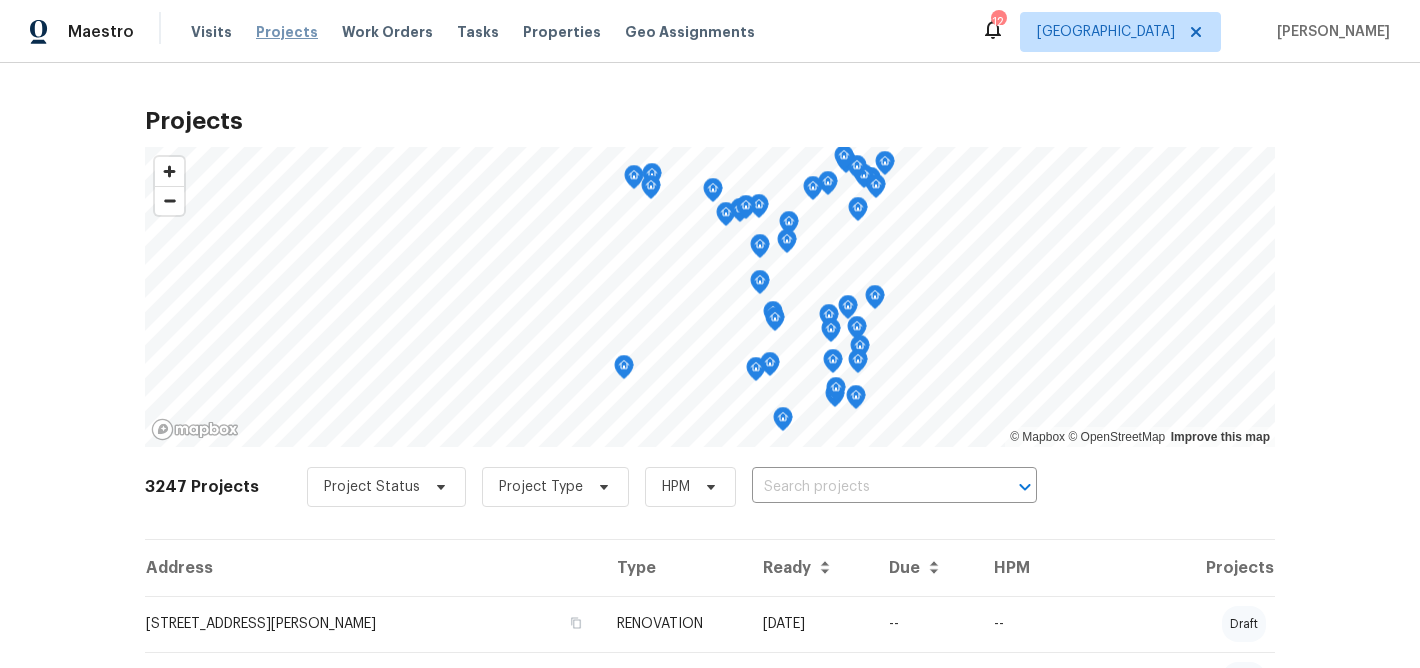 scroll, scrollTop: 0, scrollLeft: 0, axis: both 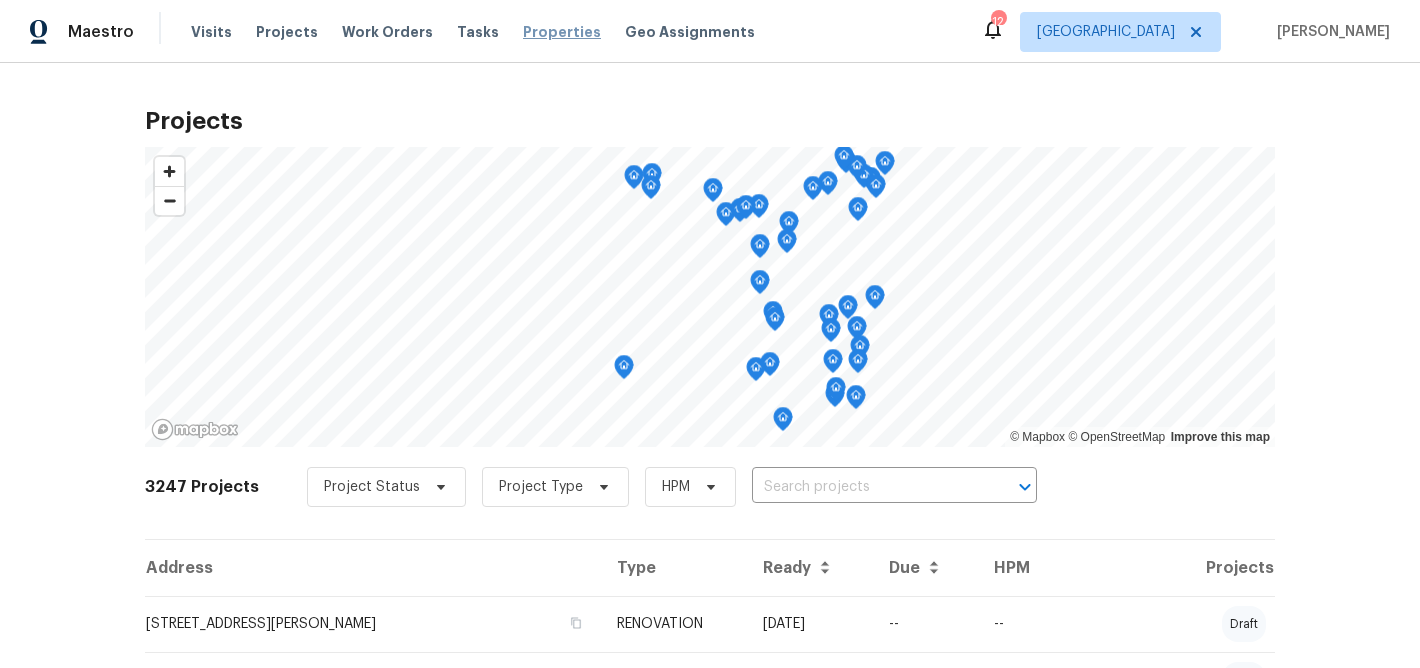 click on "Properties" at bounding box center (562, 32) 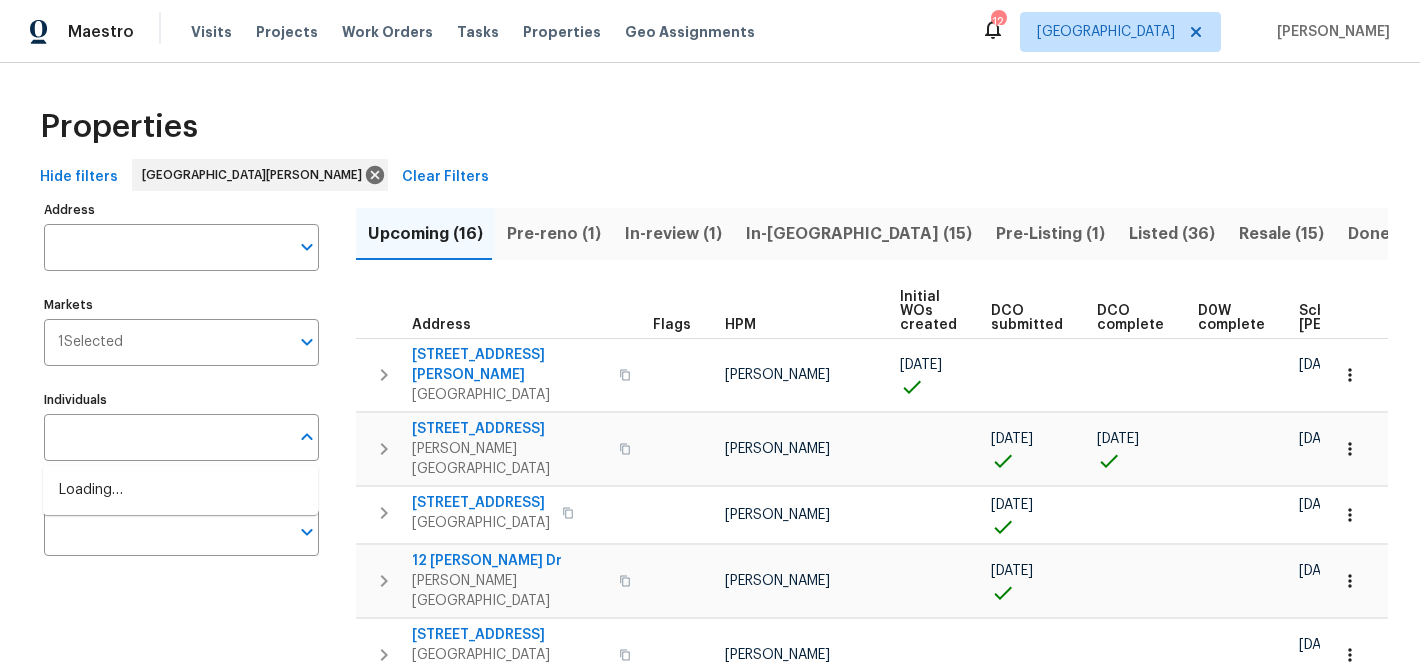 click on "Individuals" at bounding box center (166, 437) 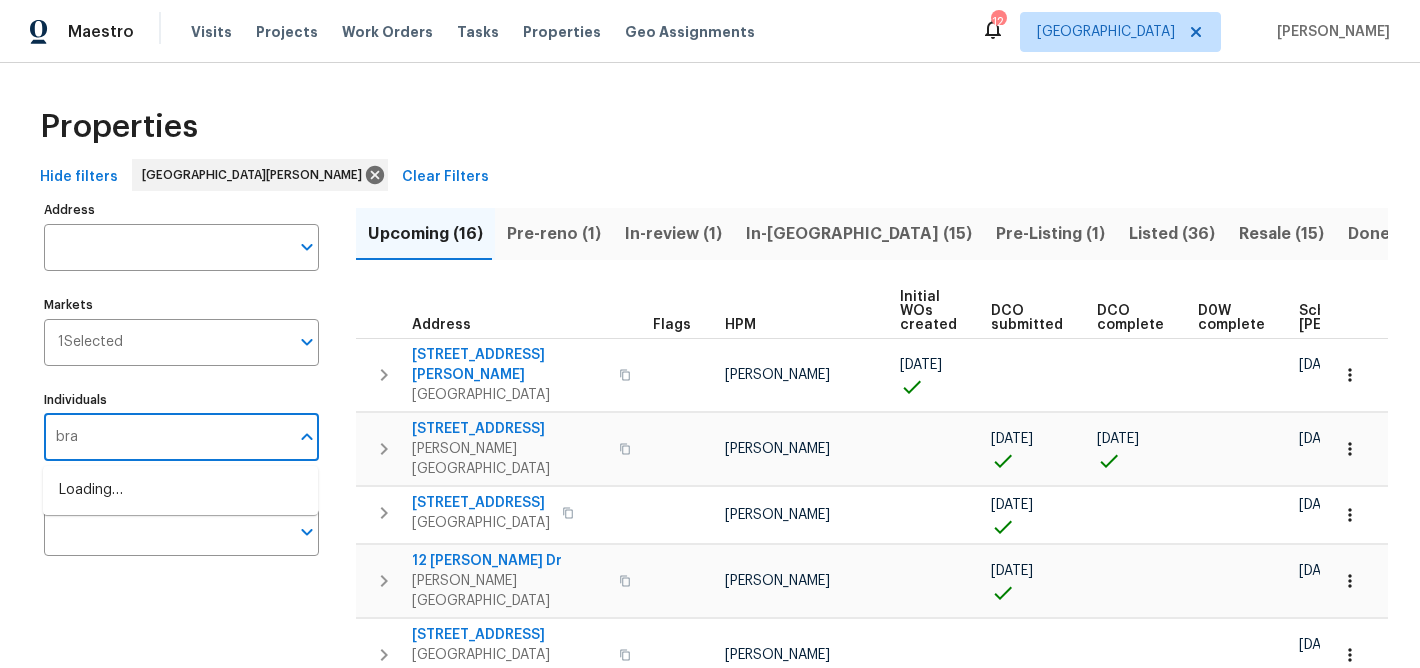 type on "[PERSON_NAME]" 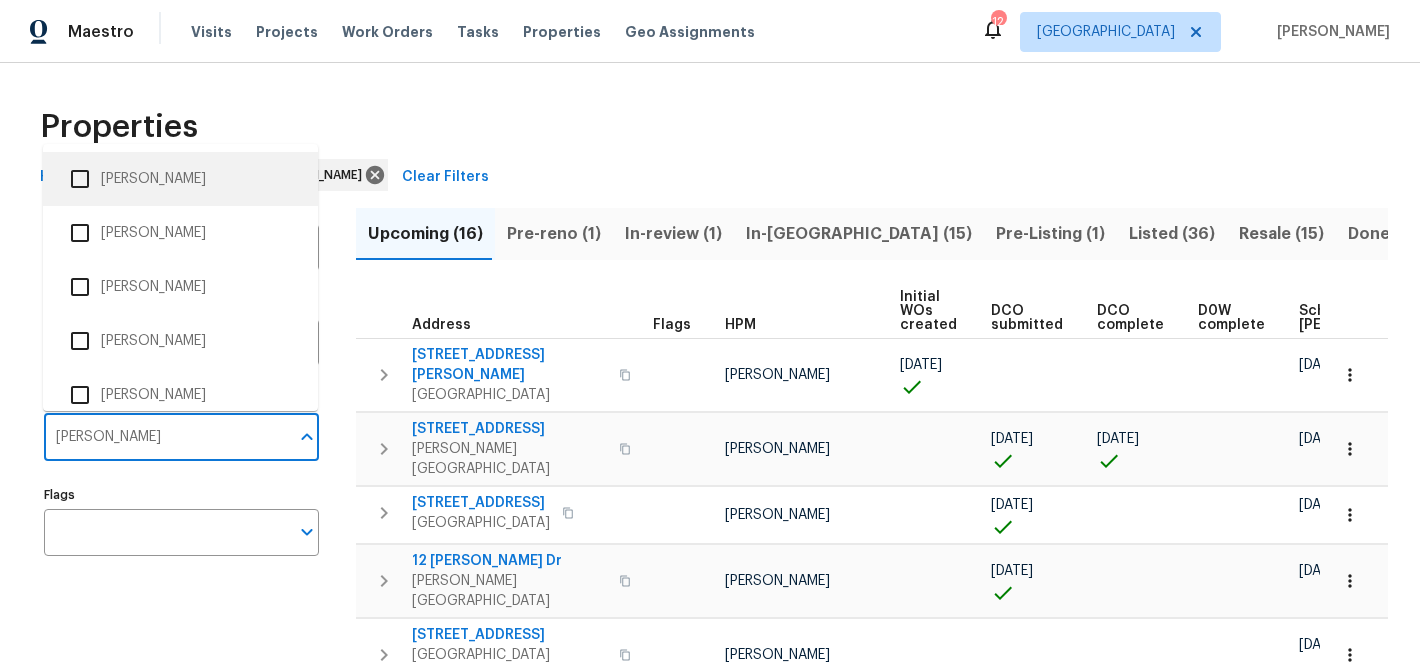 click at bounding box center (80, 179) 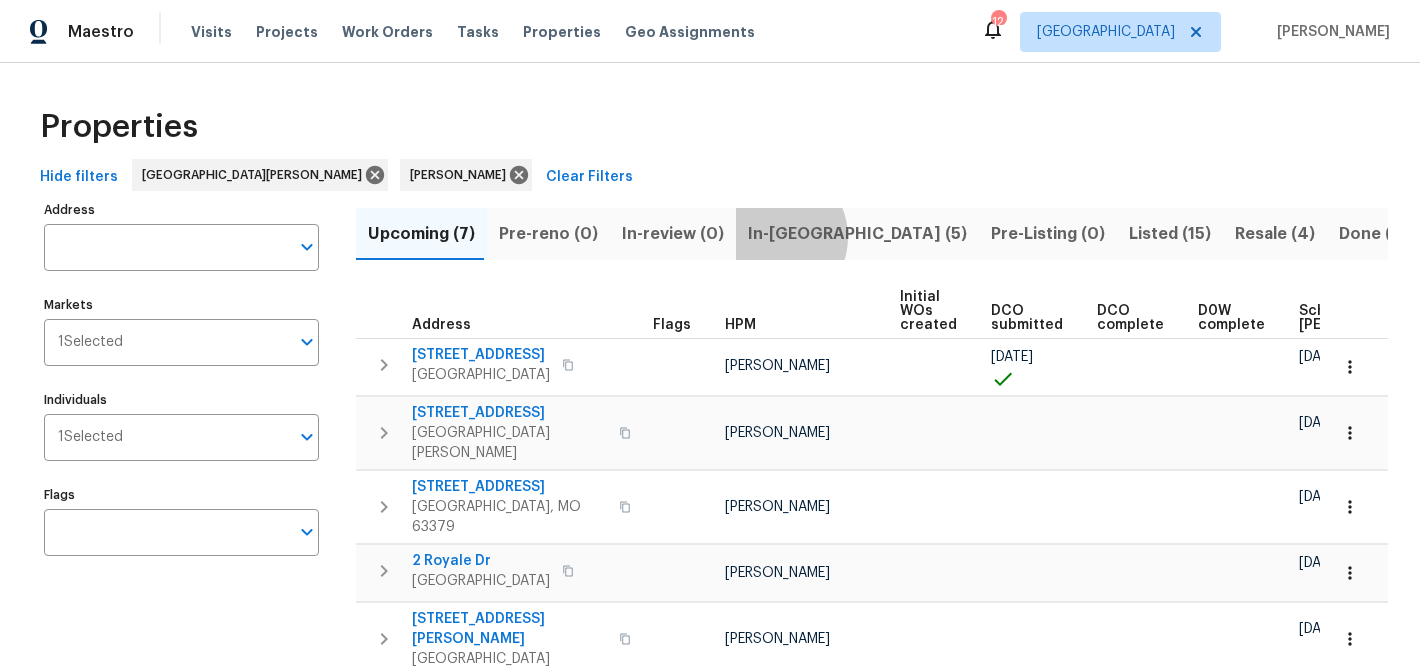 click on "In-[GEOGRAPHIC_DATA] (5)" at bounding box center (857, 234) 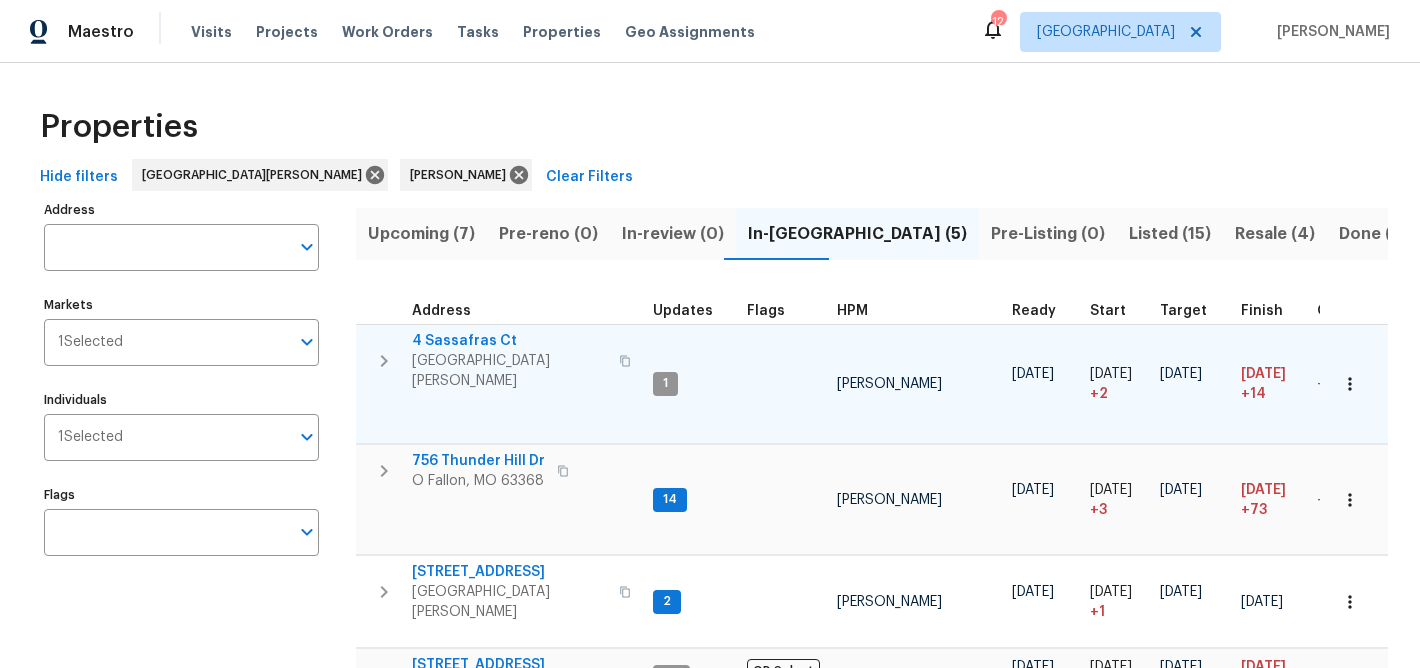 type 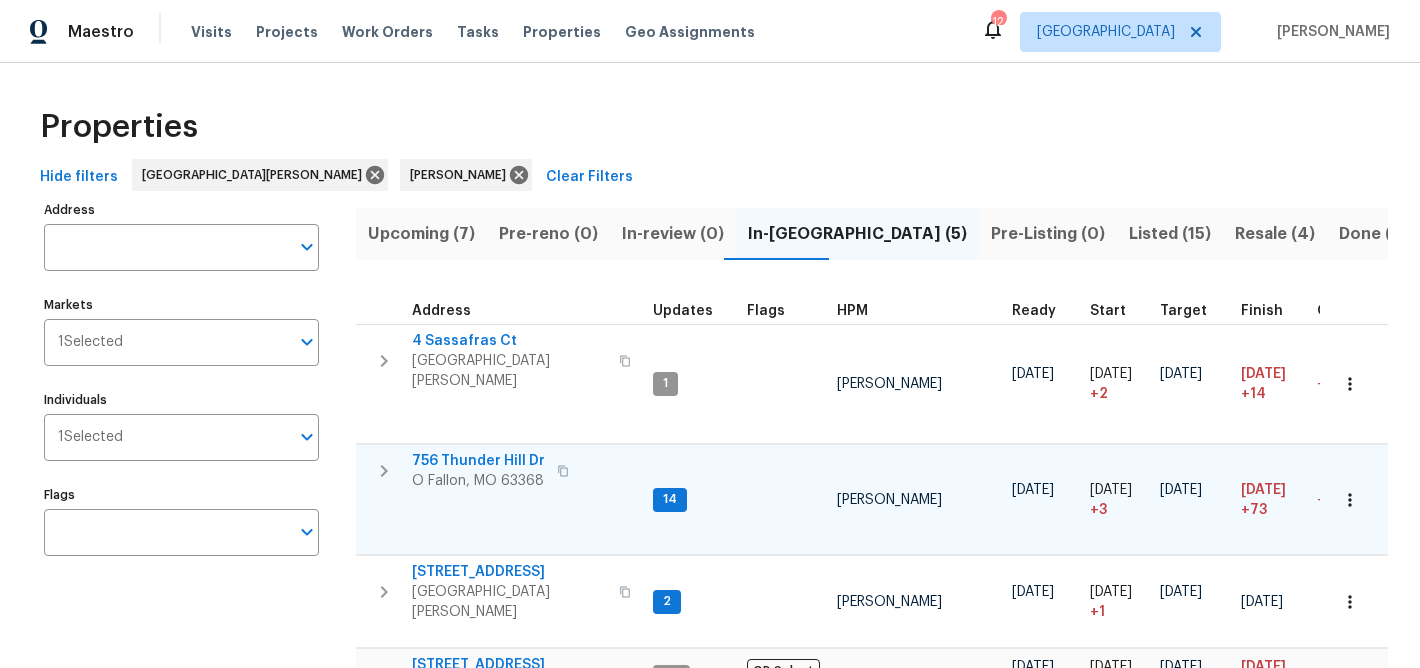 click on "756 Thunder Hill Dr" at bounding box center (478, 461) 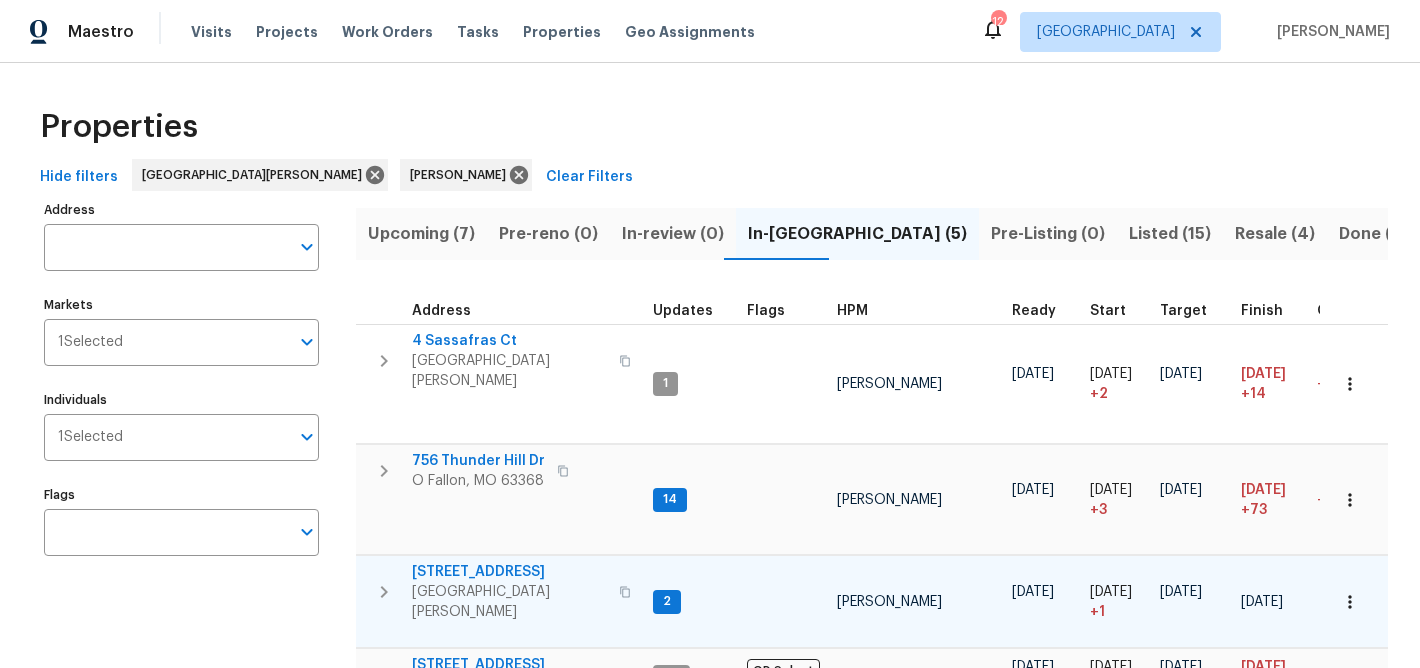 click on "[STREET_ADDRESS]" at bounding box center (509, 572) 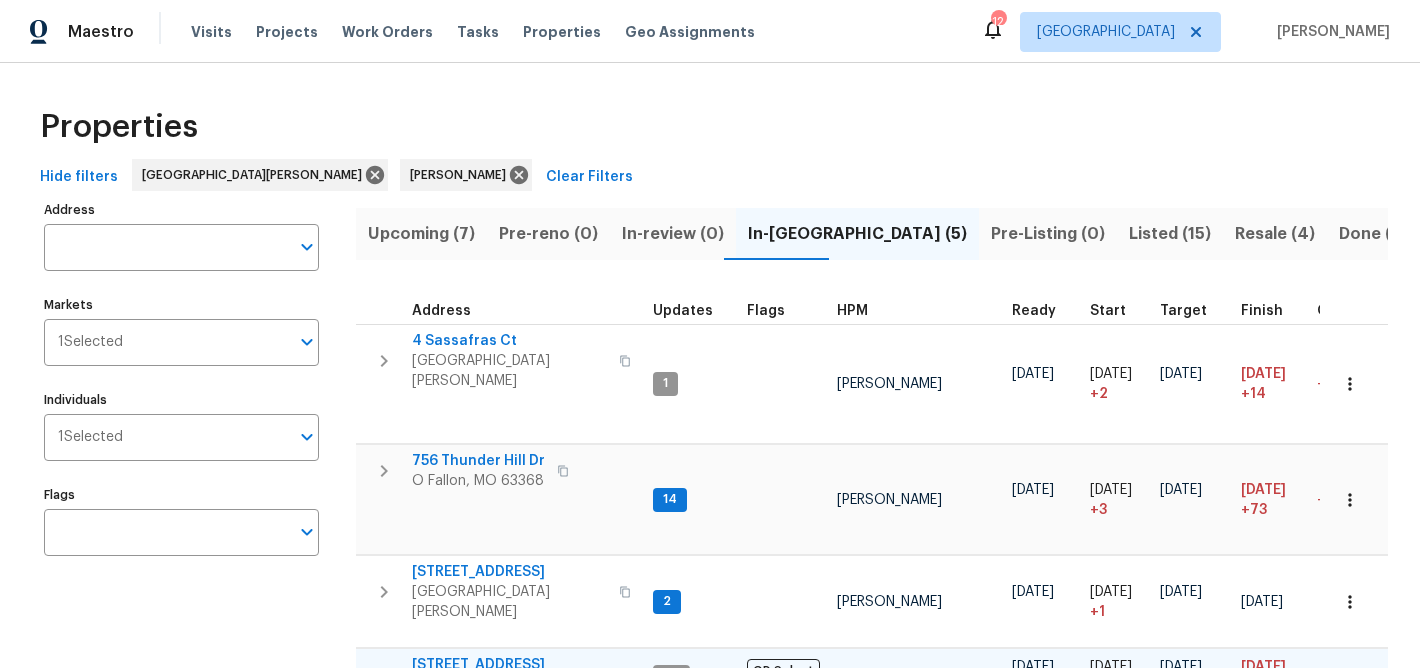 click on "[STREET_ADDRESS]" at bounding box center [481, 665] 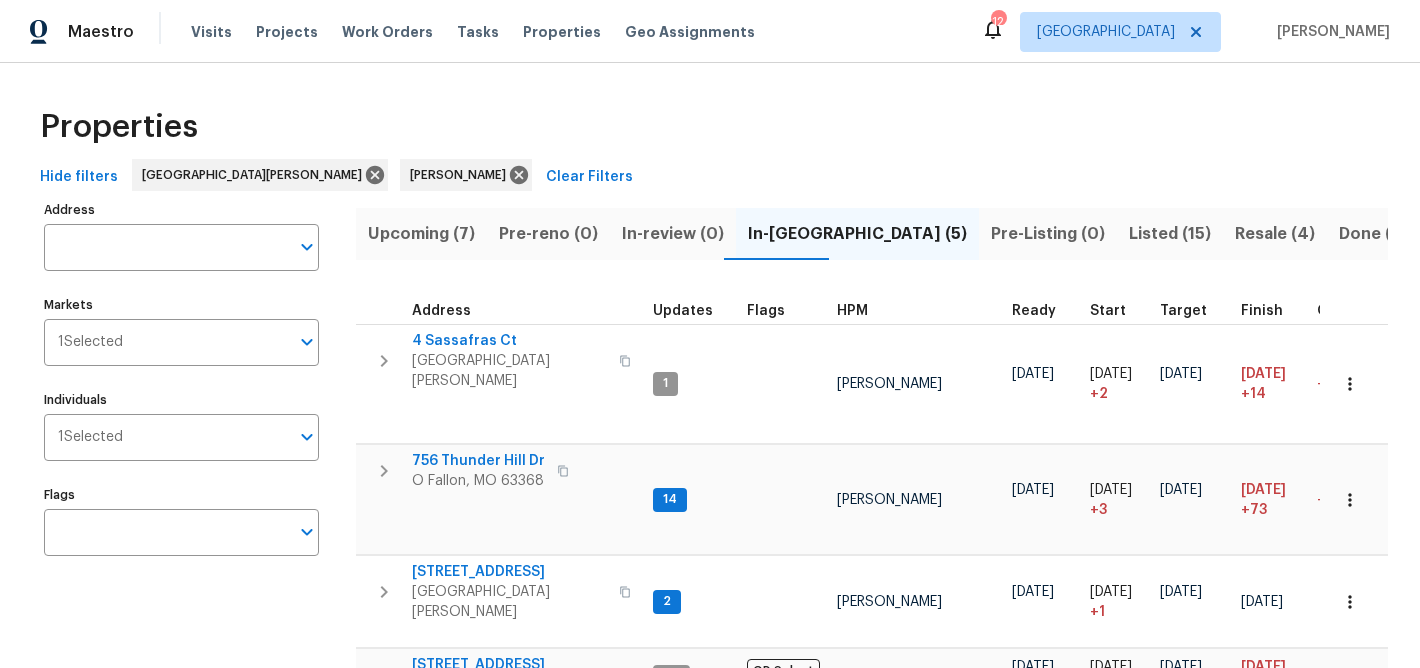 scroll, scrollTop: 162, scrollLeft: 0, axis: vertical 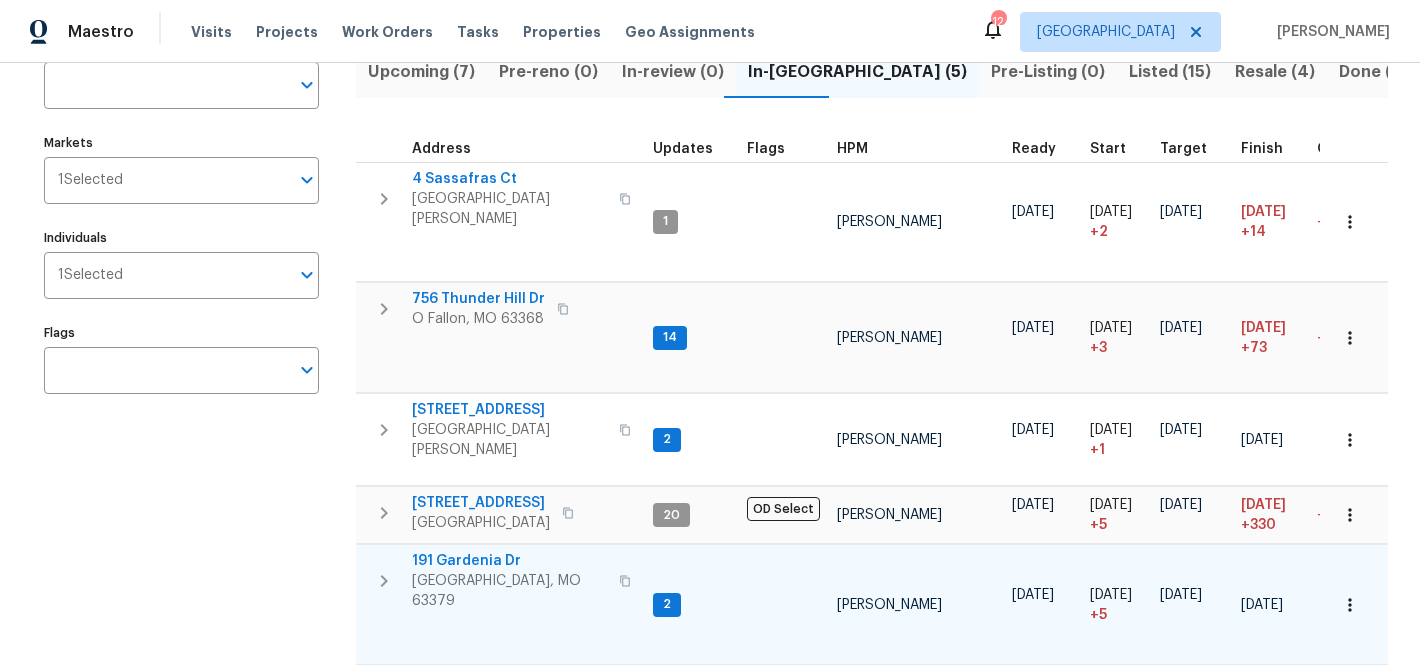 click on "191 Gardenia Dr" at bounding box center (509, 561) 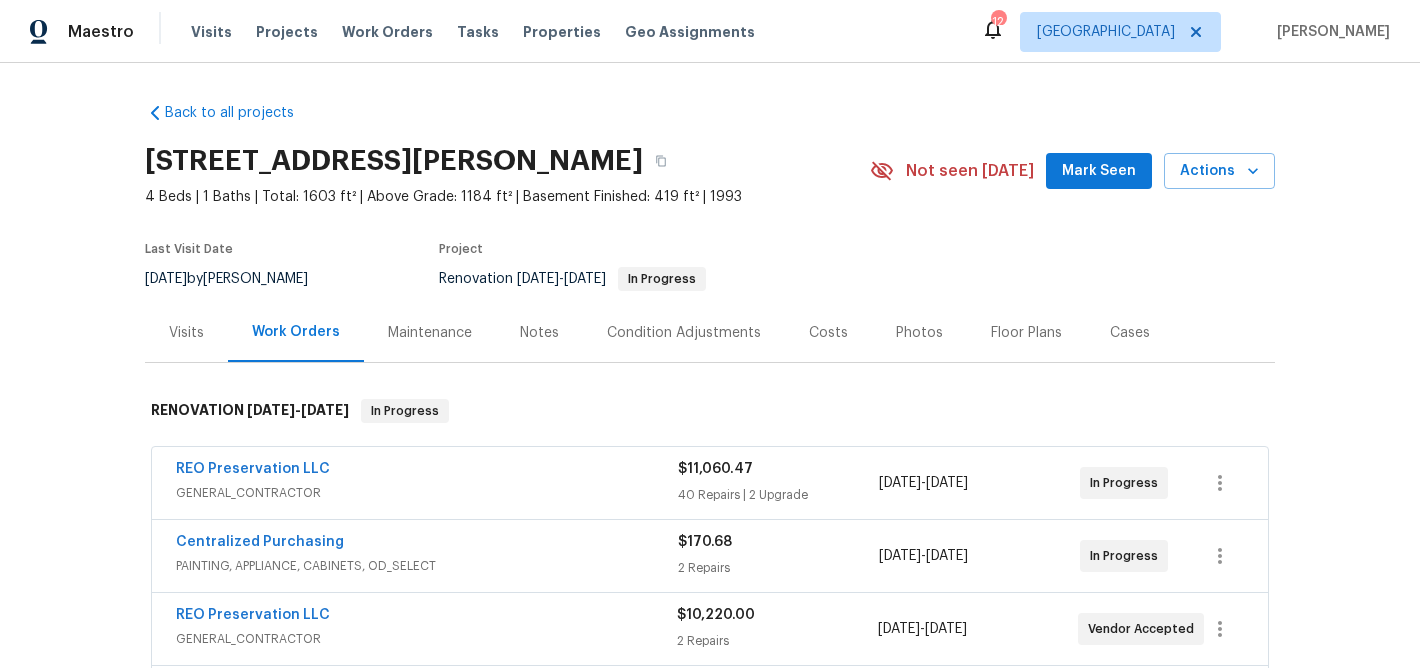 scroll, scrollTop: 0, scrollLeft: 0, axis: both 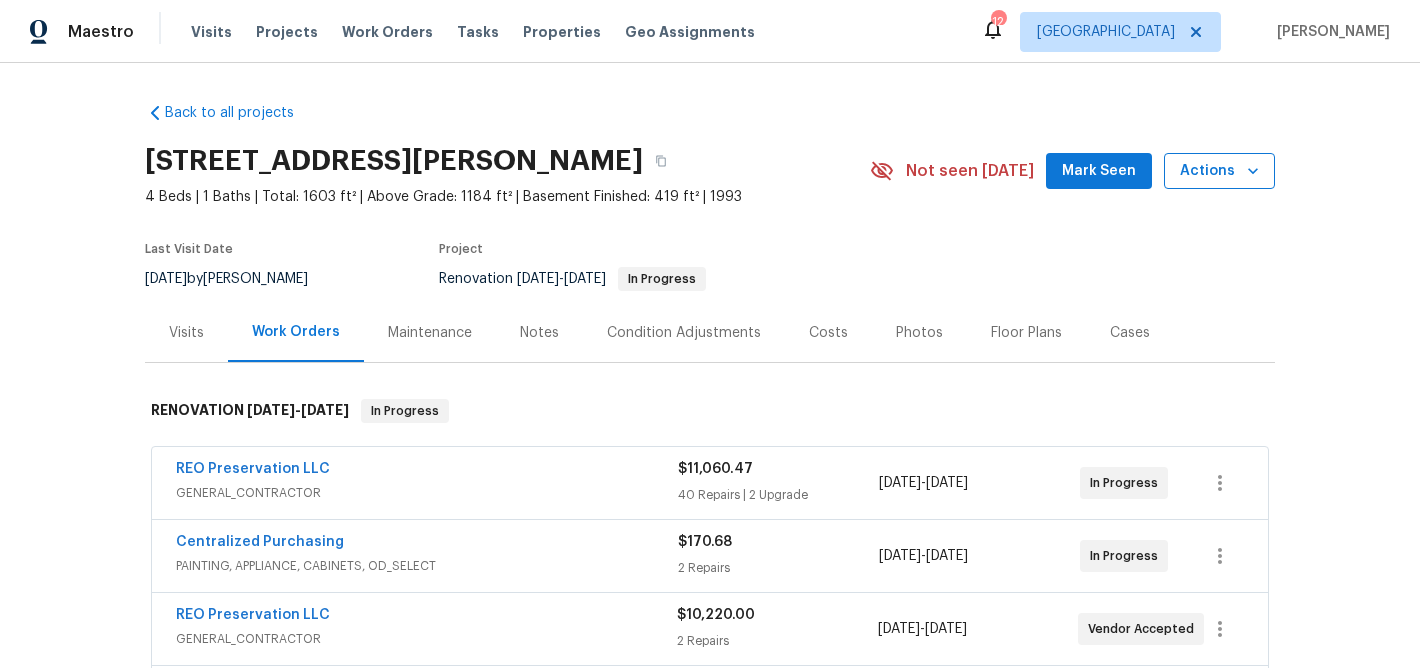 click 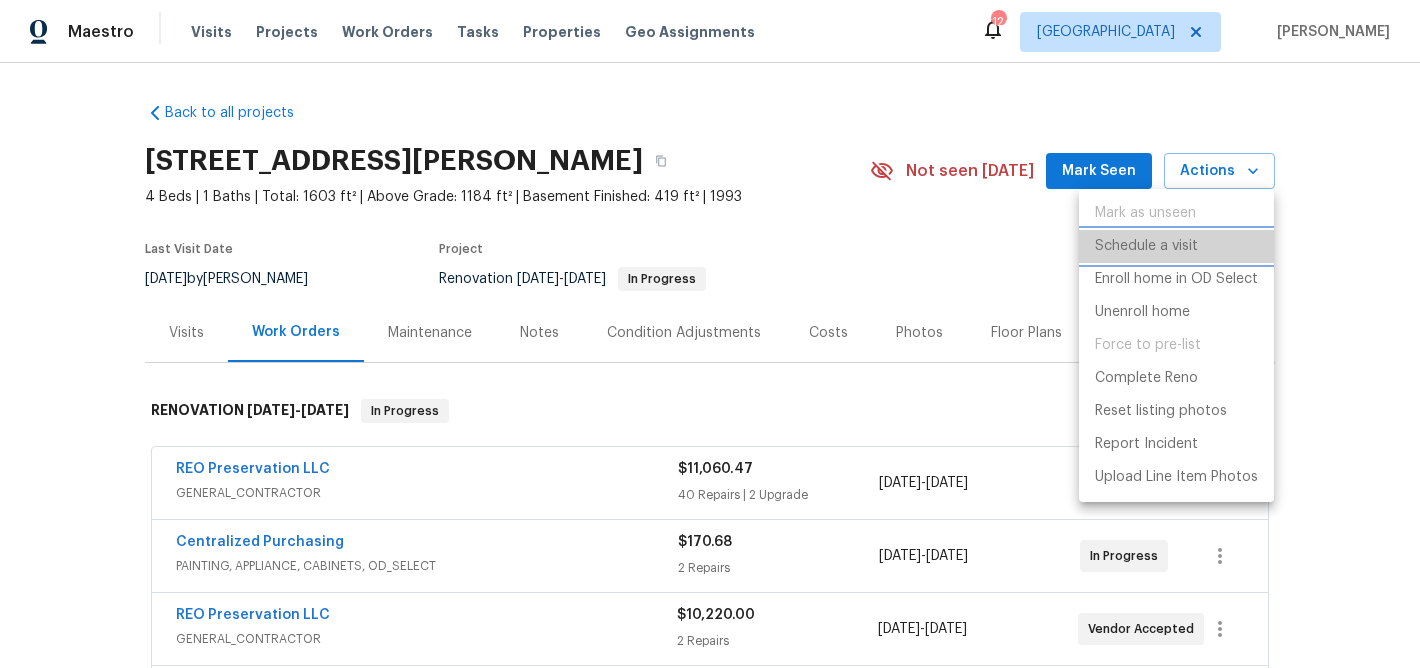 click on "Schedule a visit" at bounding box center (1146, 246) 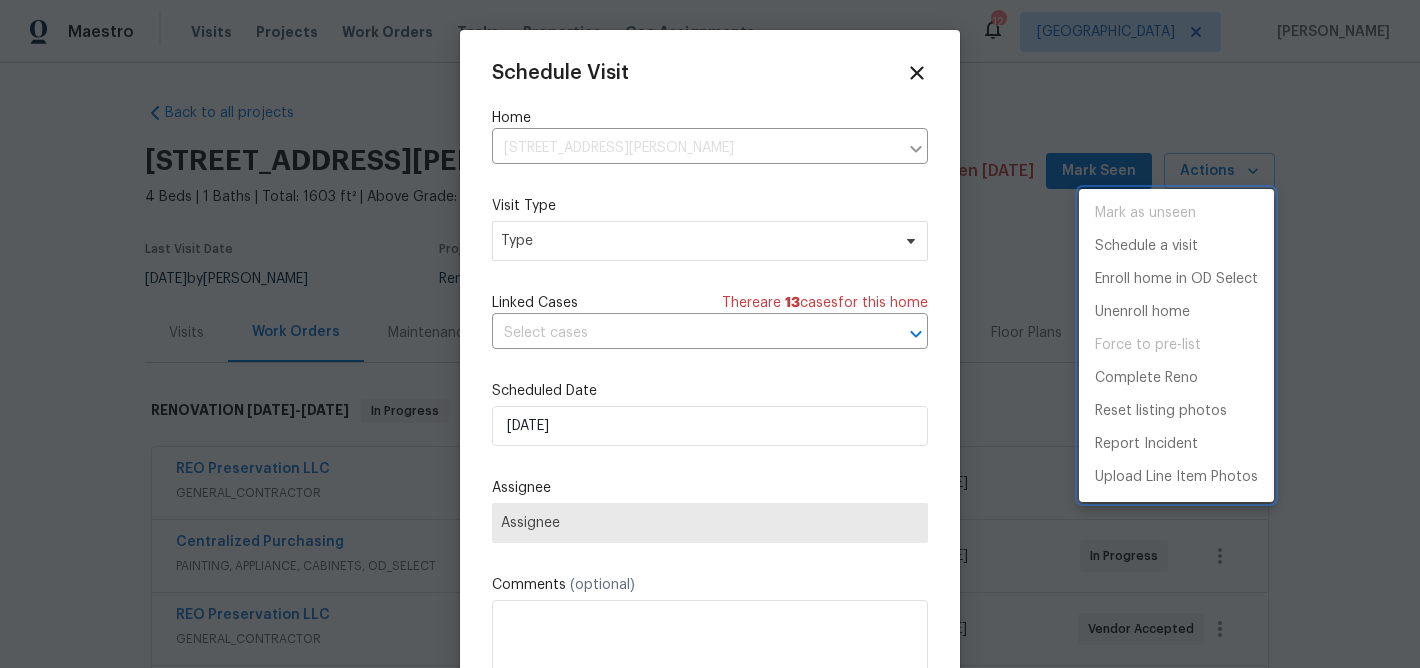 click at bounding box center [710, 334] 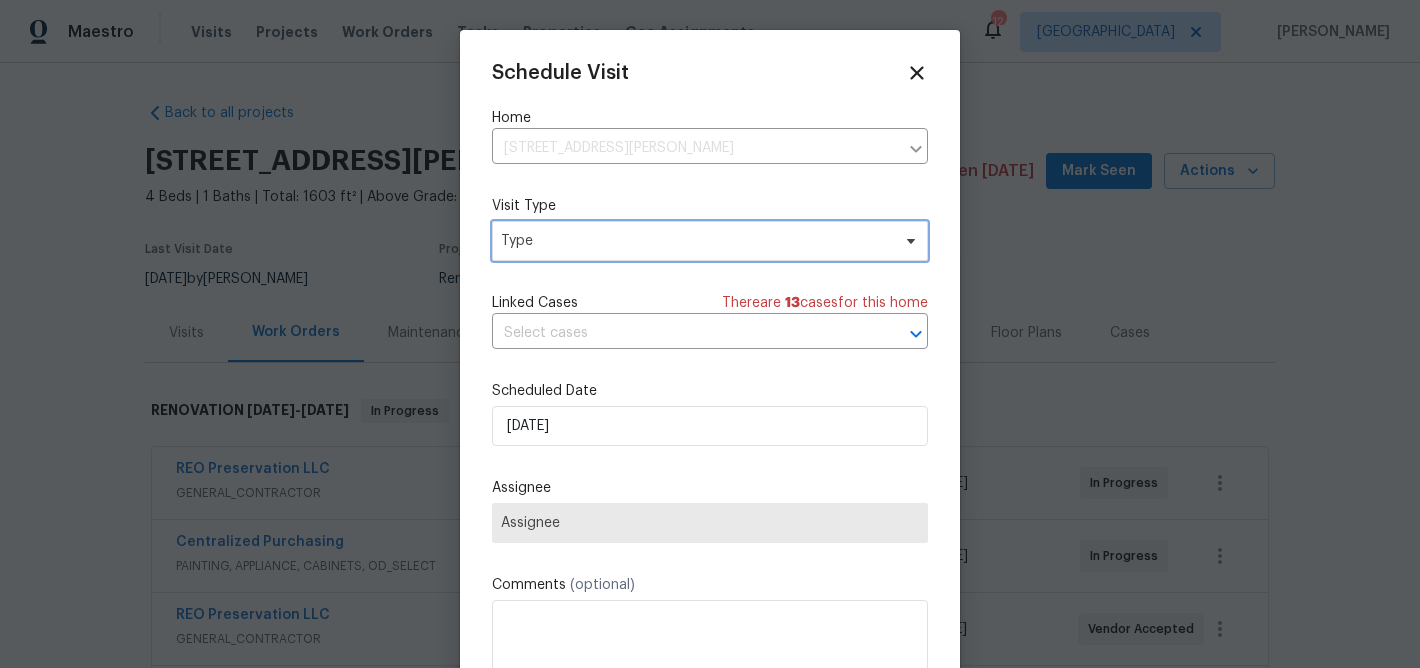 click on "Type" at bounding box center [695, 241] 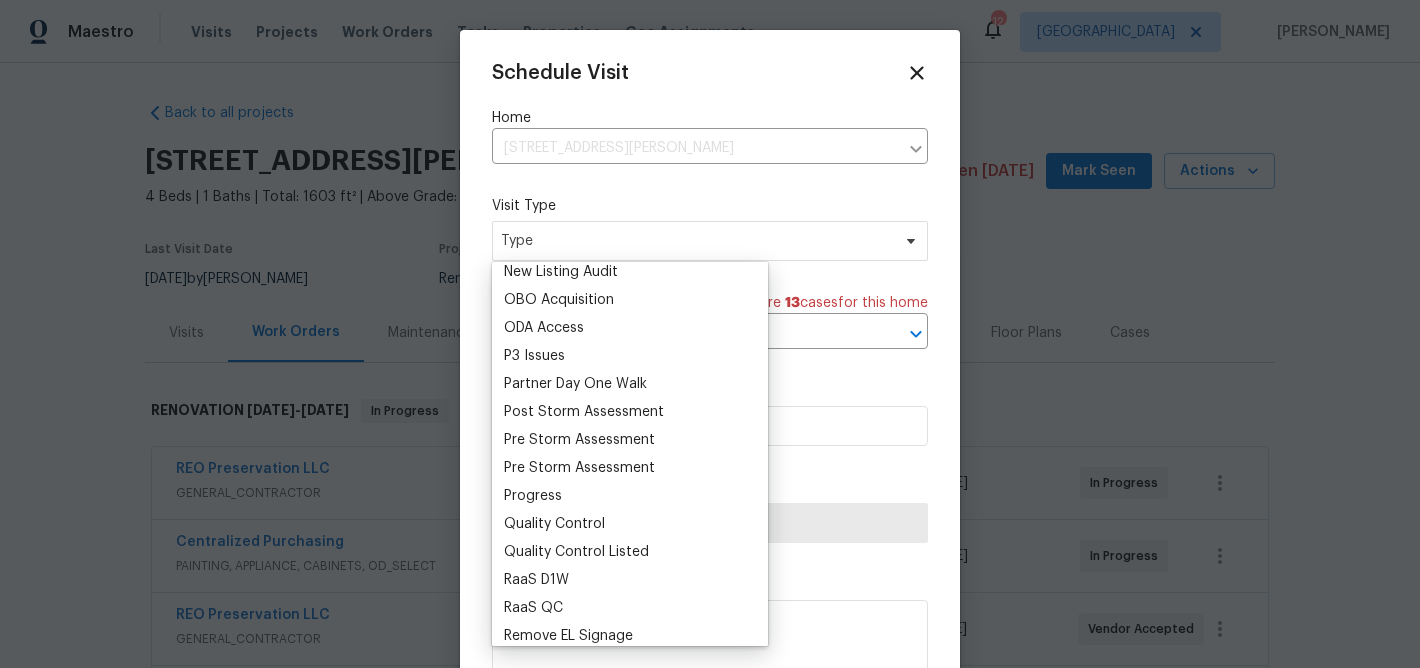 scroll, scrollTop: 1137, scrollLeft: 0, axis: vertical 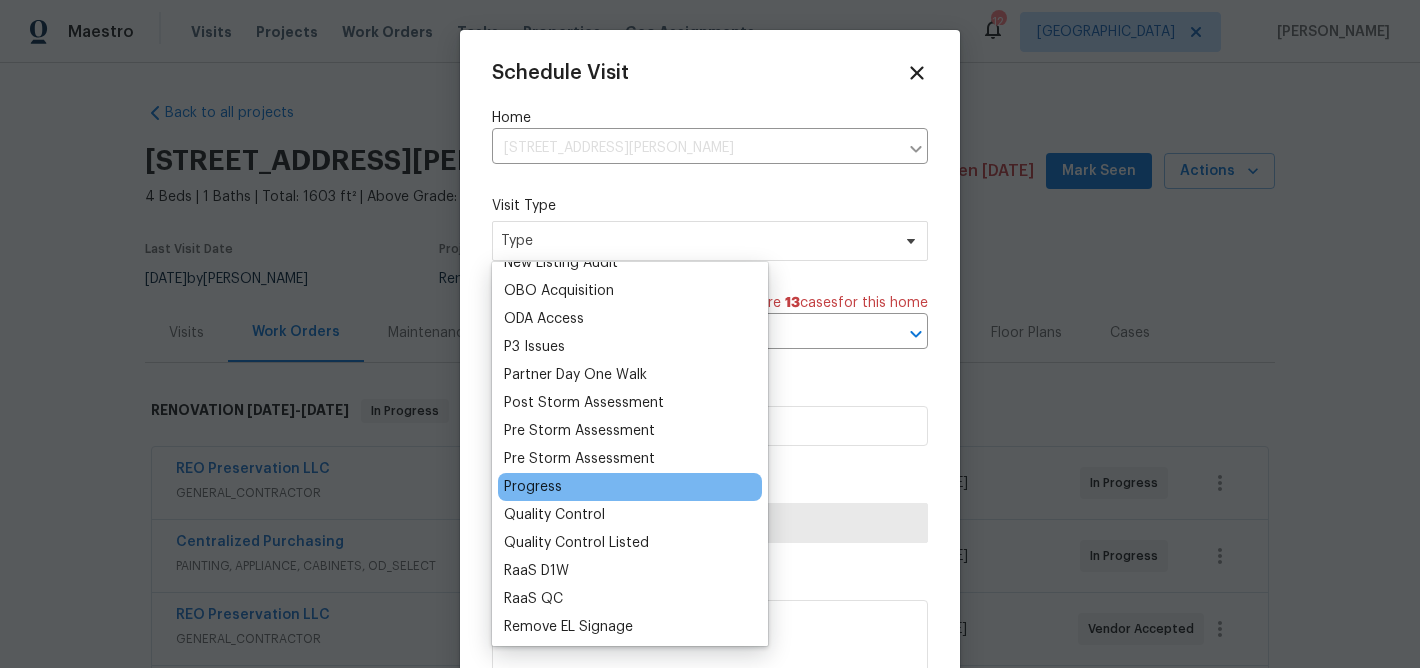 click on "Progress" at bounding box center [533, 487] 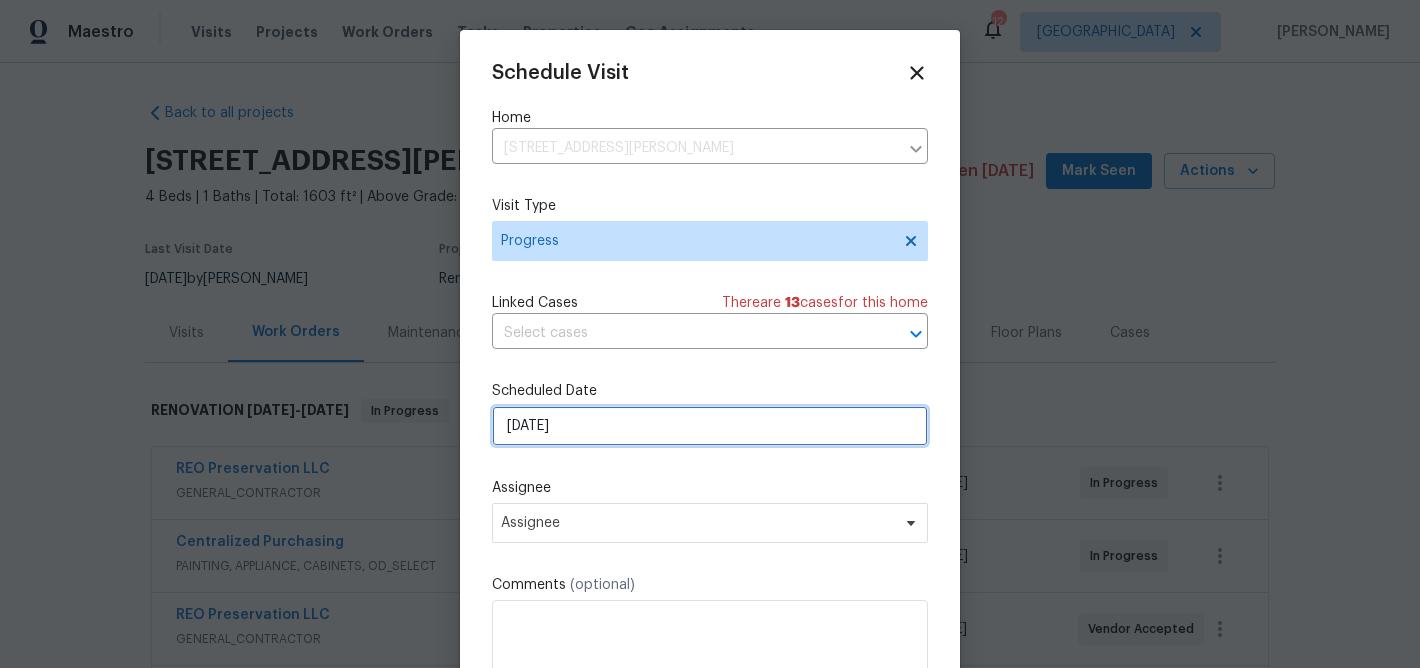 click on "7/13/2025" at bounding box center (710, 426) 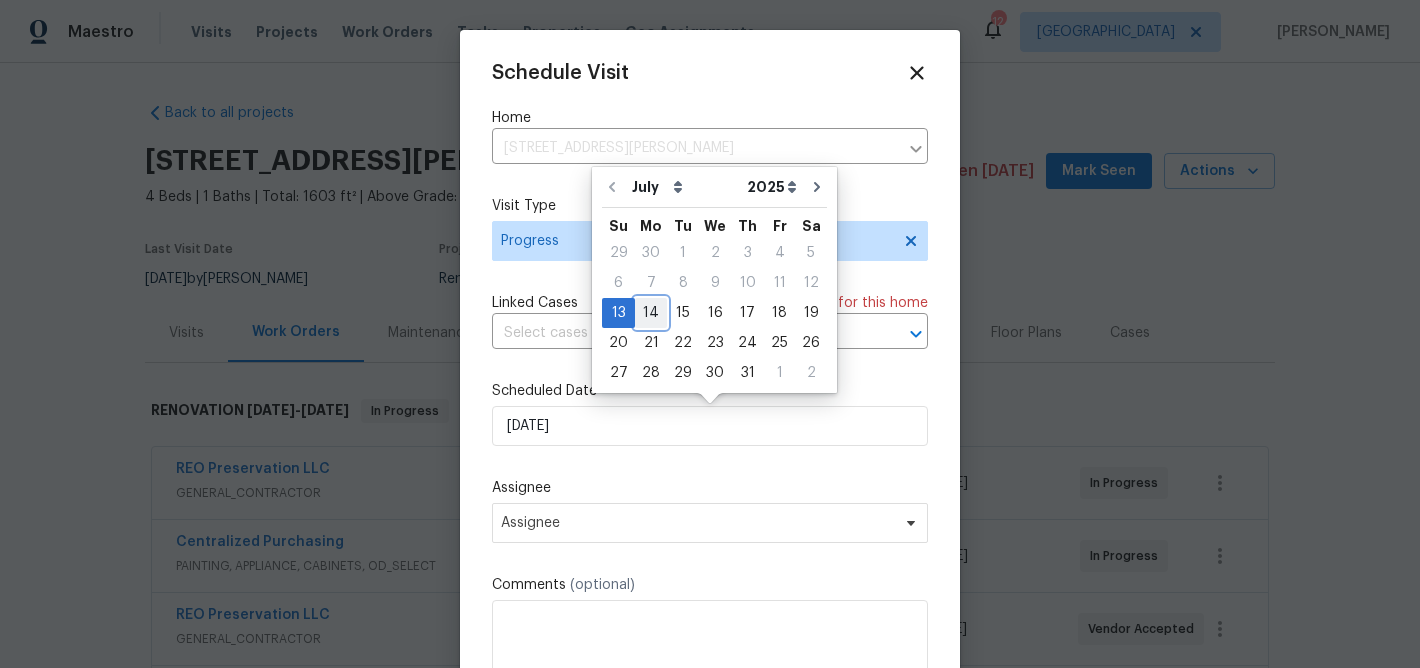click on "14" at bounding box center (651, 313) 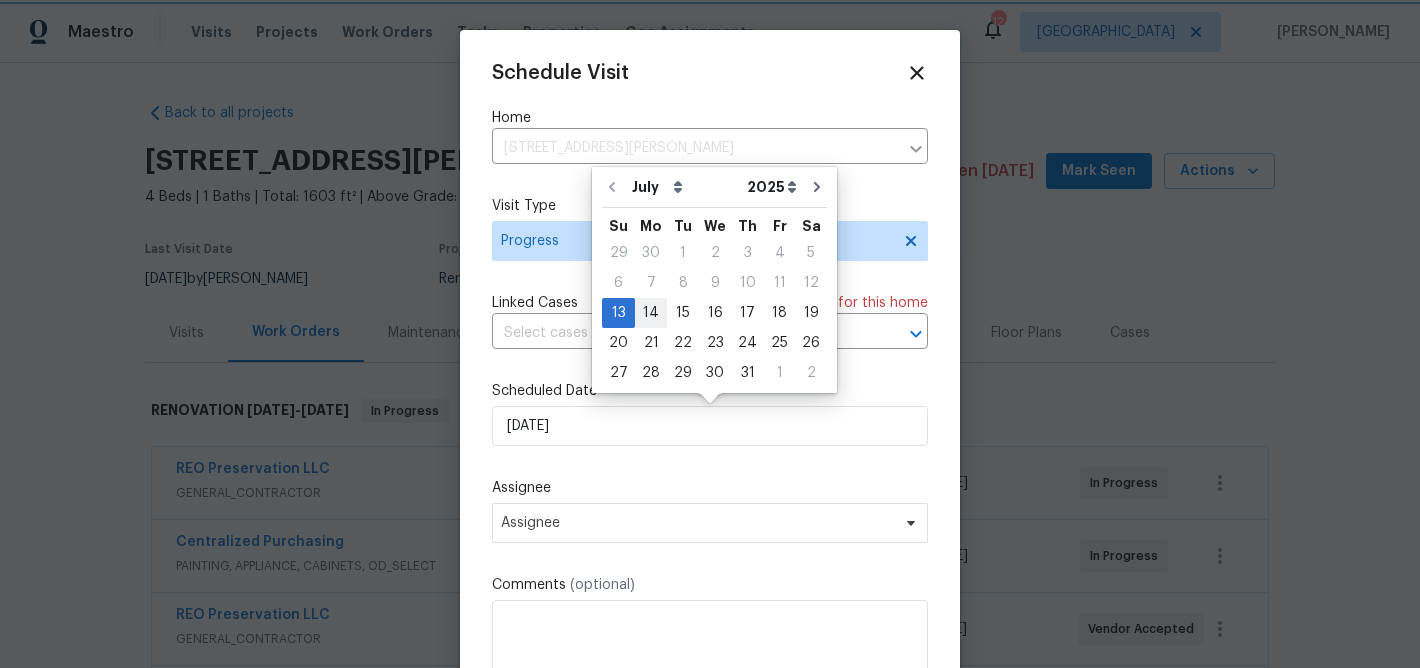 type on "7/14/2025" 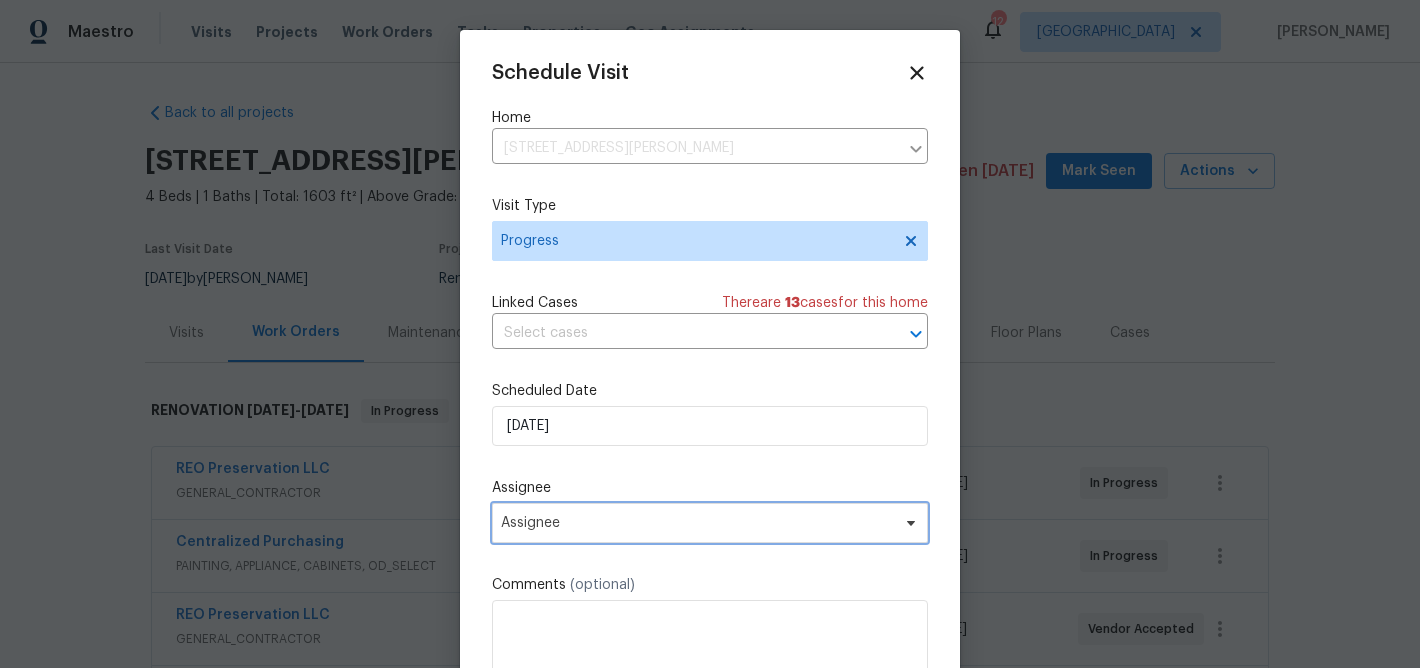 click on "Assignee" at bounding box center [710, 523] 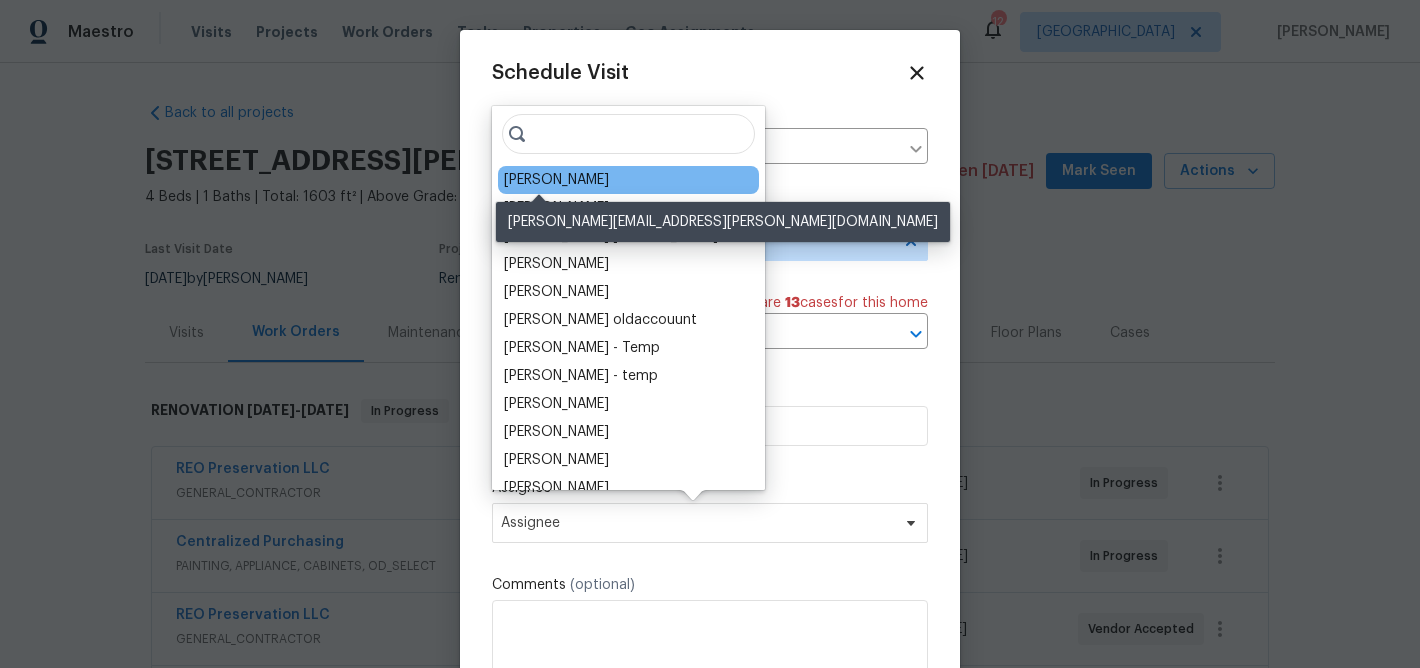 click on "[PERSON_NAME]" at bounding box center [556, 180] 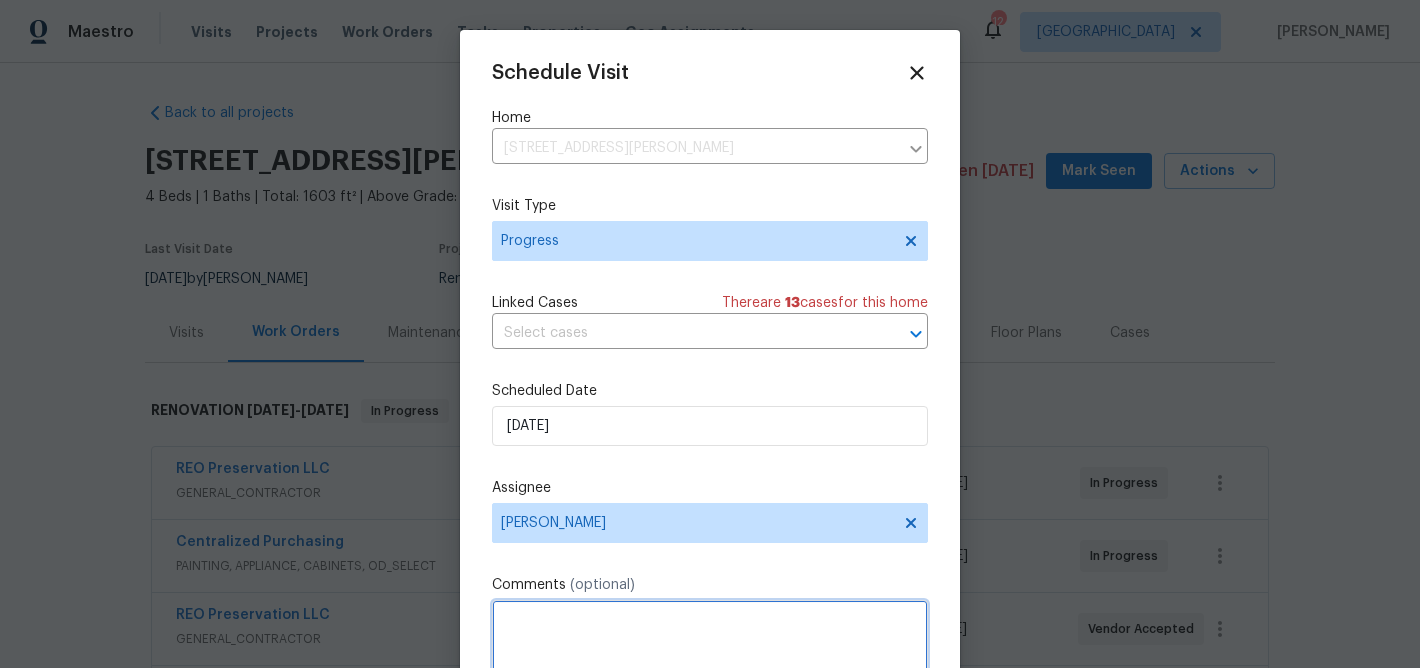click at bounding box center (710, 640) 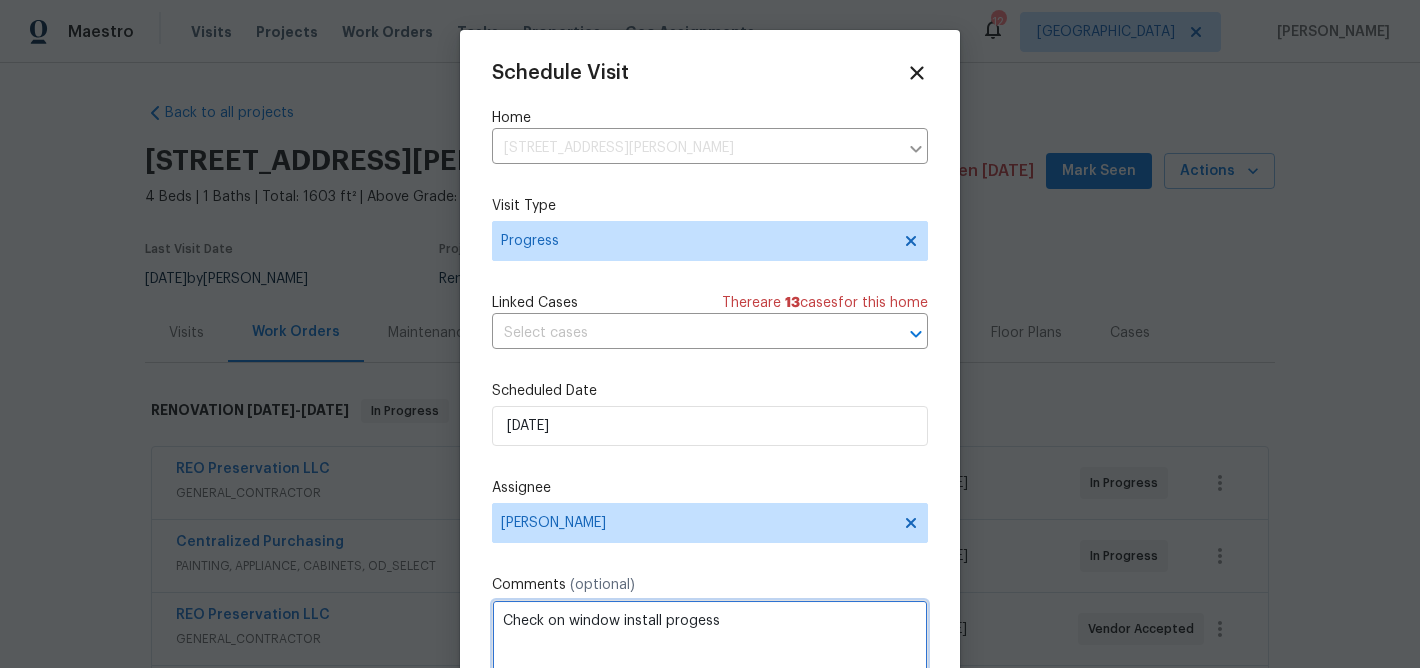 scroll, scrollTop: 36, scrollLeft: 0, axis: vertical 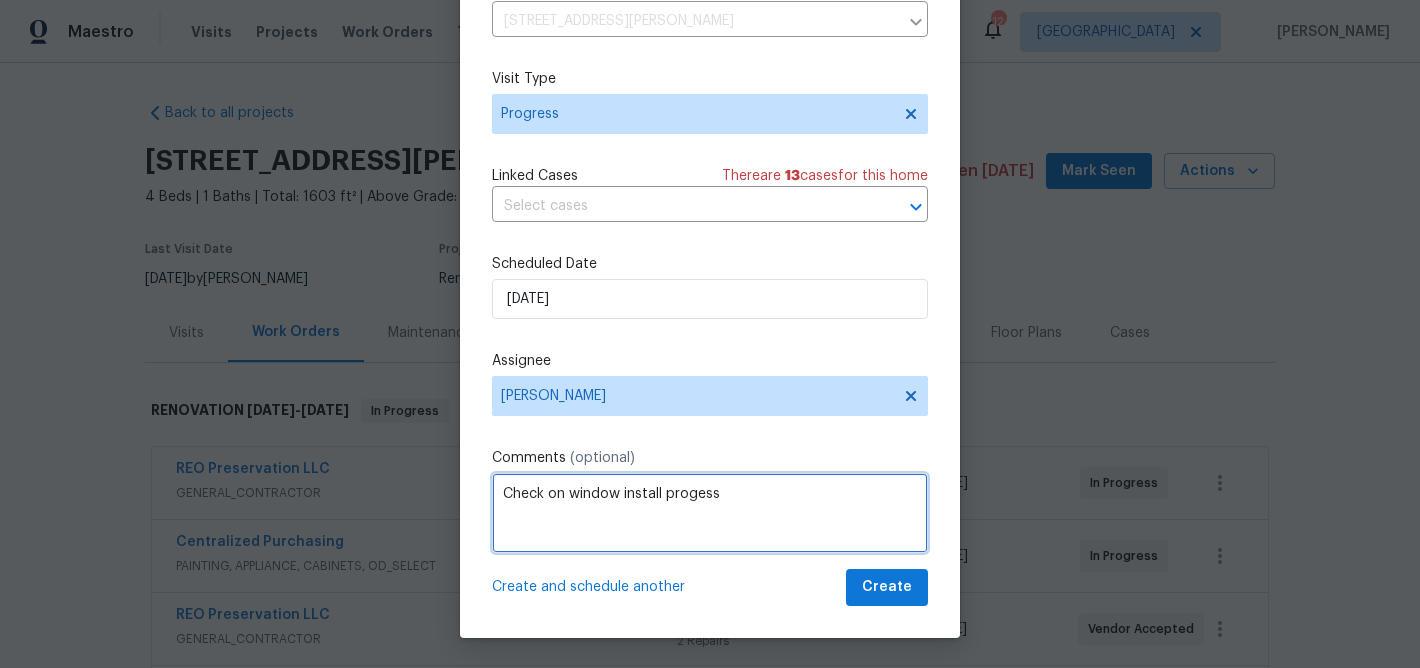 type on "Check on window install progess" 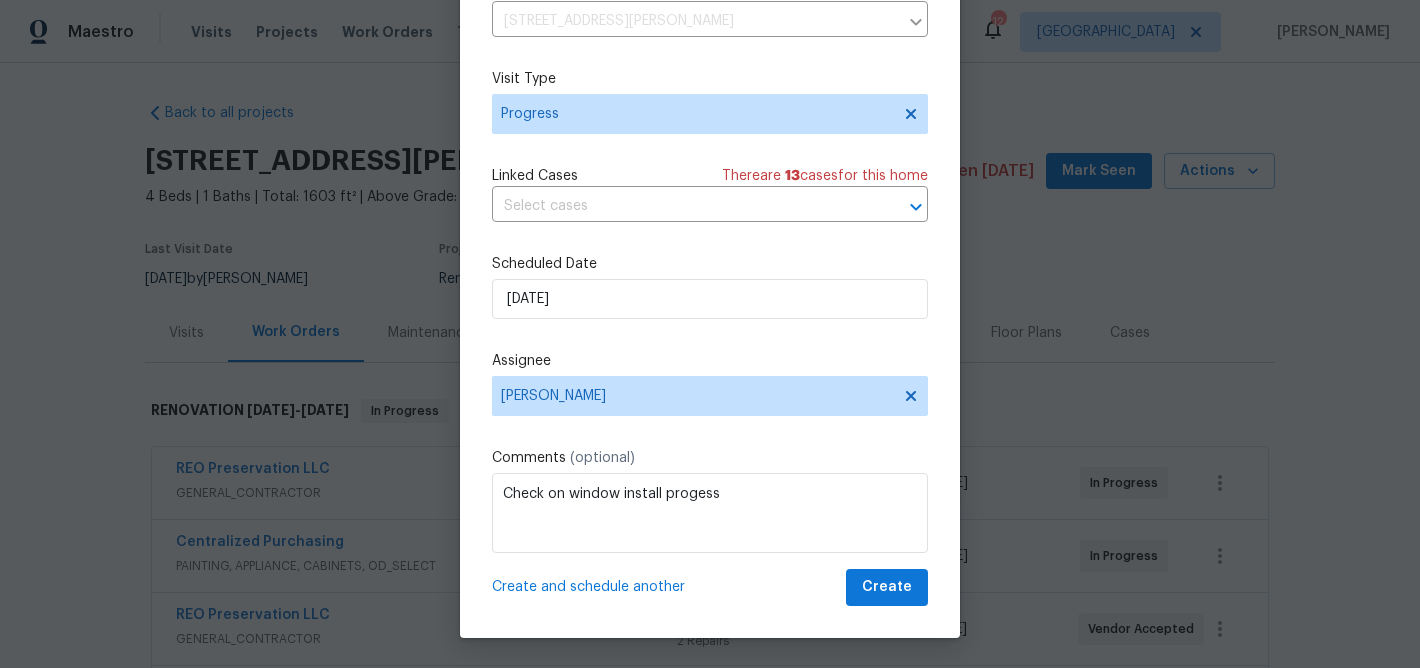 click on "Create and schedule another" at bounding box center (588, 587) 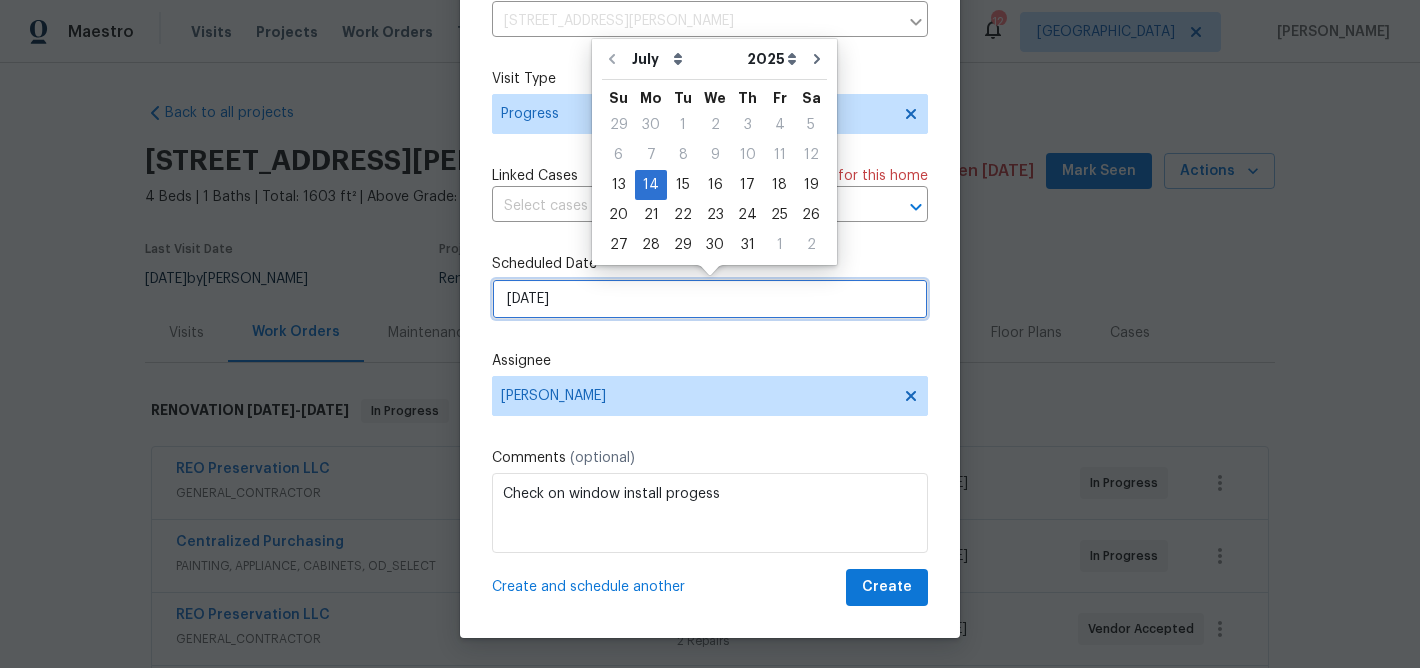 click on "7/14/2025" at bounding box center (710, 299) 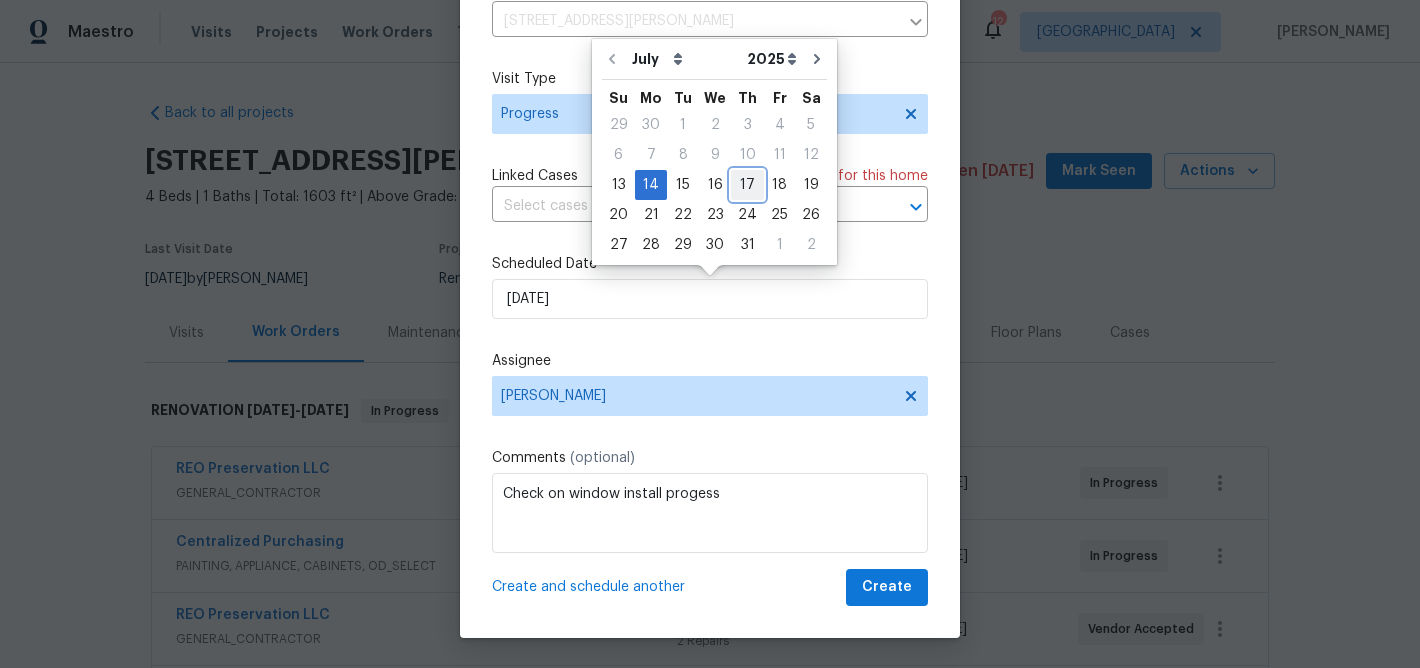 click on "17" at bounding box center (747, 185) 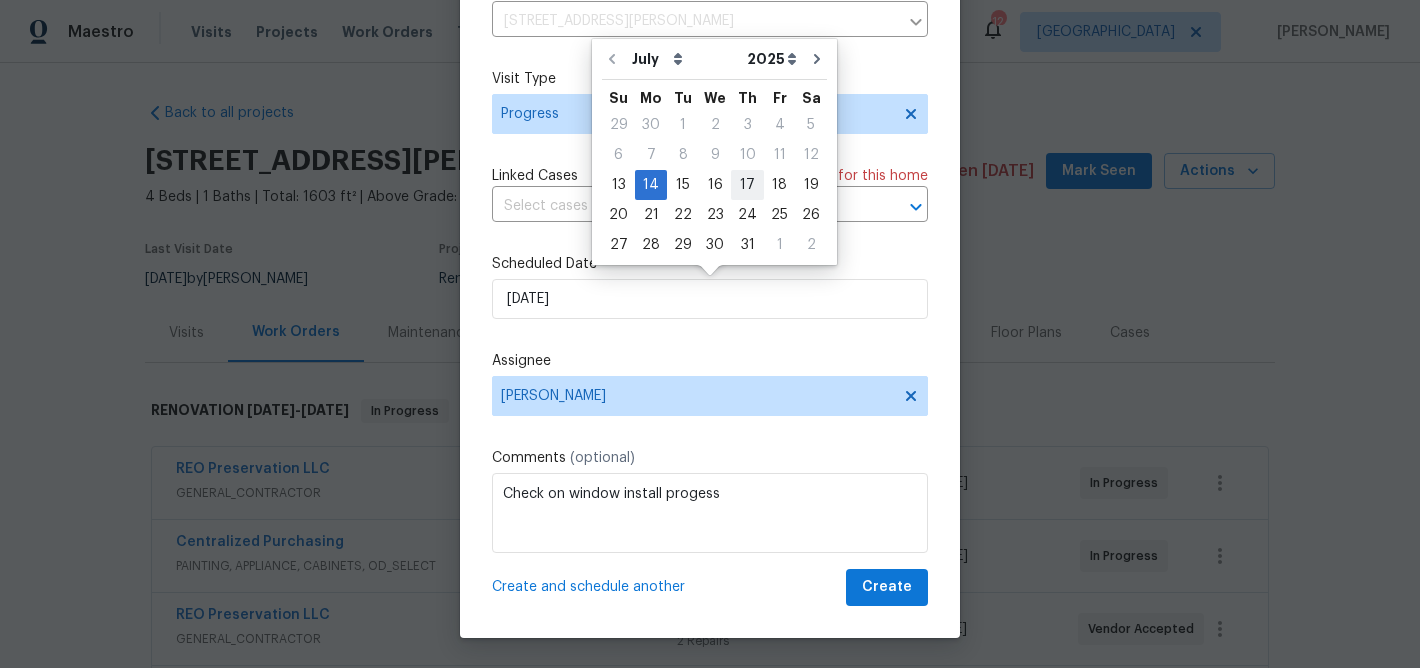 type on "[DATE]" 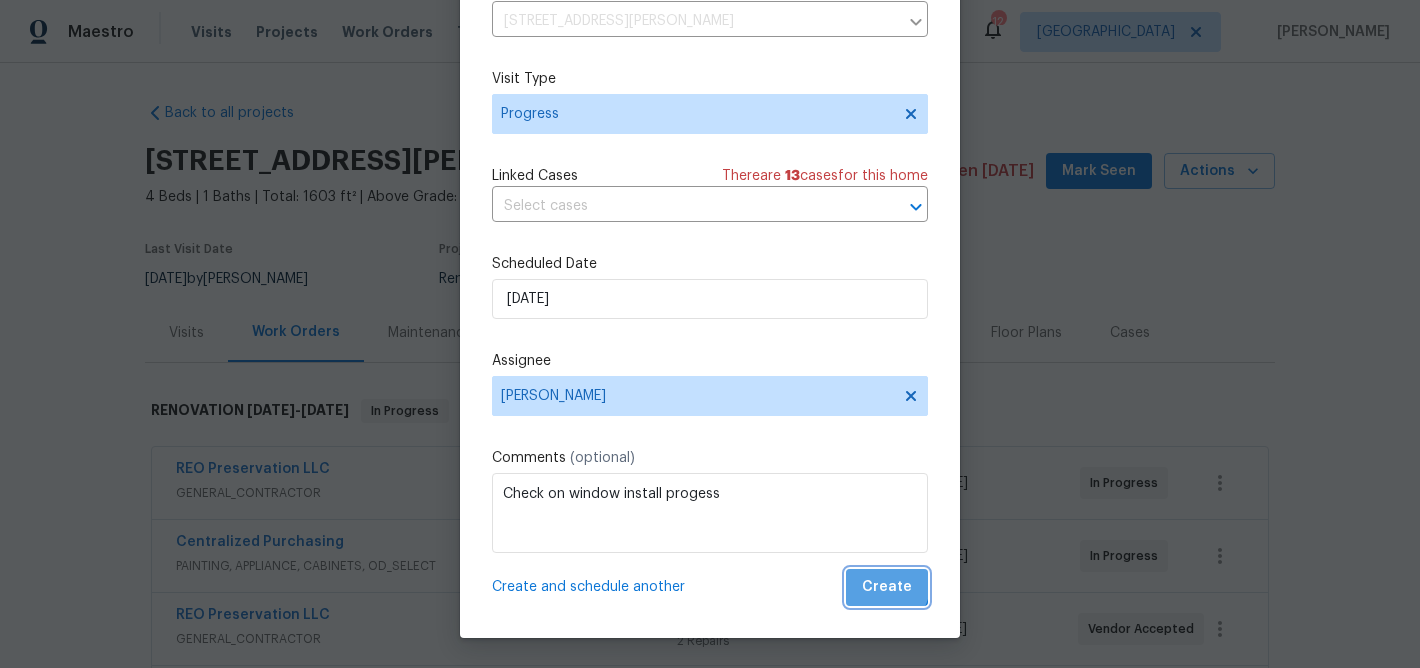 click on "Create" at bounding box center [887, 587] 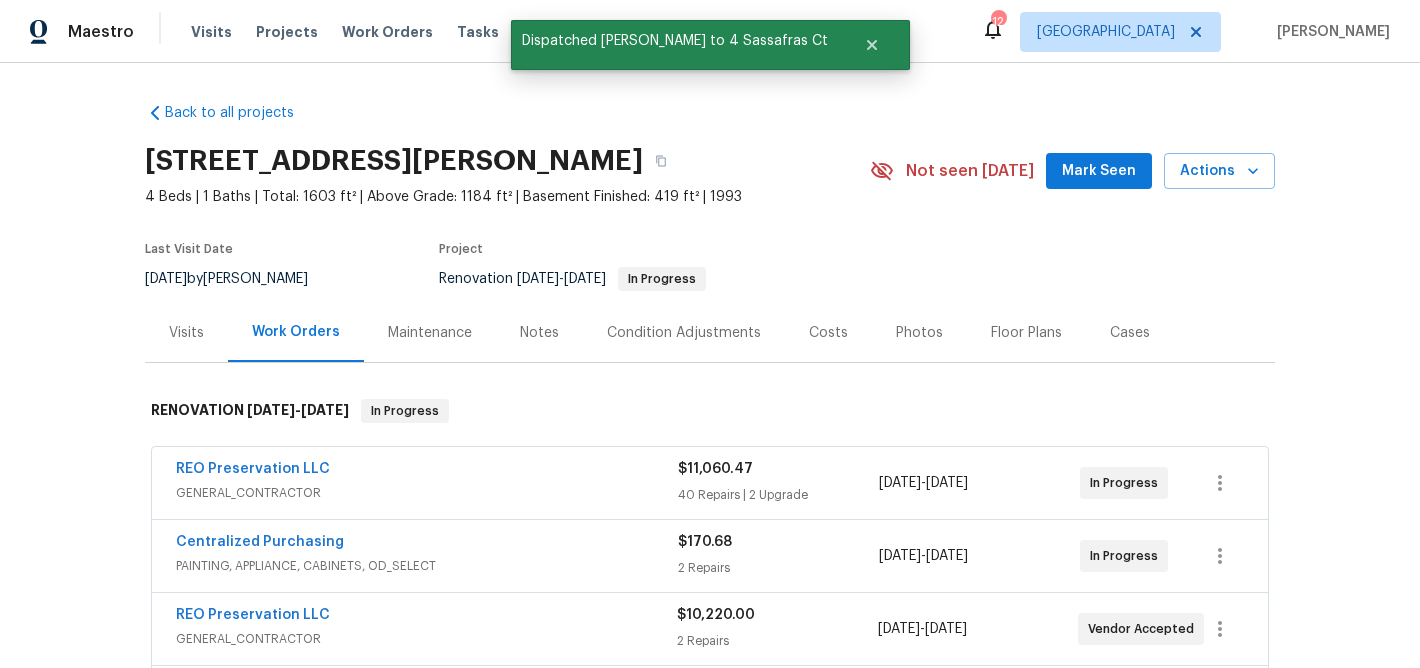 scroll, scrollTop: 0, scrollLeft: 0, axis: both 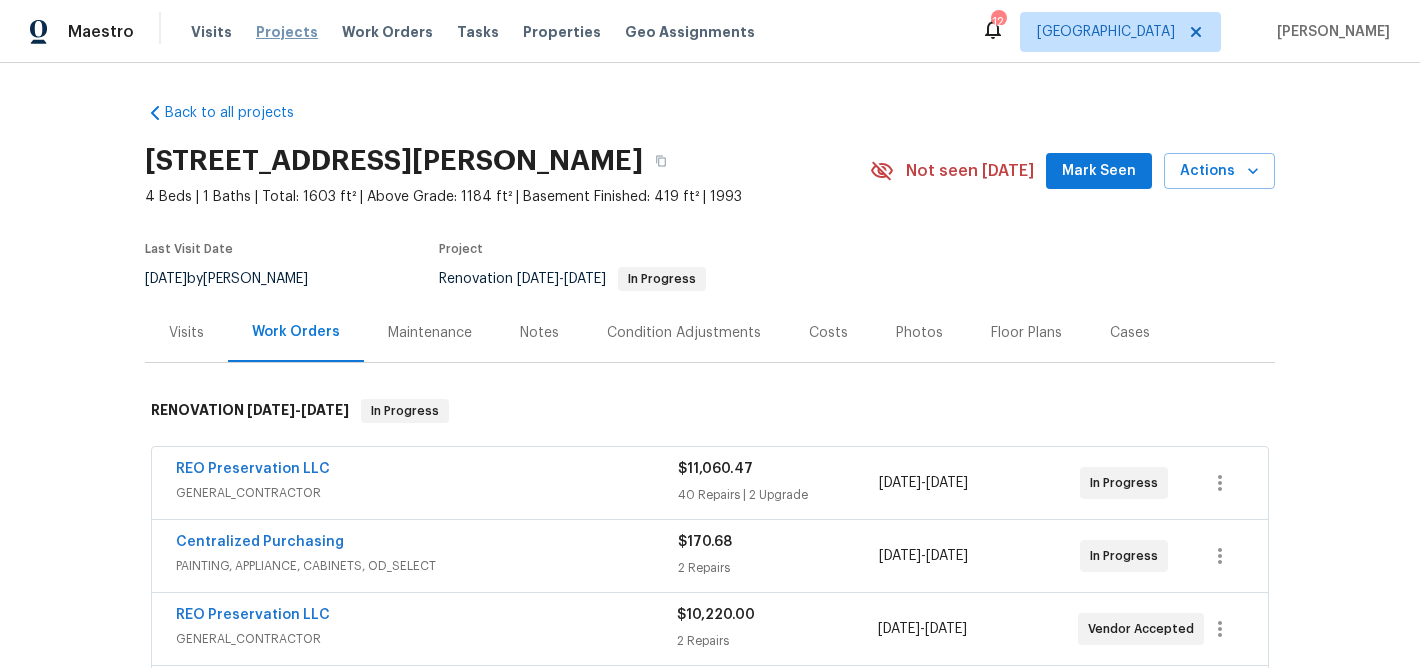 click on "Projects" at bounding box center [287, 32] 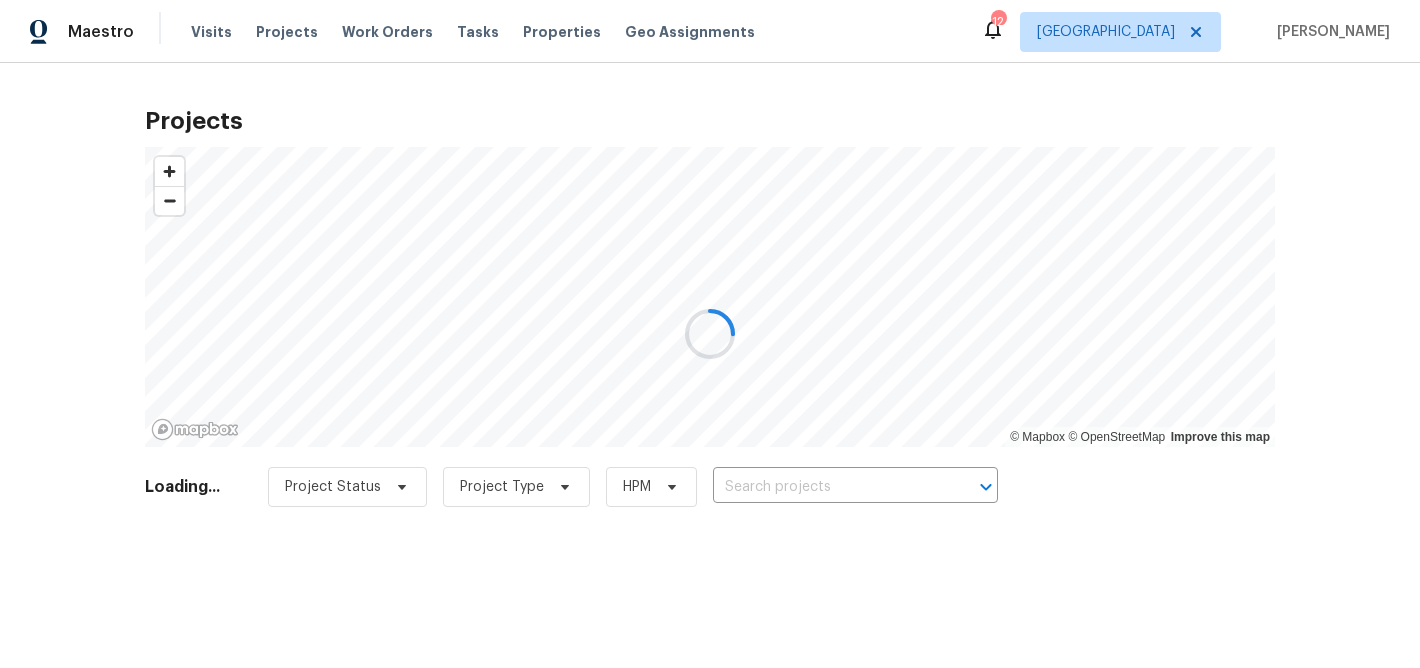 click at bounding box center (710, 334) 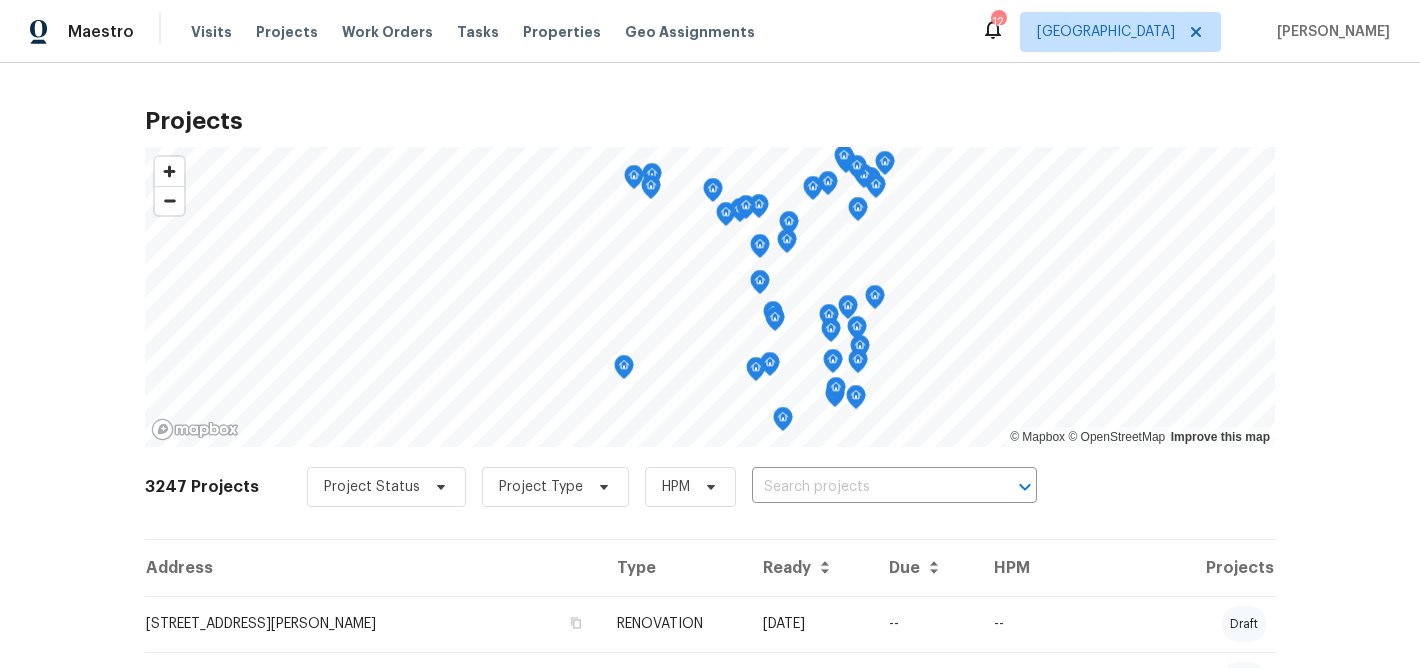 click at bounding box center (866, 487) 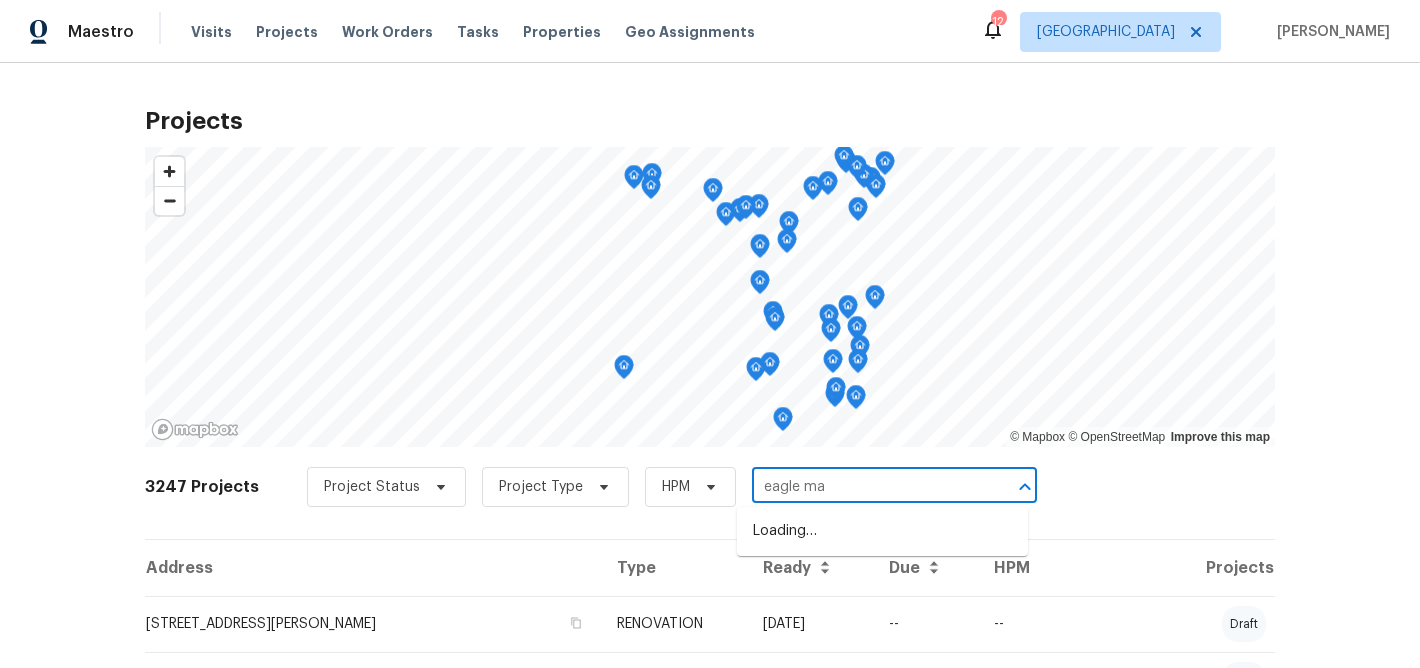 type on "eagle man" 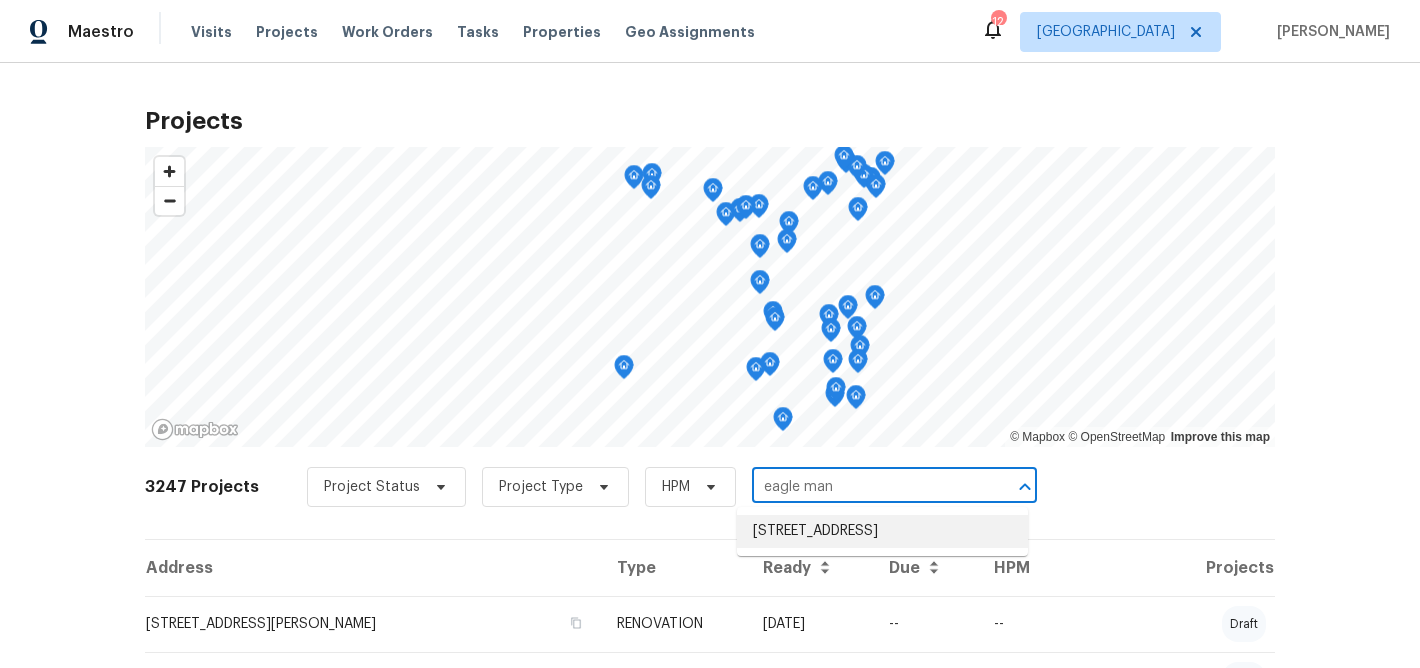 click on "596 Eagle Manor Ln, Chesterfield, MO 63017" at bounding box center [882, 531] 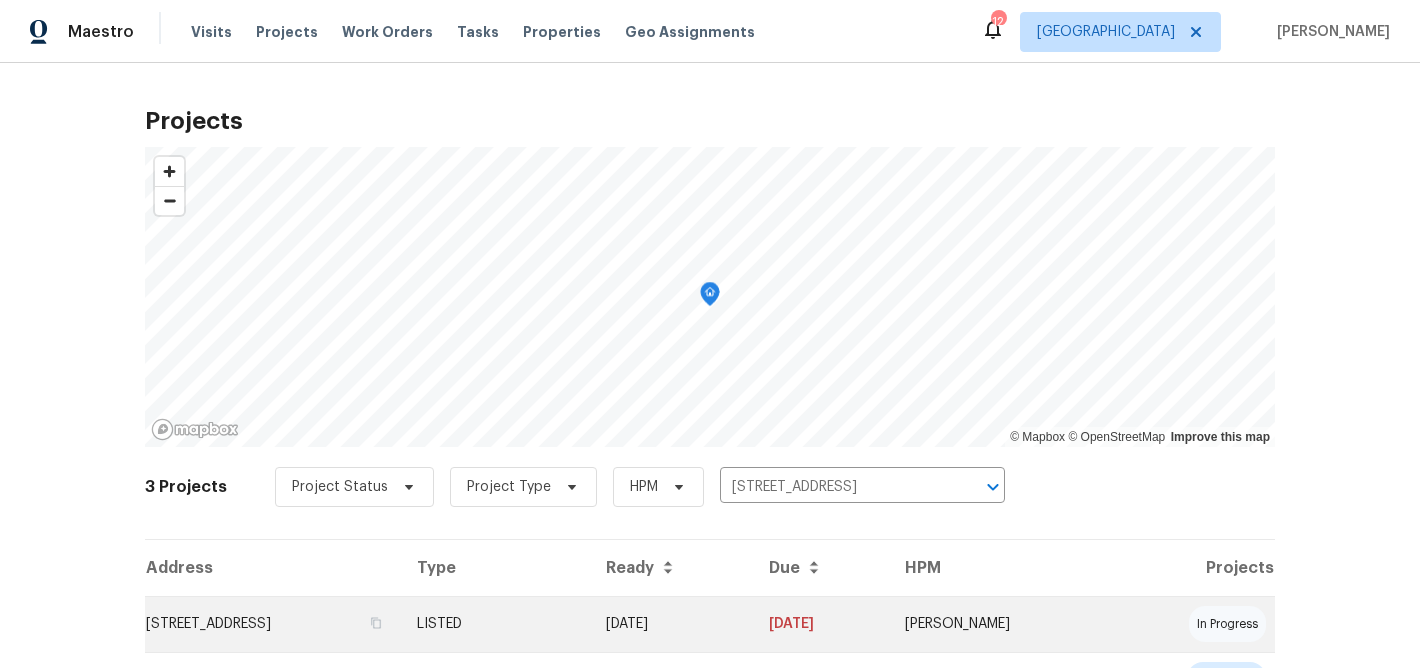 click on "596 Eagle Manor Ln, Chesterfield, MO 63017" at bounding box center [273, 624] 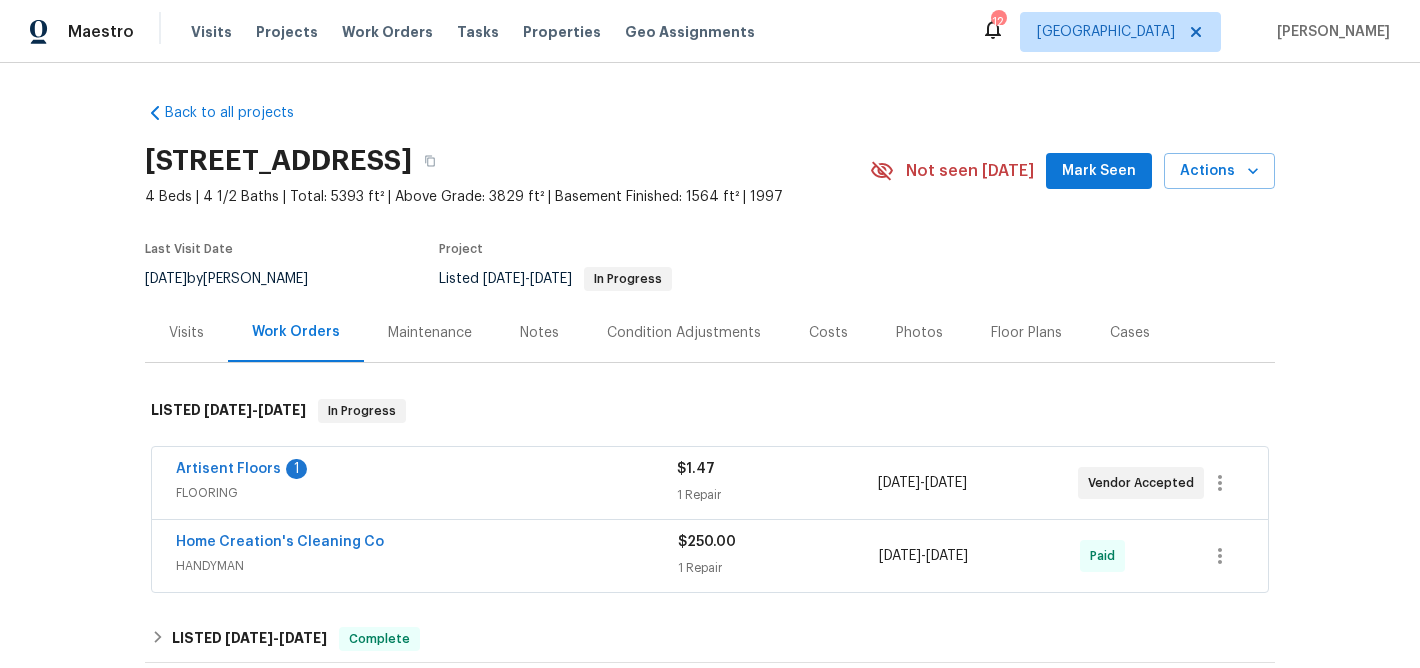 click on "Artisent Floors" at bounding box center [228, 469] 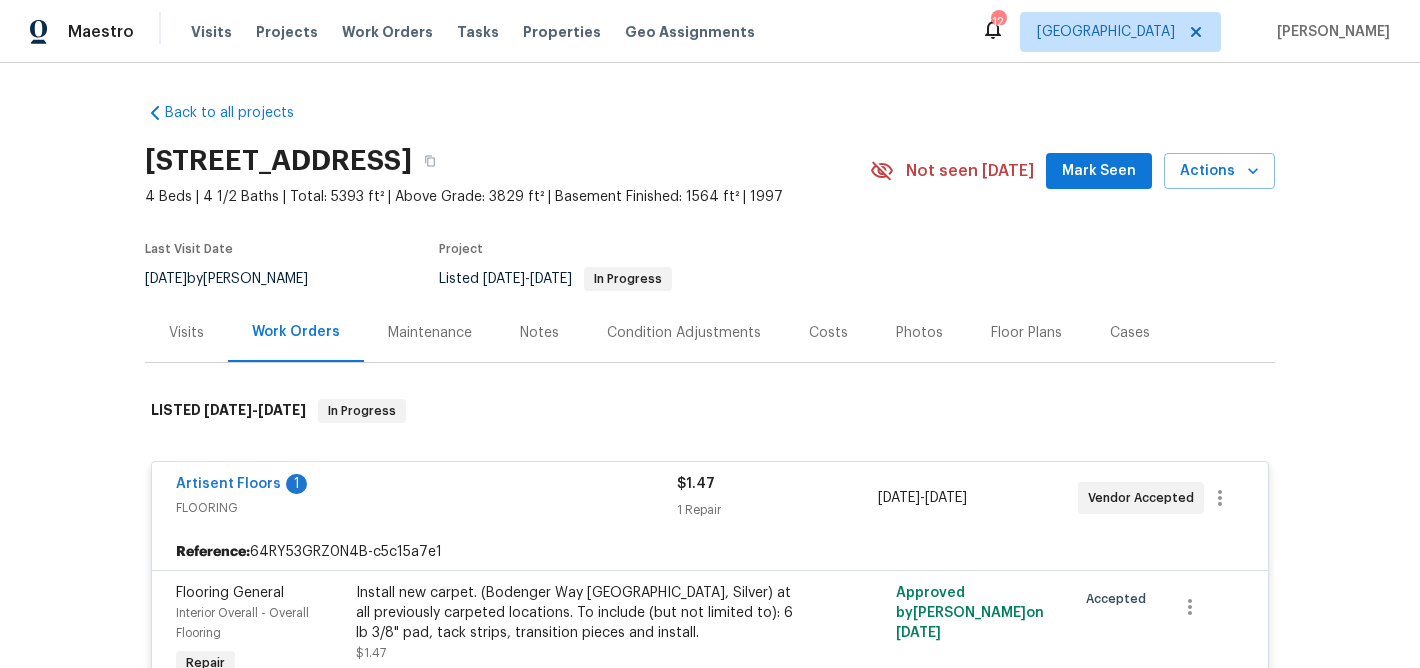 click on "Notes" at bounding box center (539, 333) 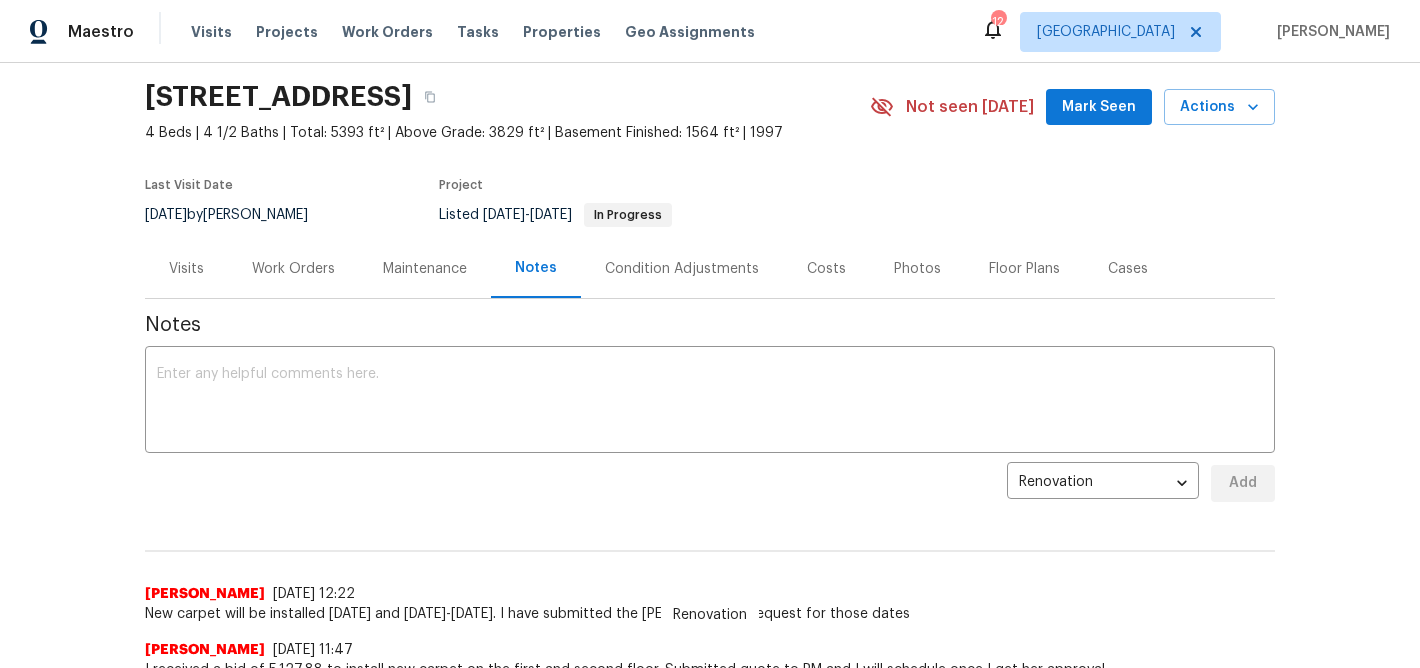 scroll, scrollTop: 0, scrollLeft: 0, axis: both 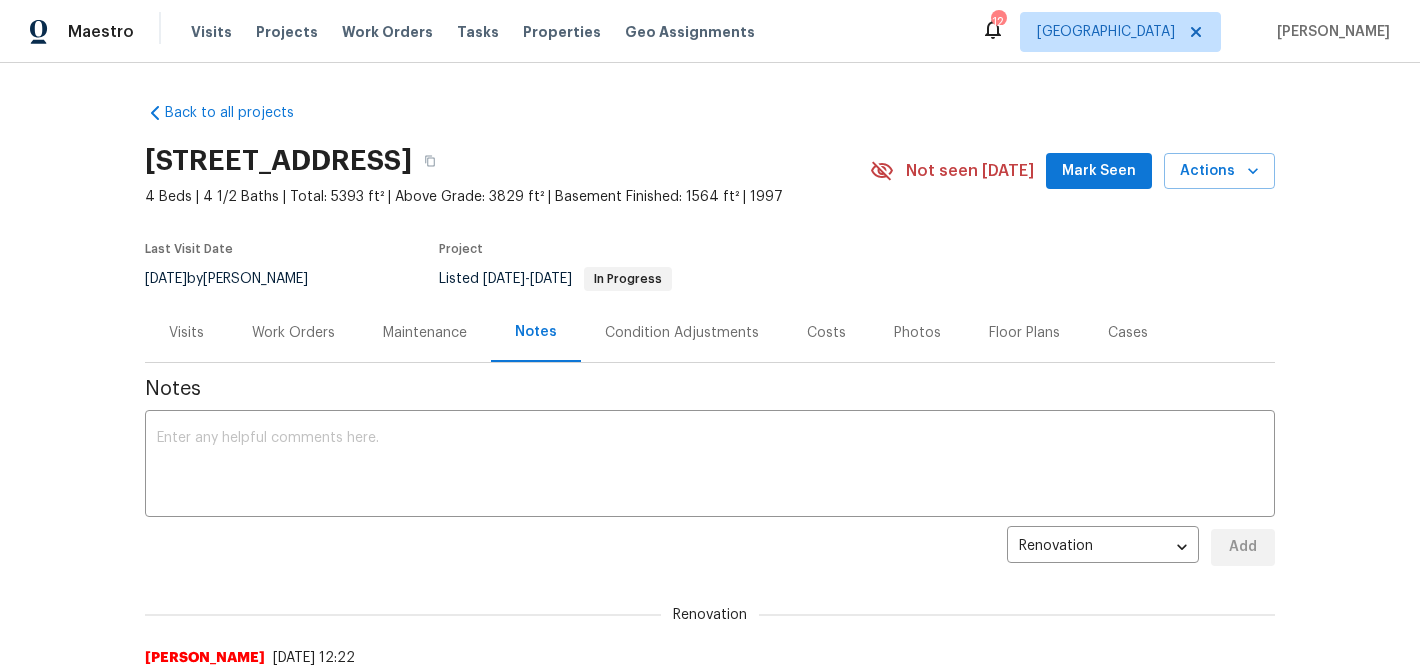 click on "Work Orders" at bounding box center (293, 333) 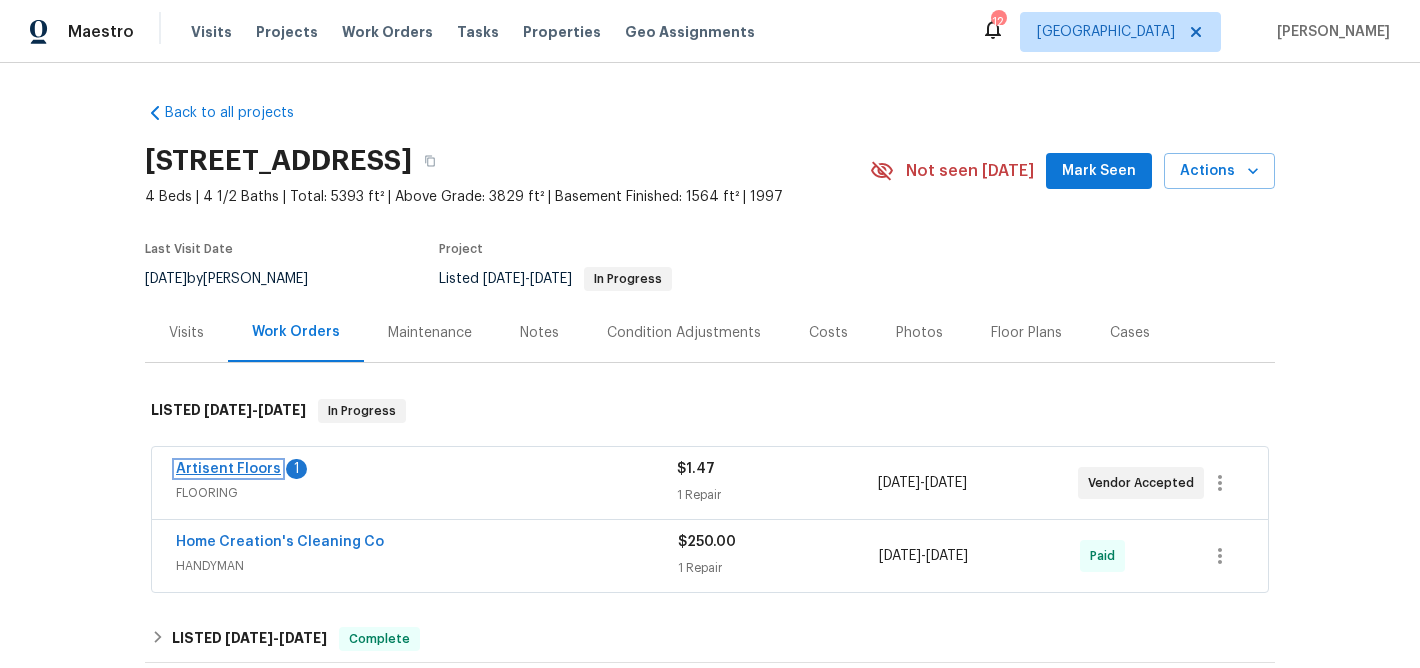 click on "Artisent Floors" at bounding box center [228, 469] 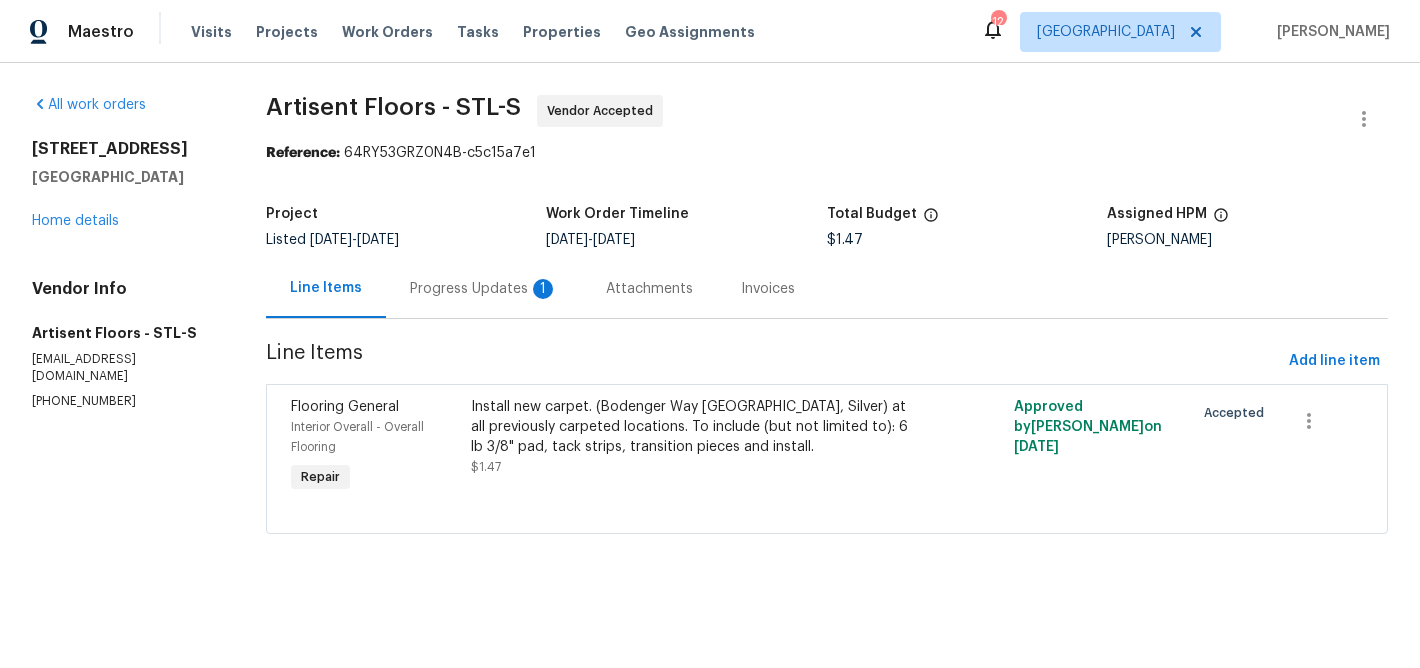 click on "Progress Updates 1" at bounding box center [484, 289] 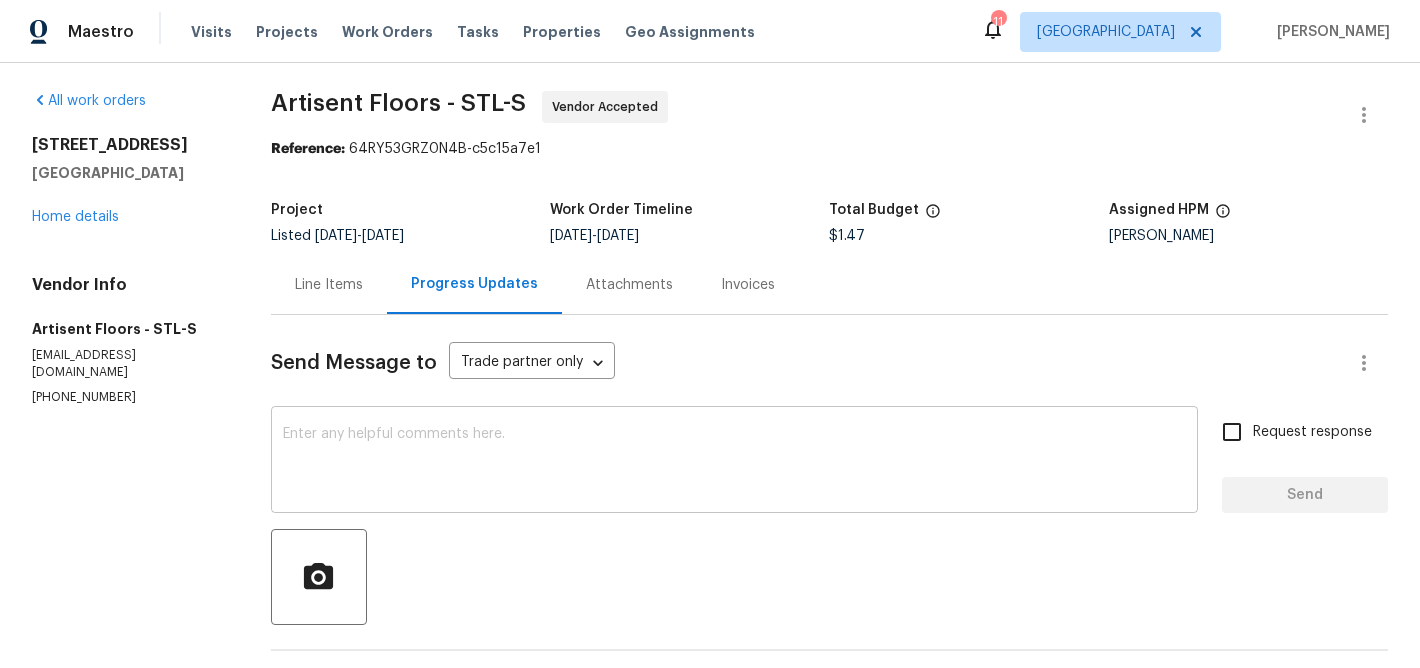 scroll, scrollTop: 0, scrollLeft: 0, axis: both 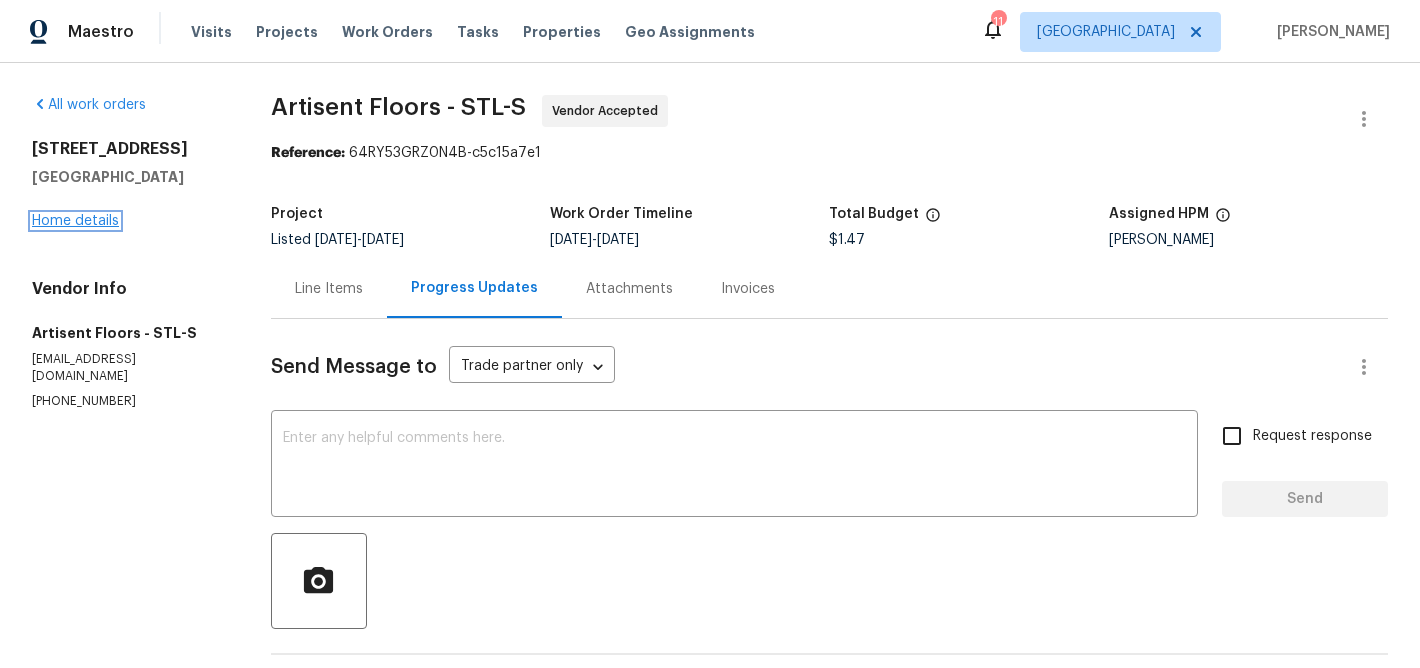 click on "Home details" at bounding box center [75, 221] 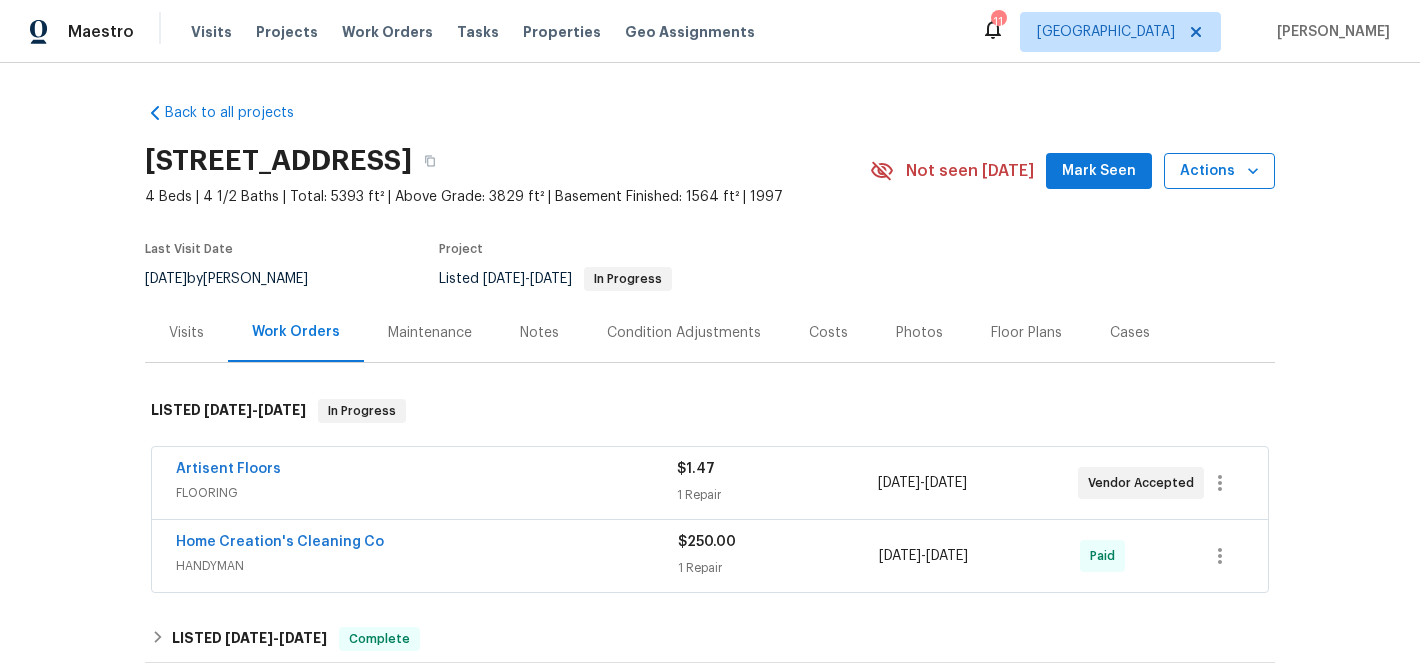 click 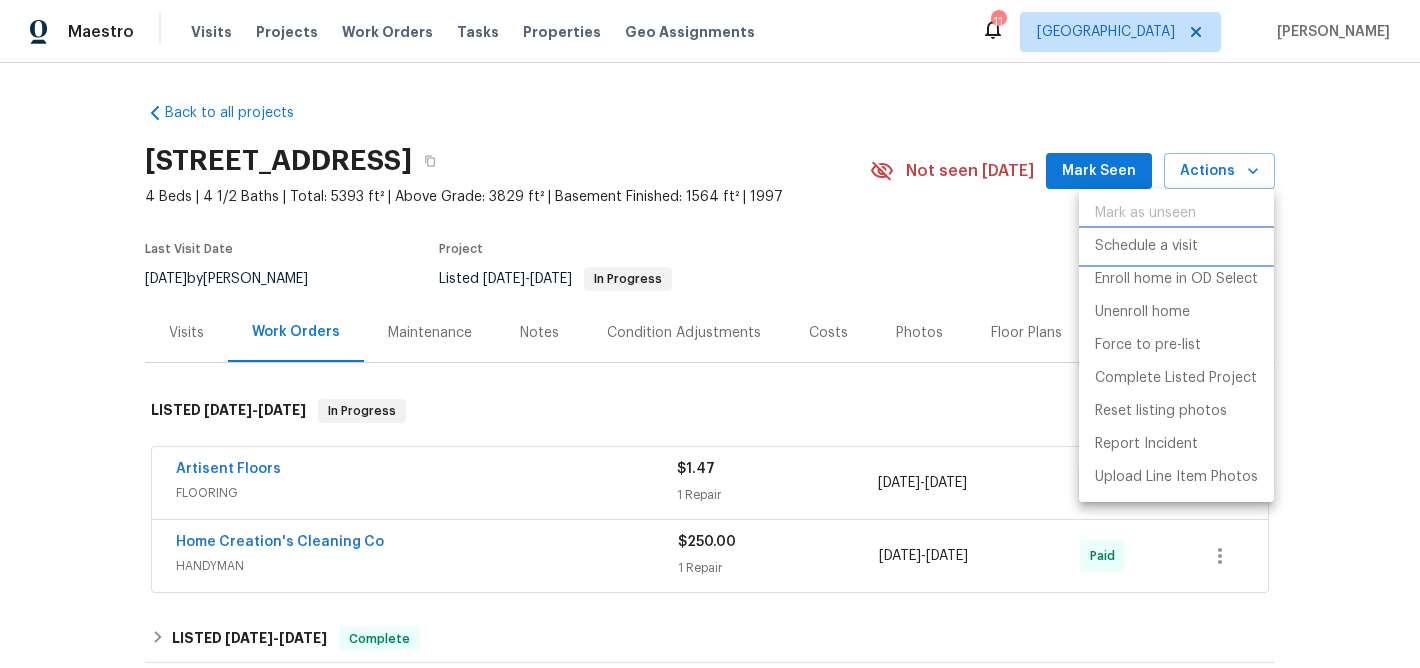 click on "Schedule a visit" at bounding box center (1146, 246) 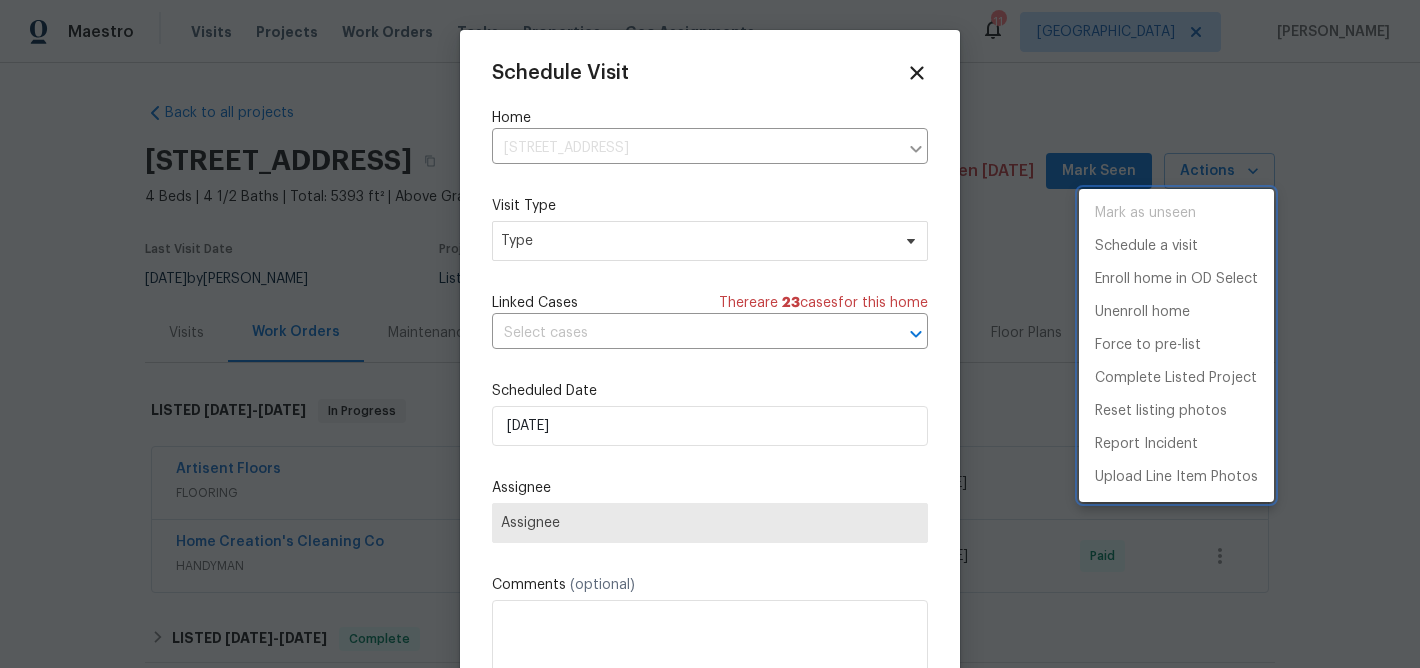 click at bounding box center [710, 334] 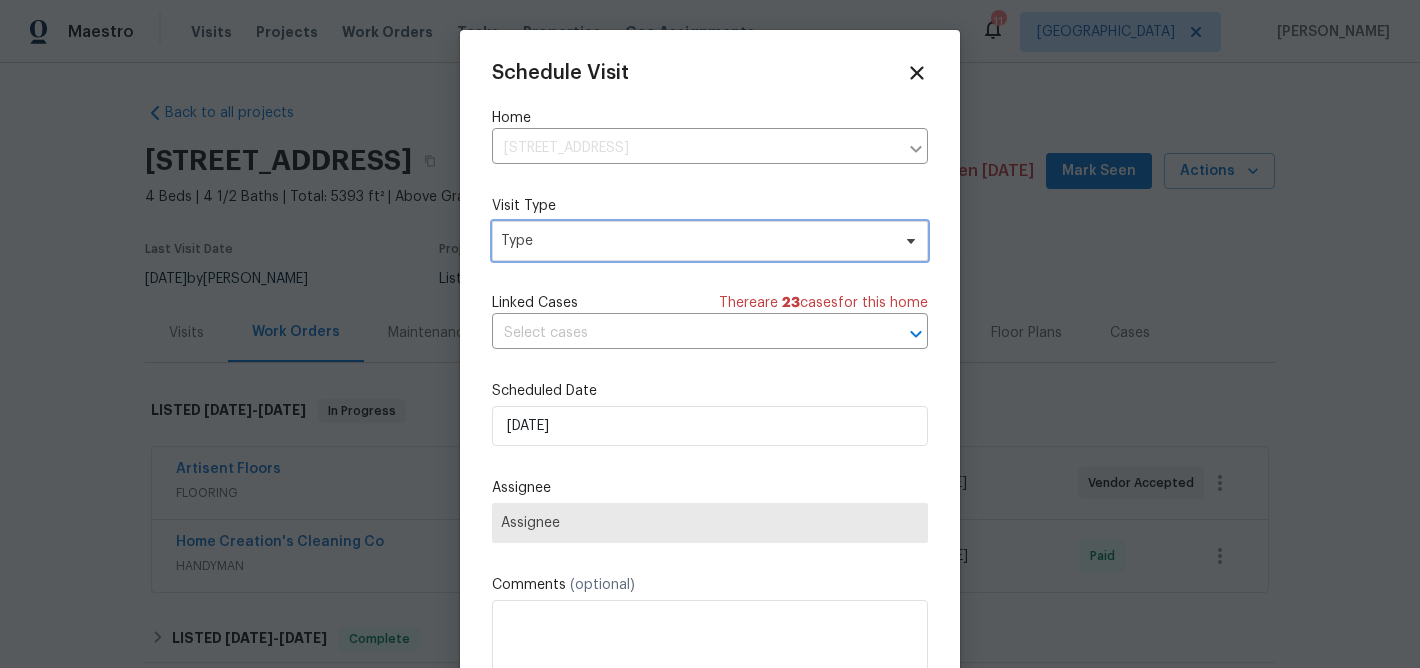click on "Type" at bounding box center (695, 241) 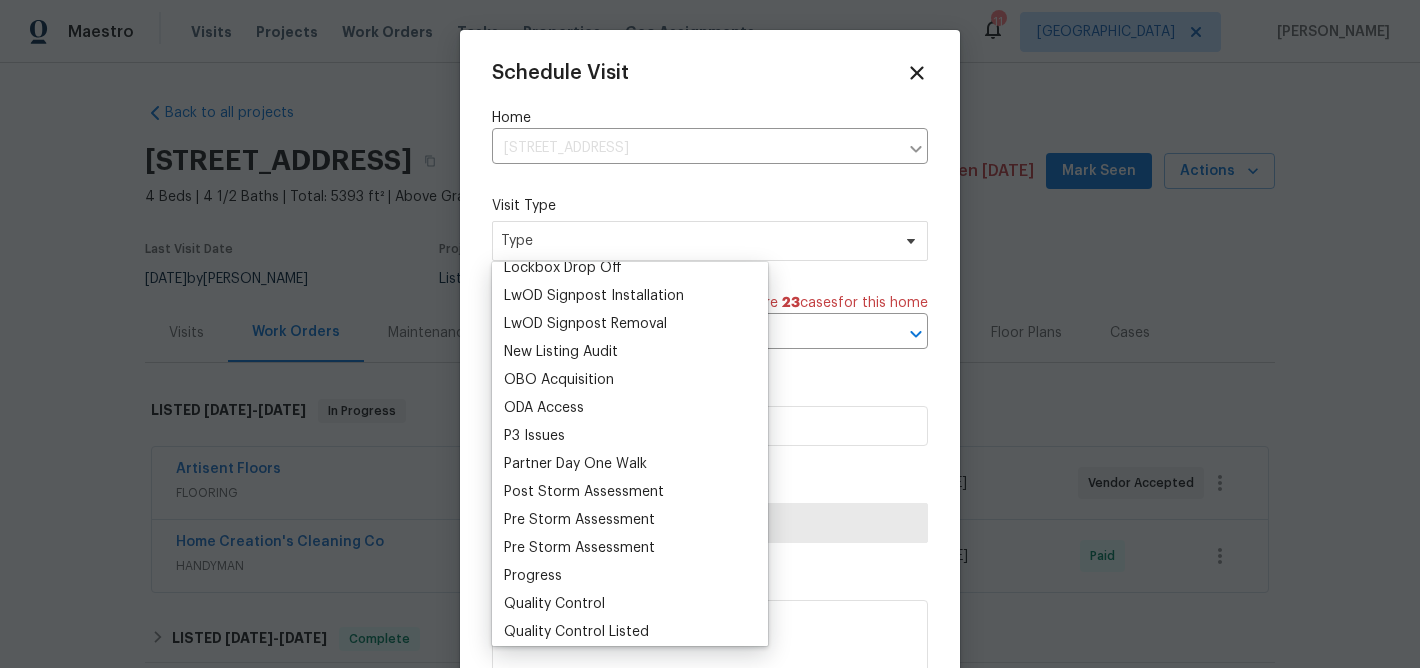scroll, scrollTop: 1055, scrollLeft: 0, axis: vertical 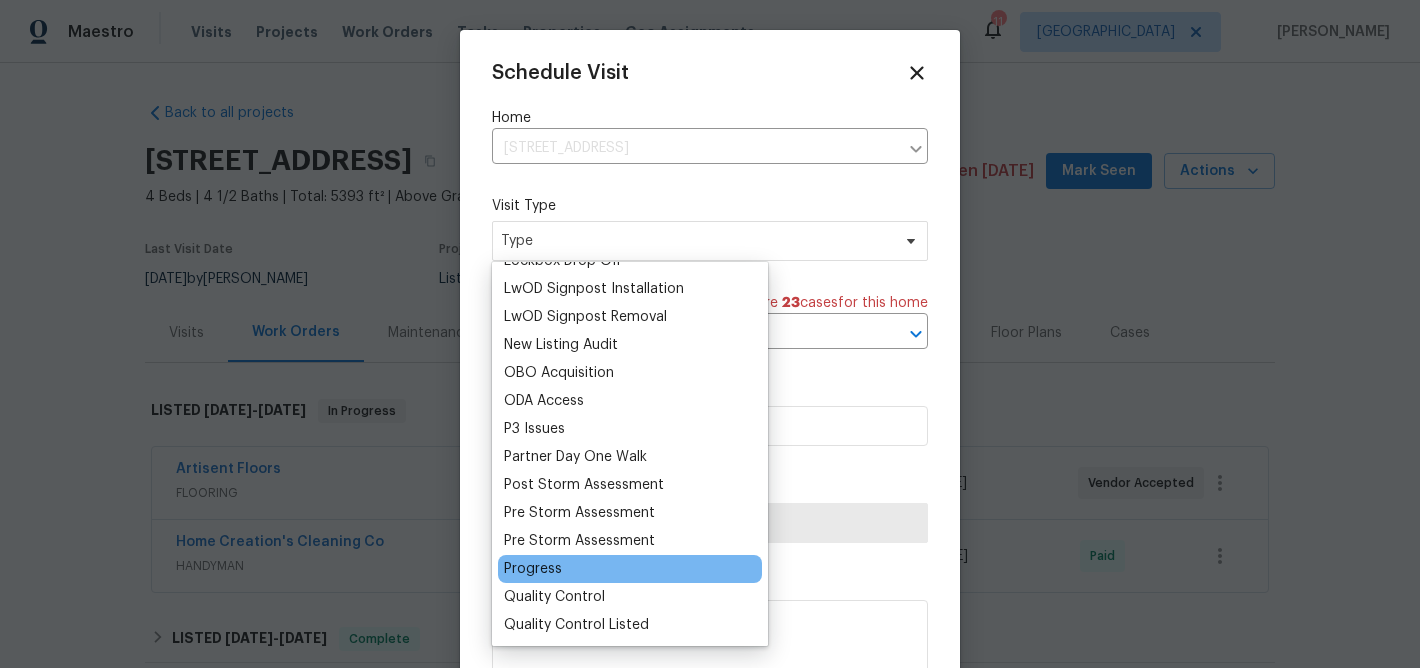 click on "Progress" at bounding box center (533, 569) 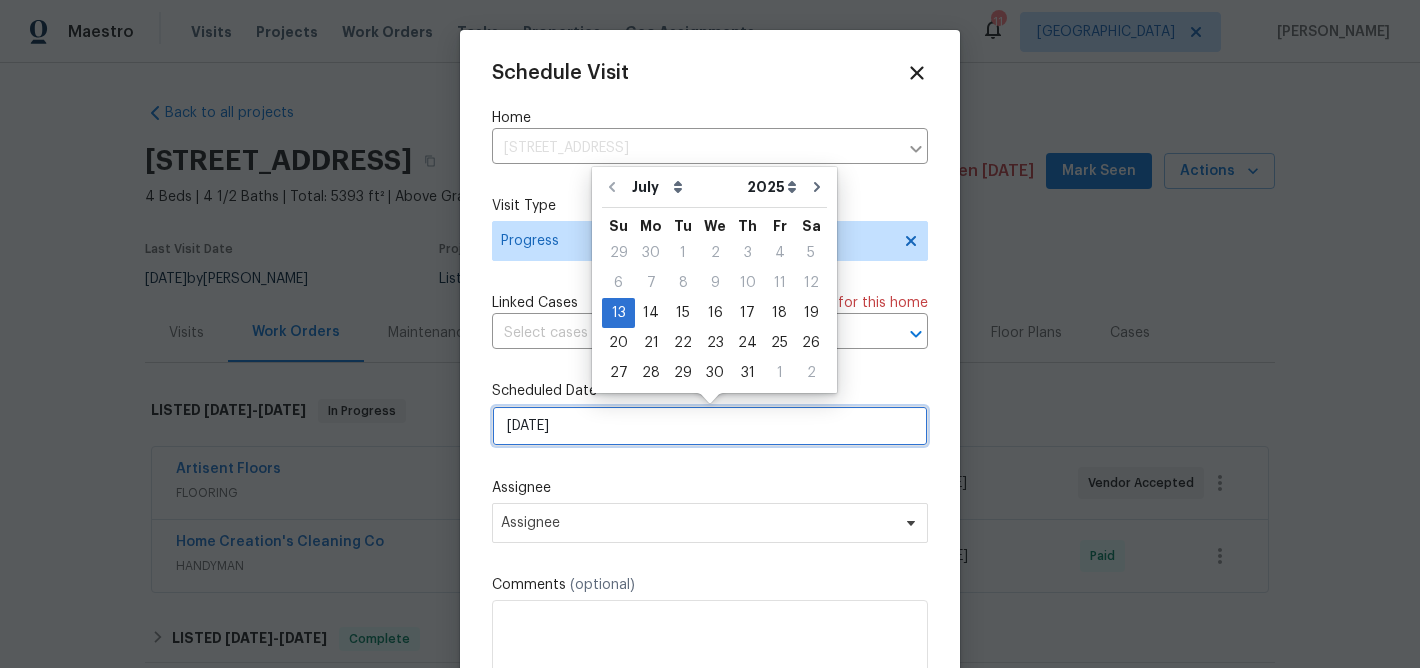 click on "[DATE]" at bounding box center (710, 426) 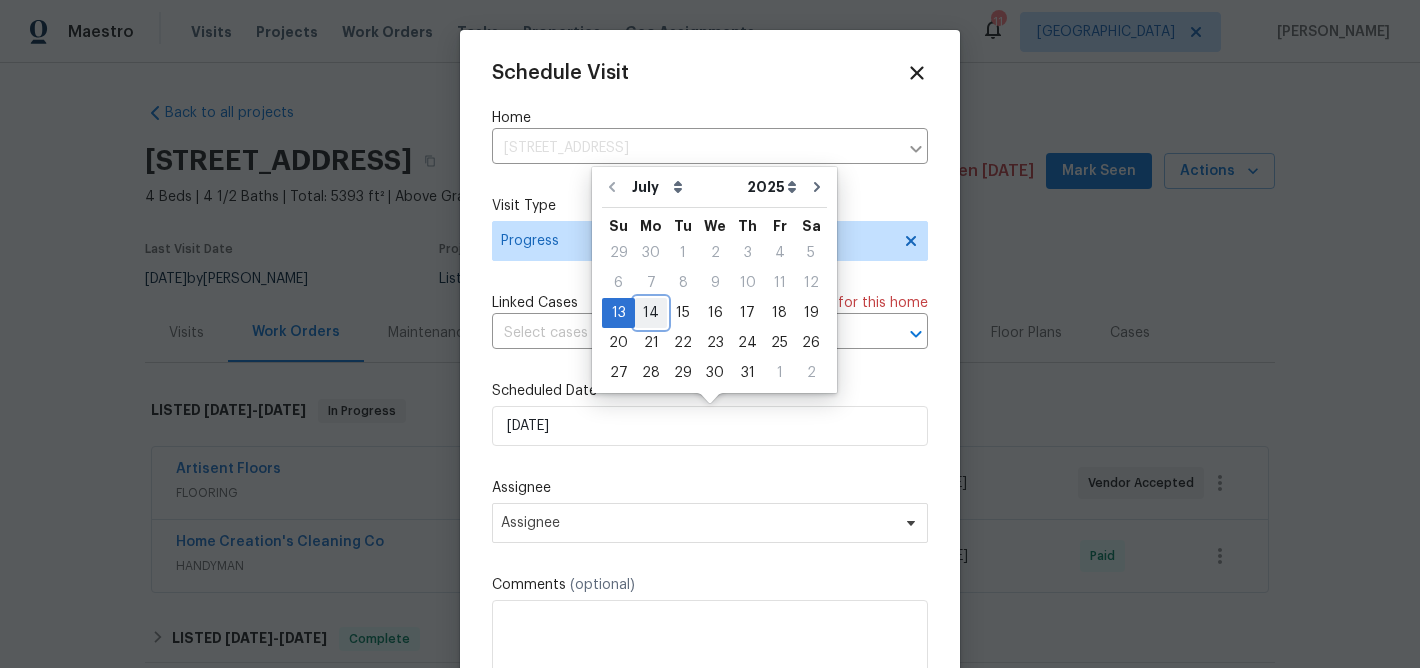 click on "14" at bounding box center [651, 313] 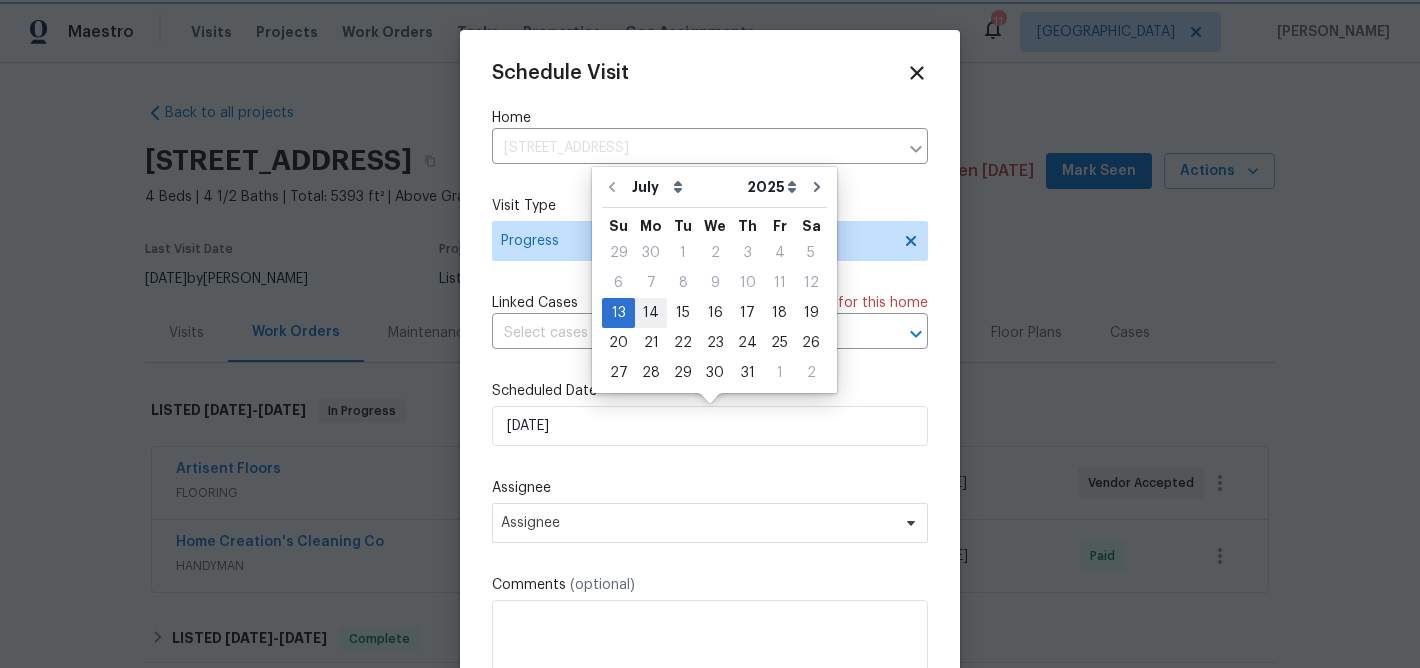 type on "7/14/2025" 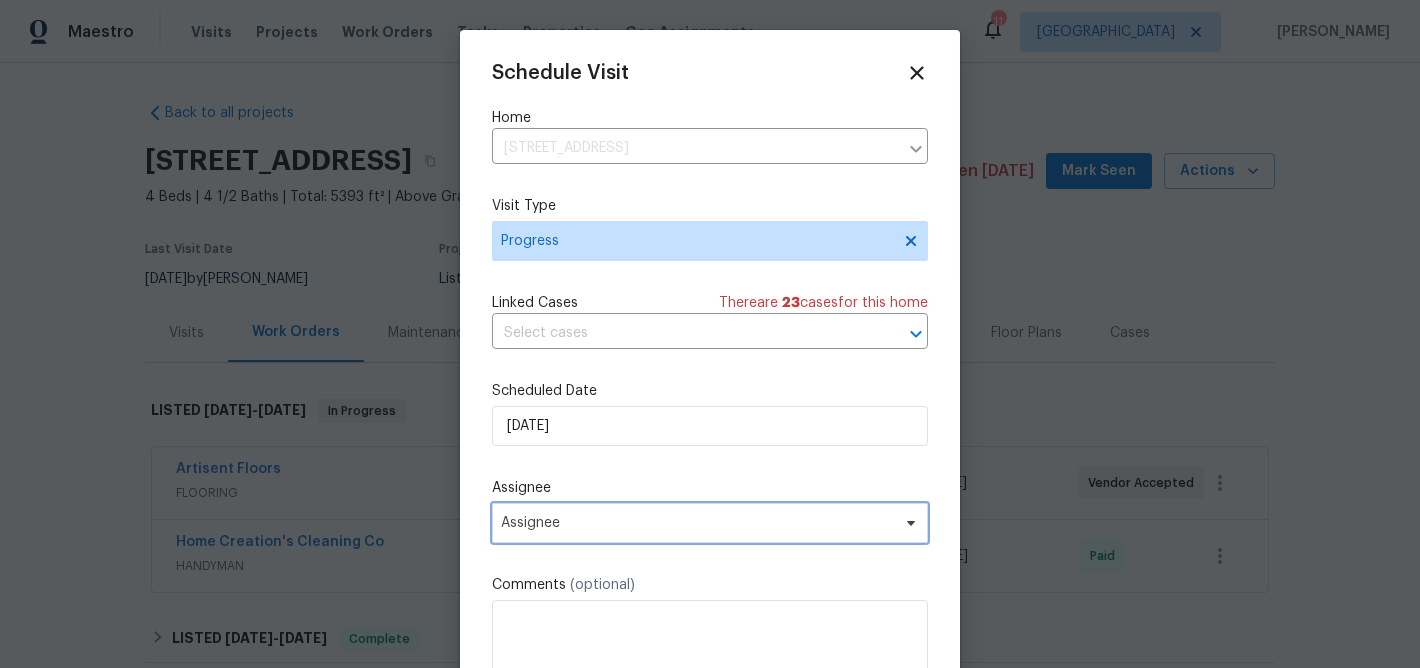 click on "Assignee" at bounding box center [697, 523] 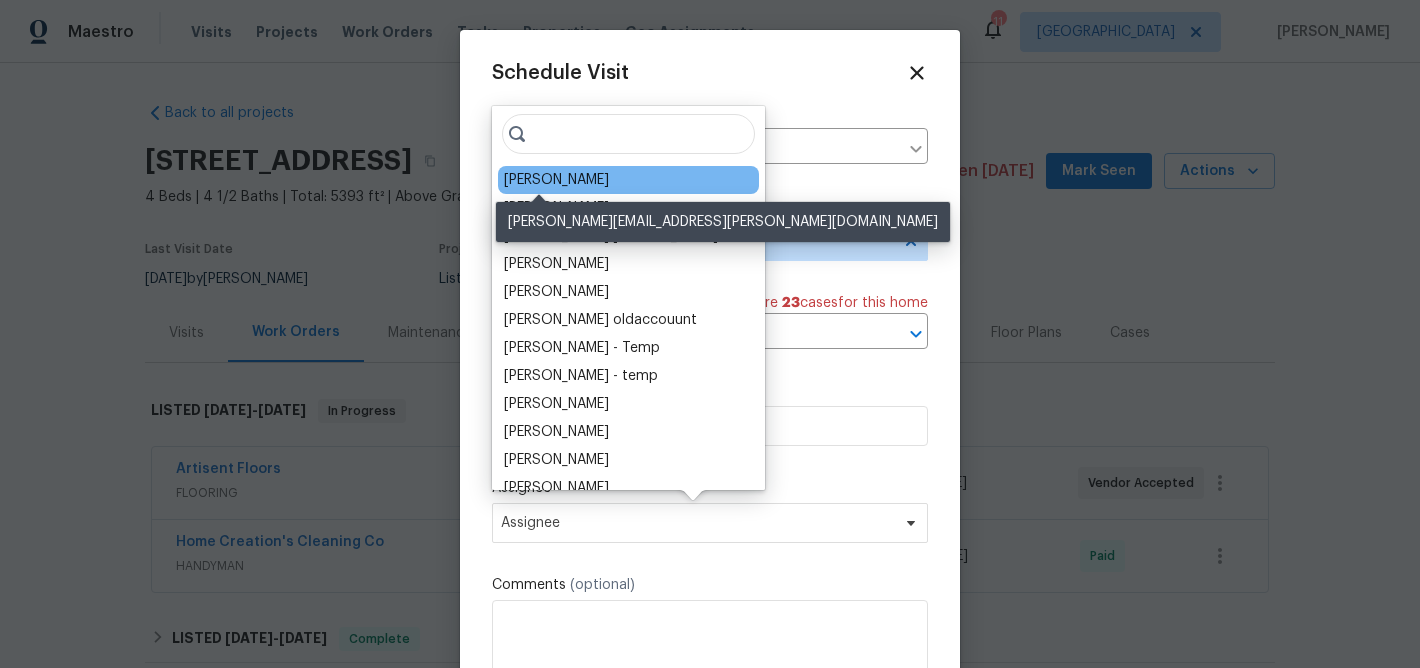 click on "[PERSON_NAME]" at bounding box center [556, 180] 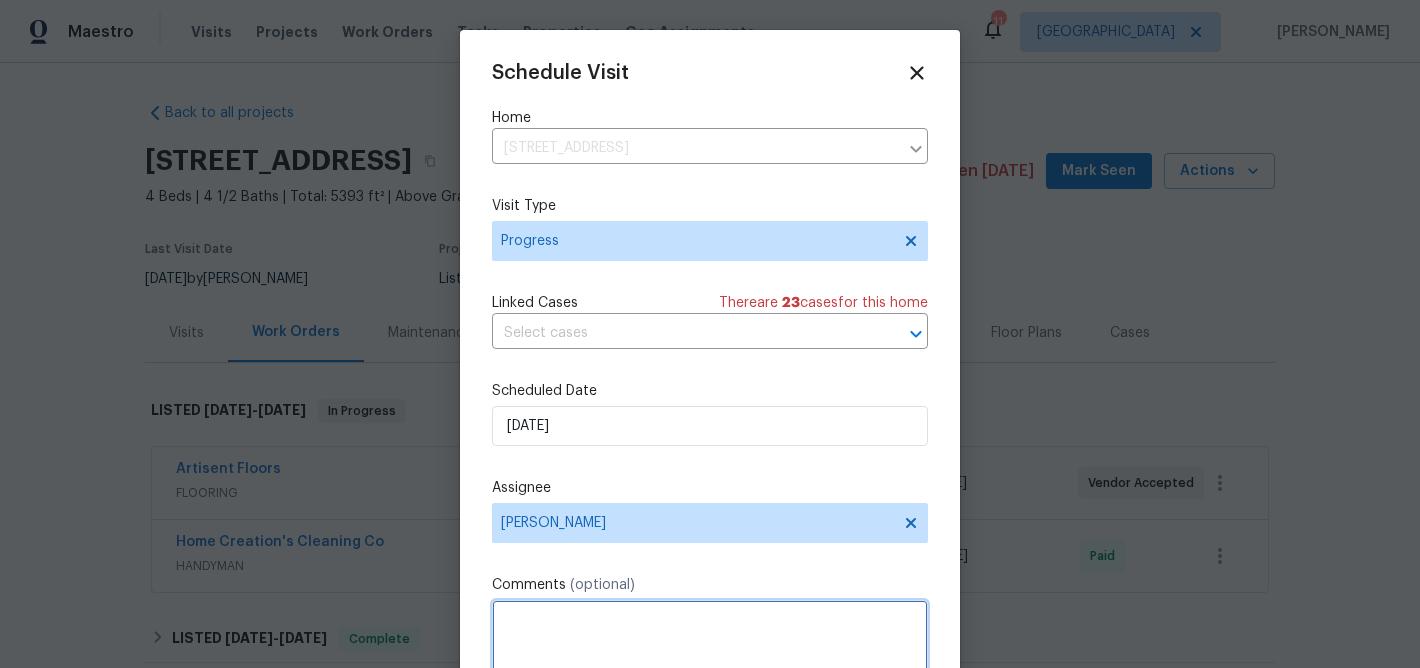 click at bounding box center (710, 640) 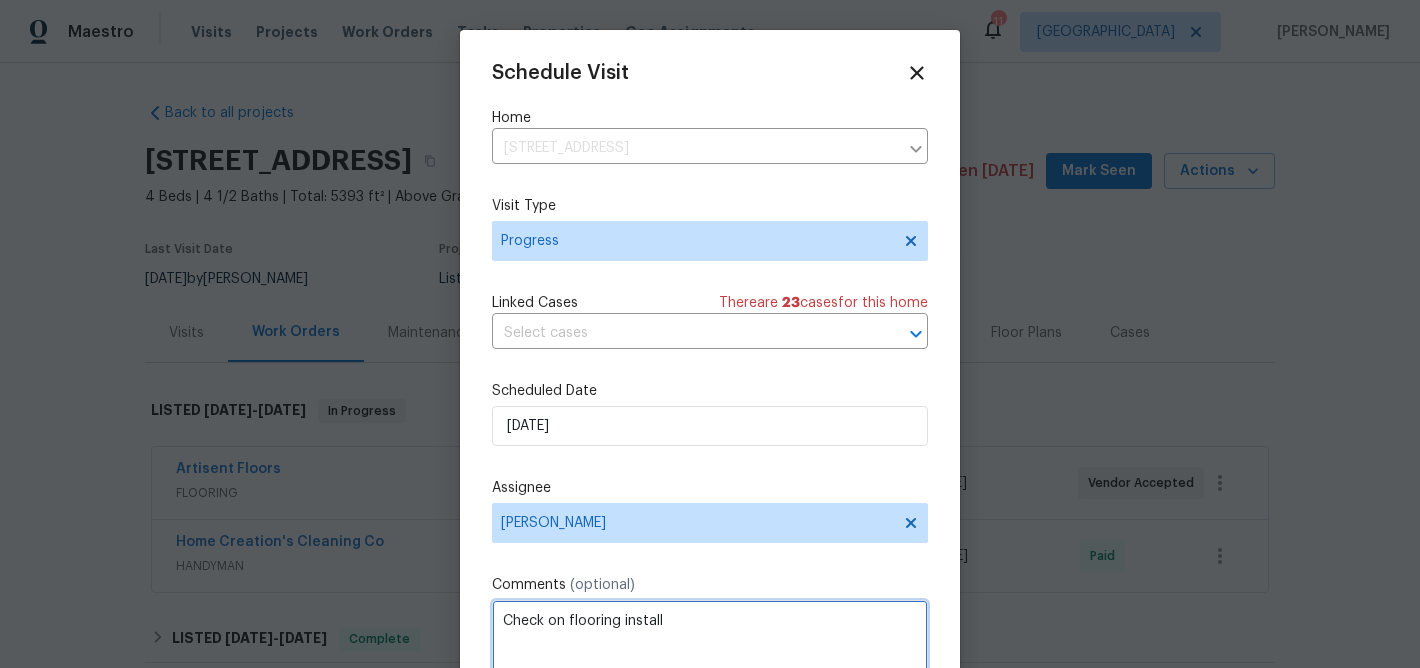 scroll, scrollTop: 36, scrollLeft: 0, axis: vertical 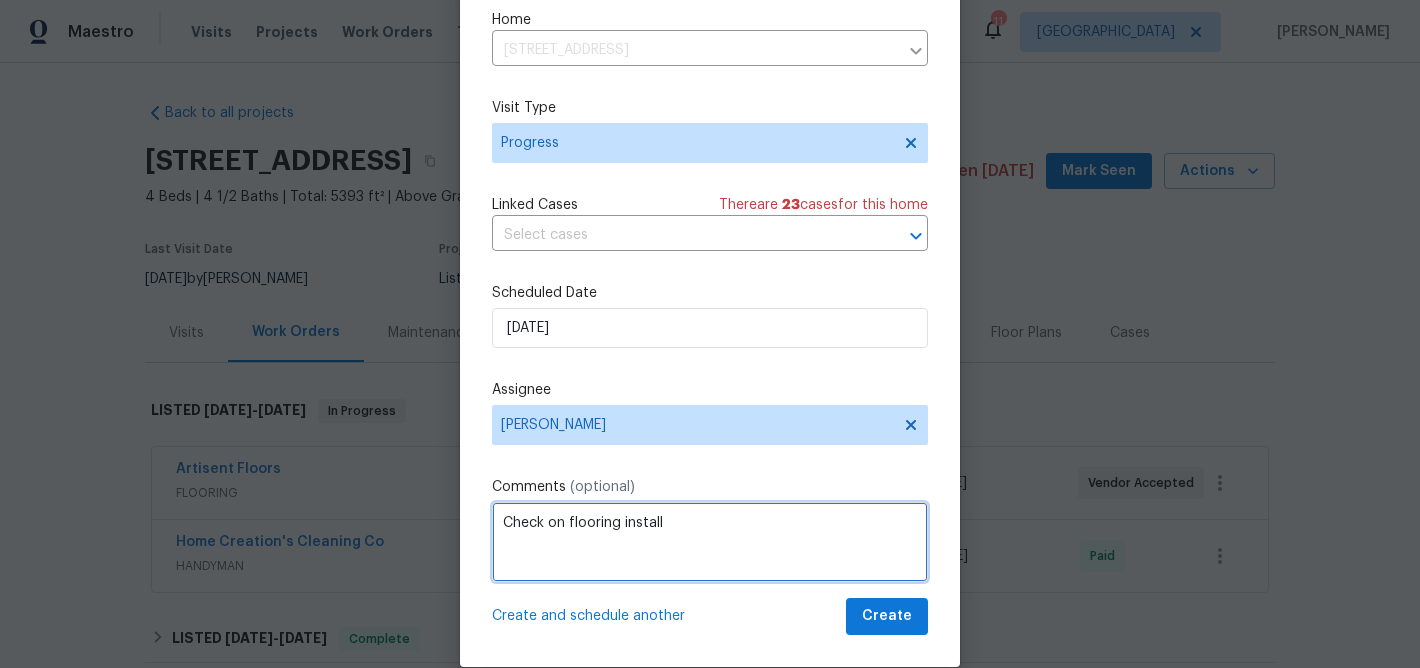 type on "Check on flooring install" 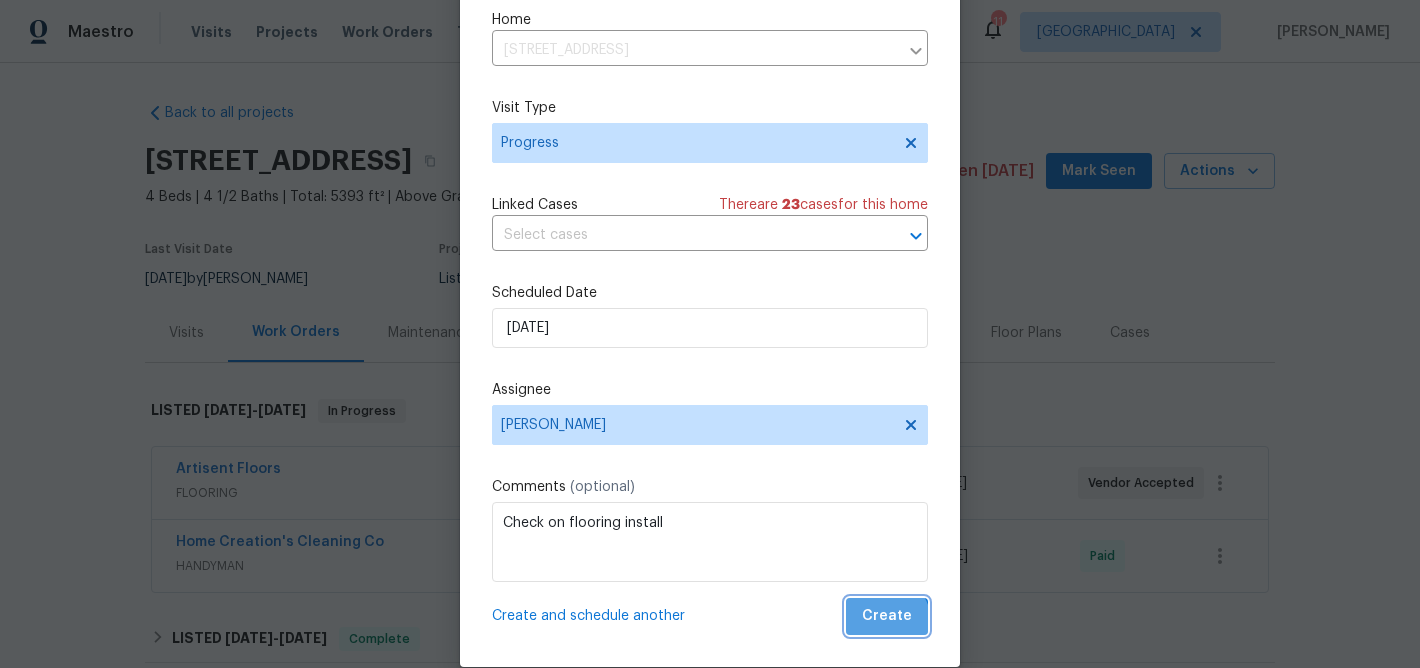 click on "Create" at bounding box center [887, 616] 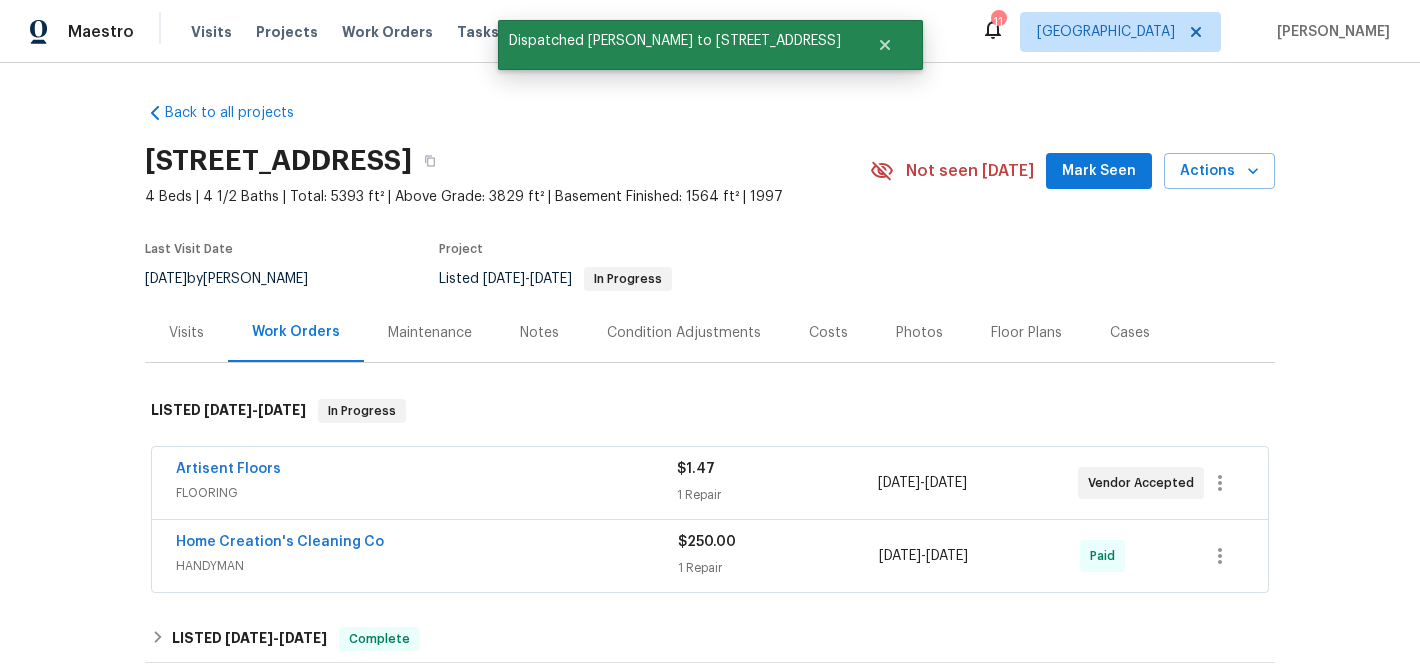 scroll, scrollTop: 0, scrollLeft: 0, axis: both 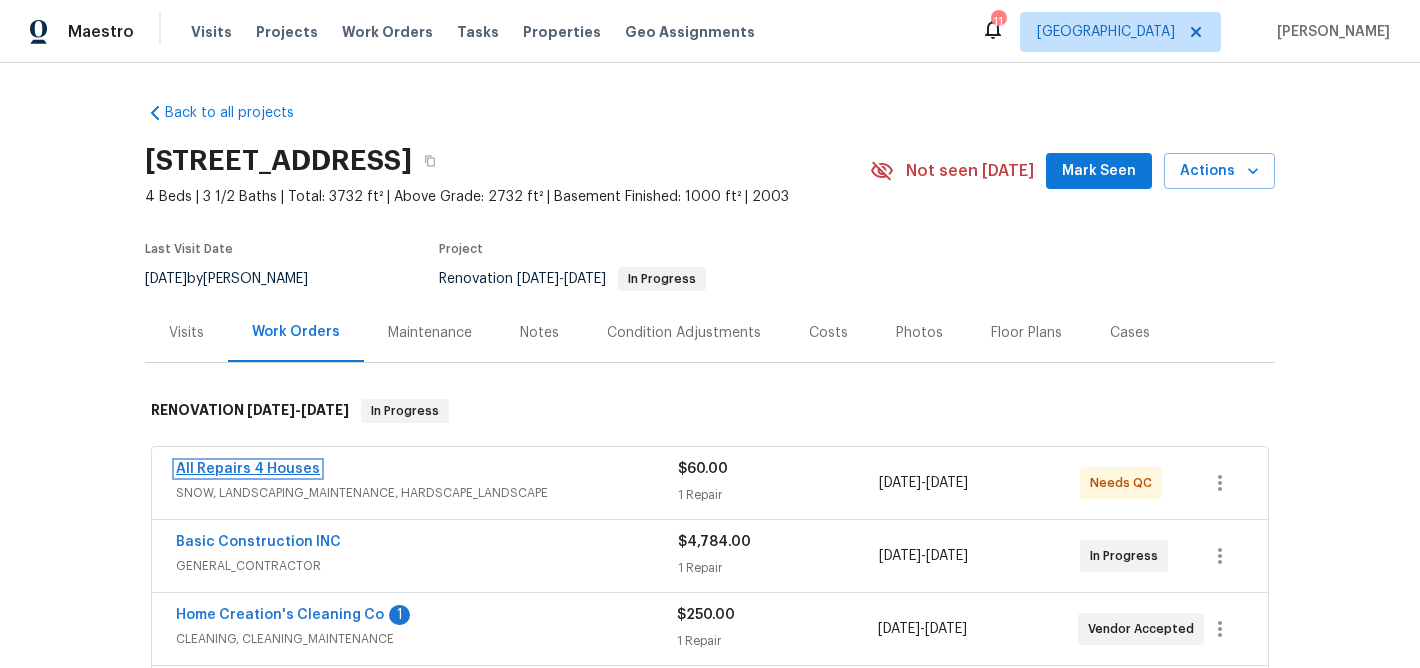 click on "All Repairs 4 Houses" at bounding box center [248, 469] 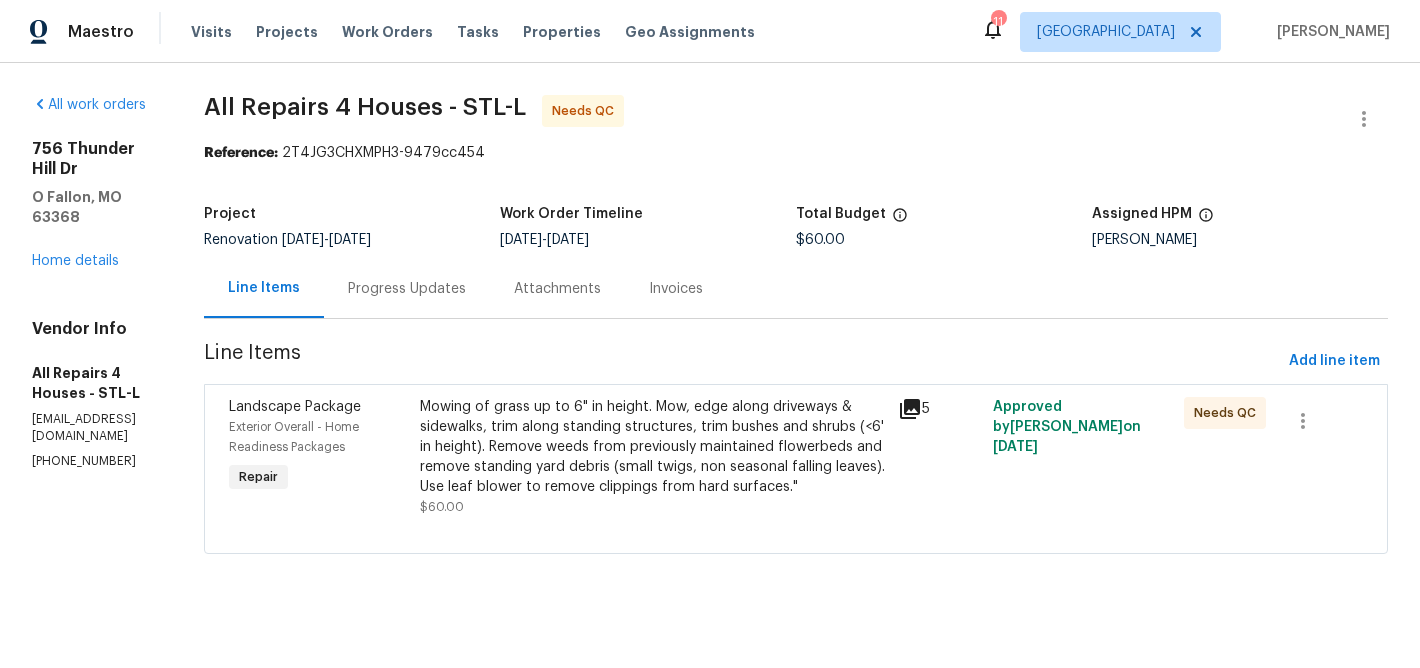 click on "Needs QC" at bounding box center (587, 111) 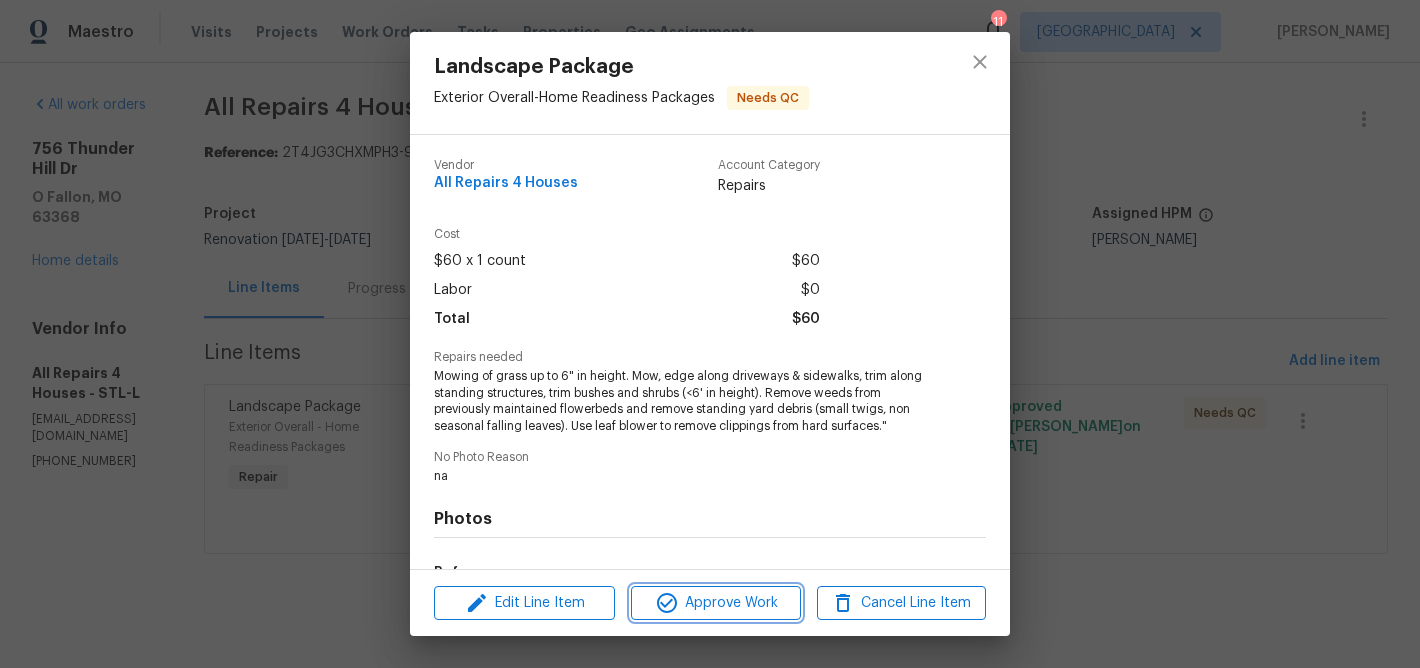 click on "Approve Work" at bounding box center [715, 603] 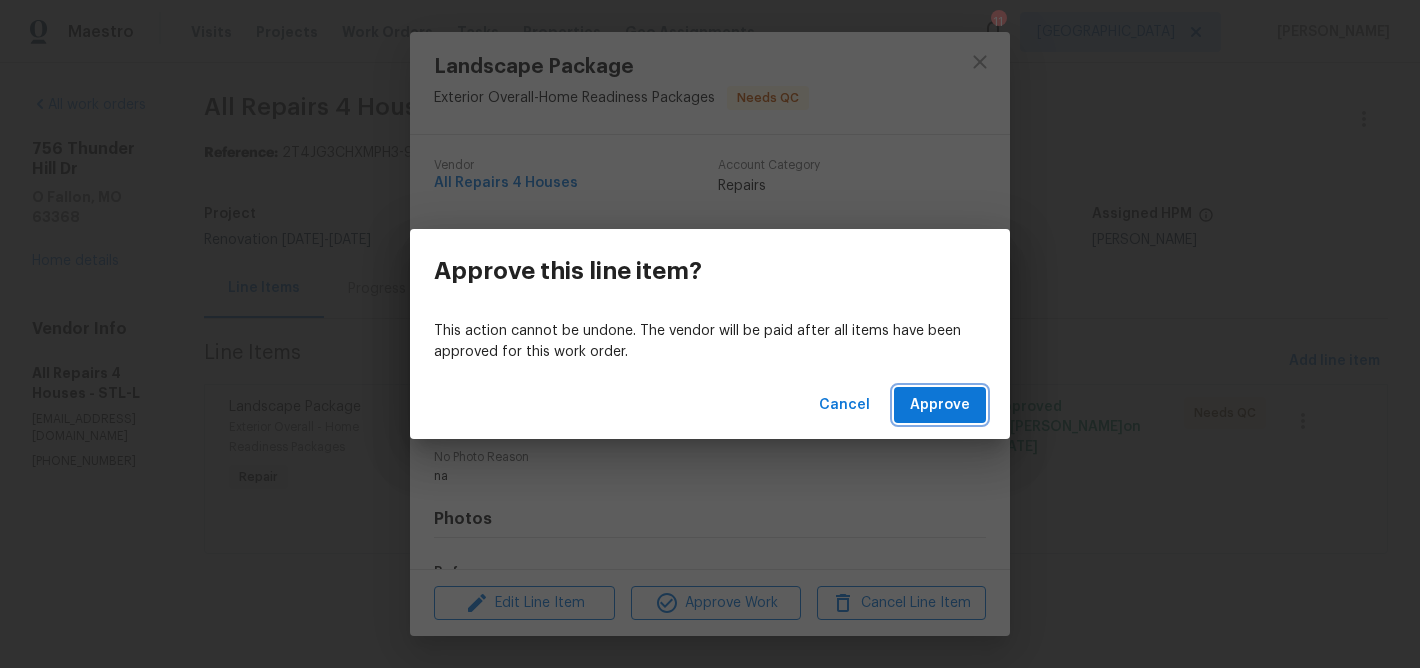 click on "Approve" at bounding box center [940, 405] 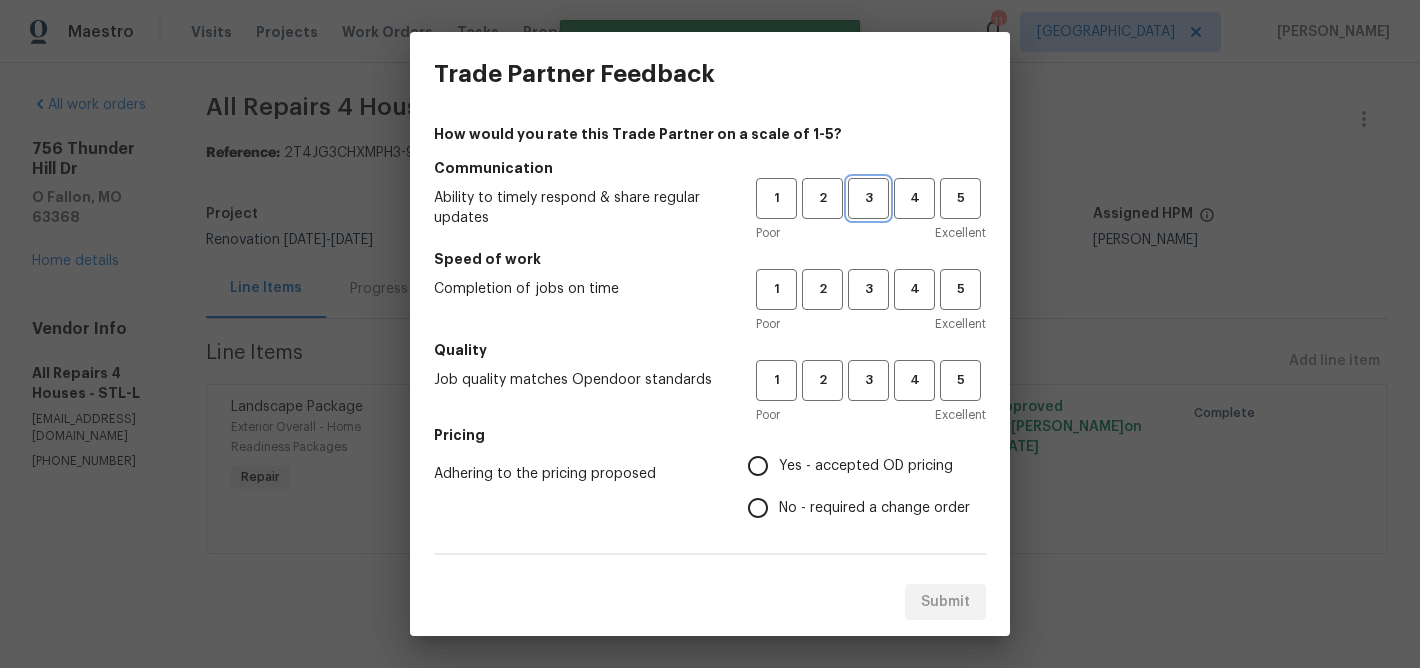 click on "3" at bounding box center (868, 198) 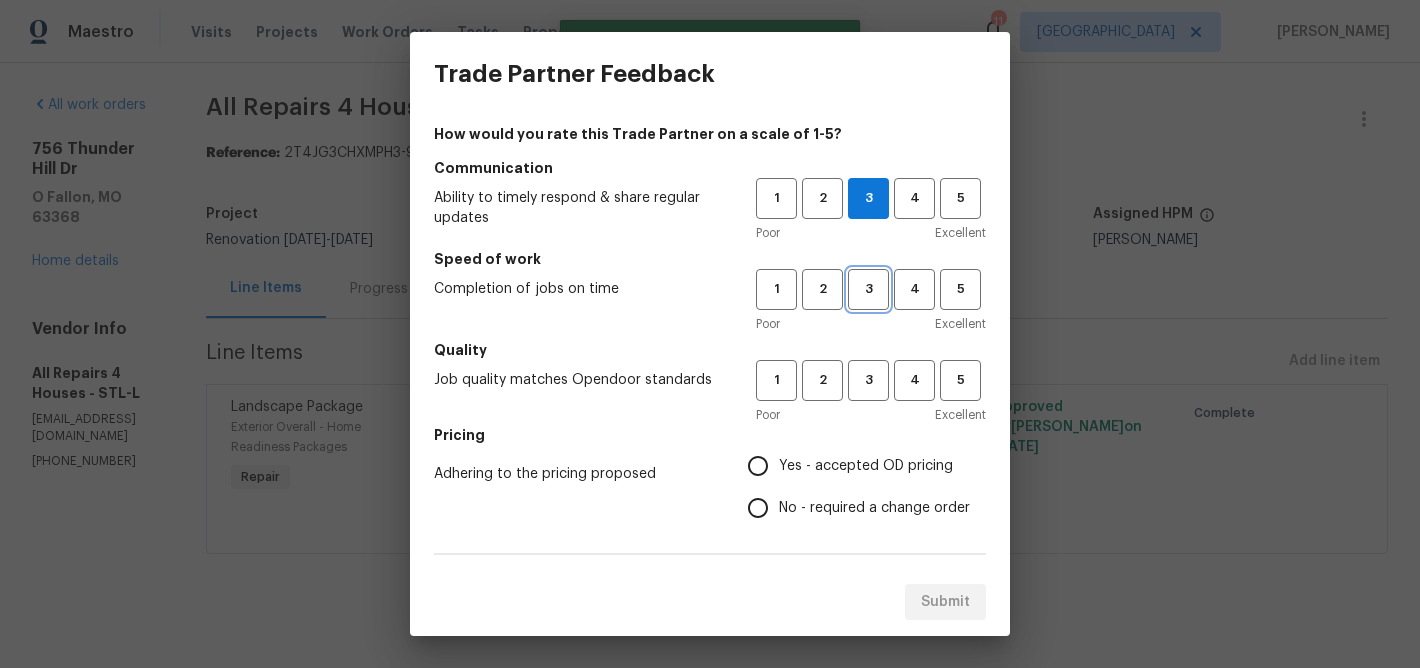 click on "3" at bounding box center (868, 289) 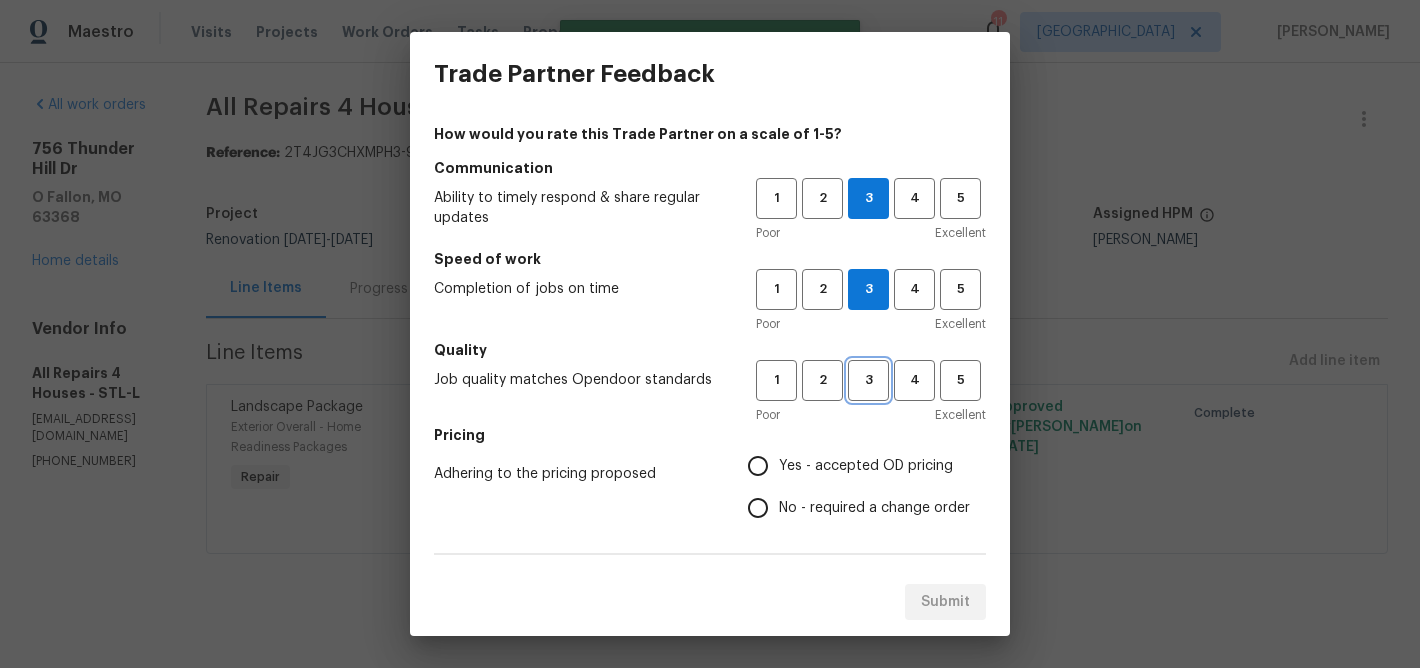 click on "3" at bounding box center [868, 380] 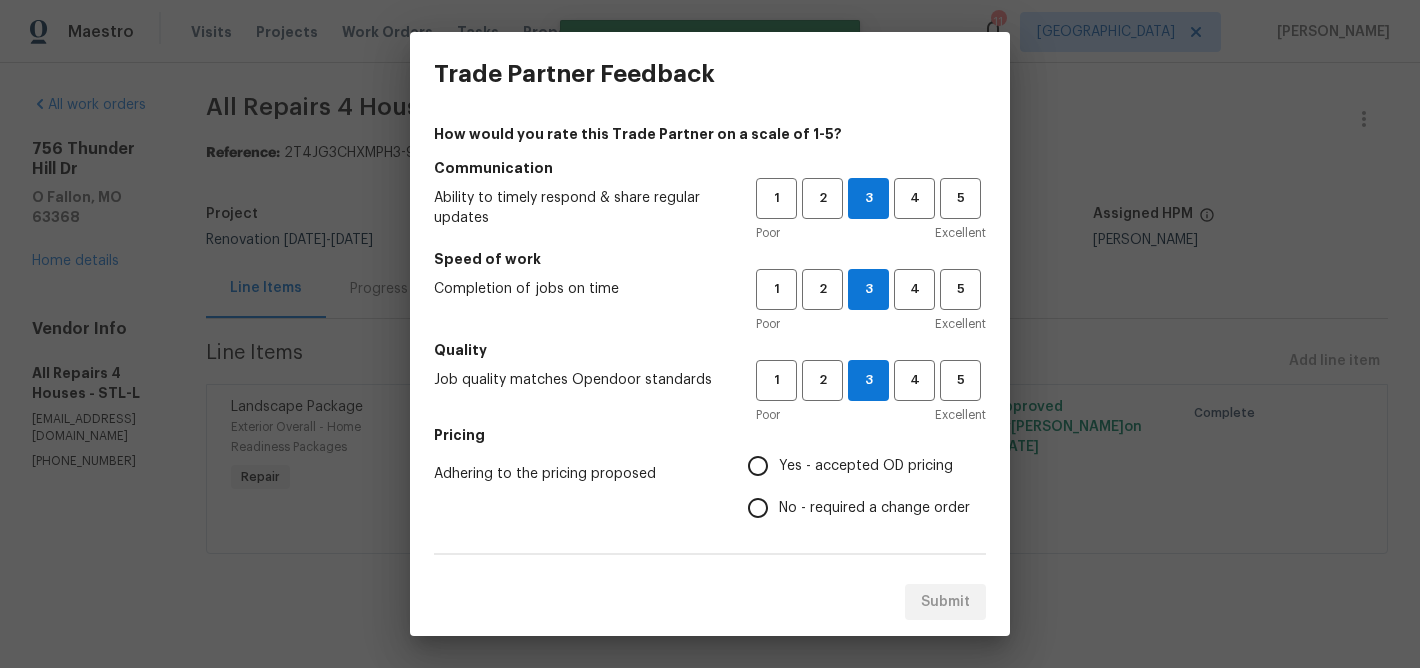 click on "Yes - accepted OD pricing" at bounding box center (758, 466) 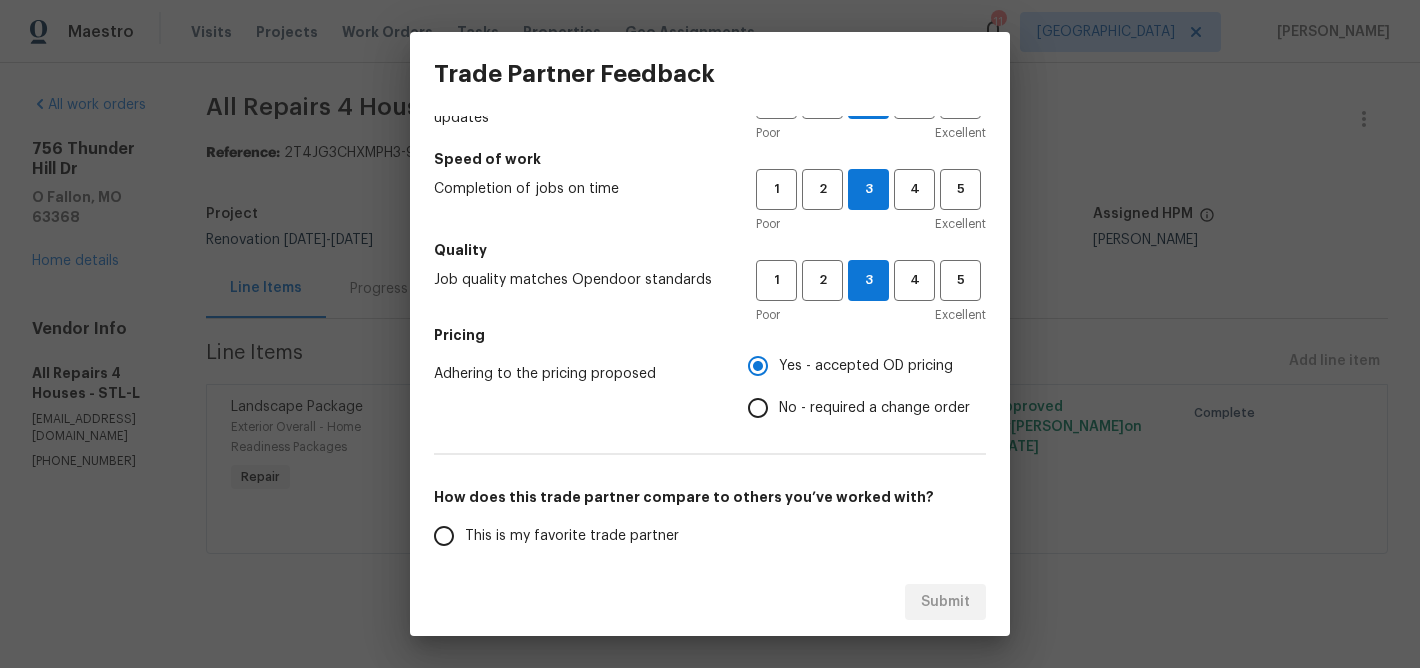 scroll, scrollTop: 123, scrollLeft: 0, axis: vertical 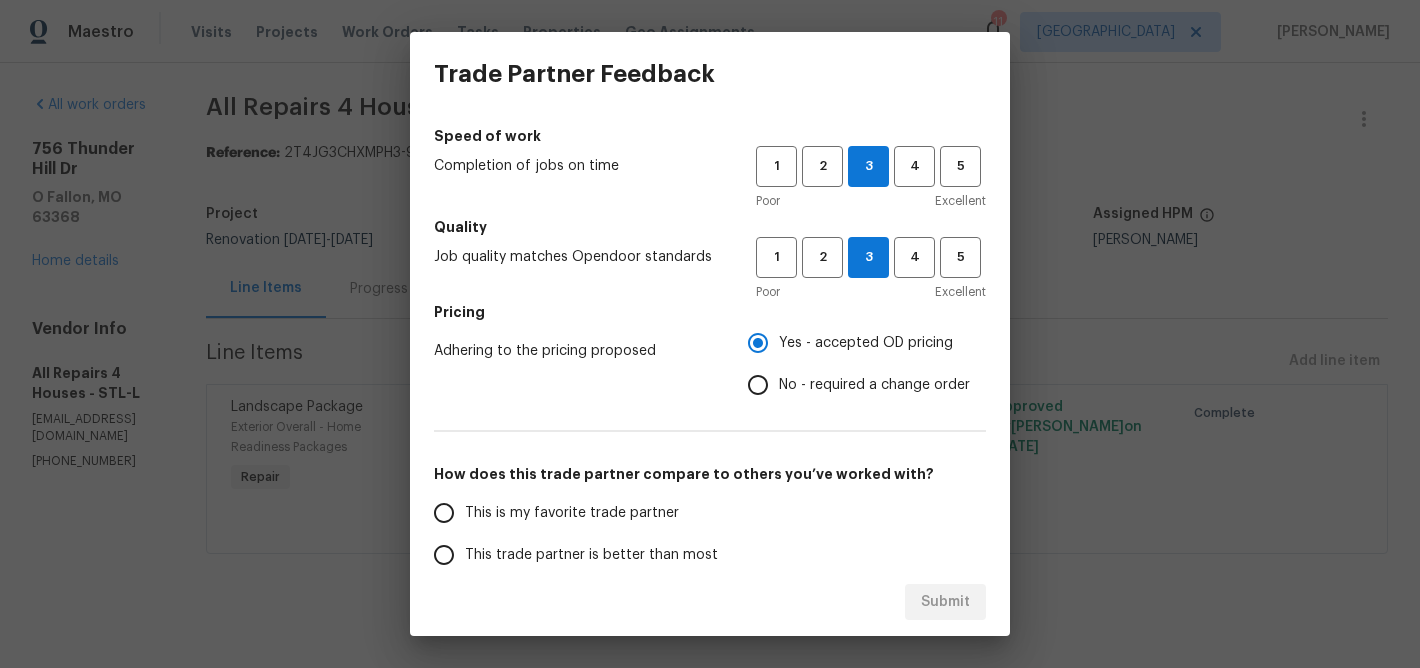 click on "This is my favorite trade partner" at bounding box center (444, 513) 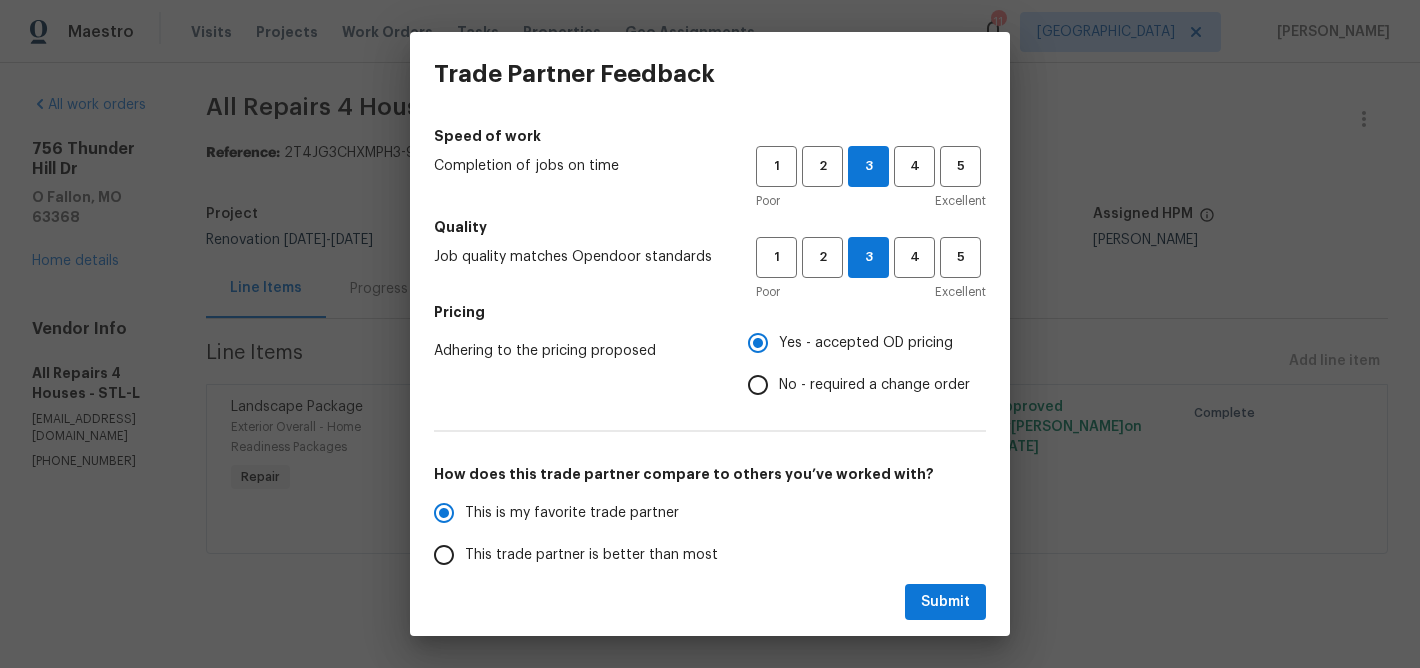 click on "This trade partner is better than most" at bounding box center (444, 555) 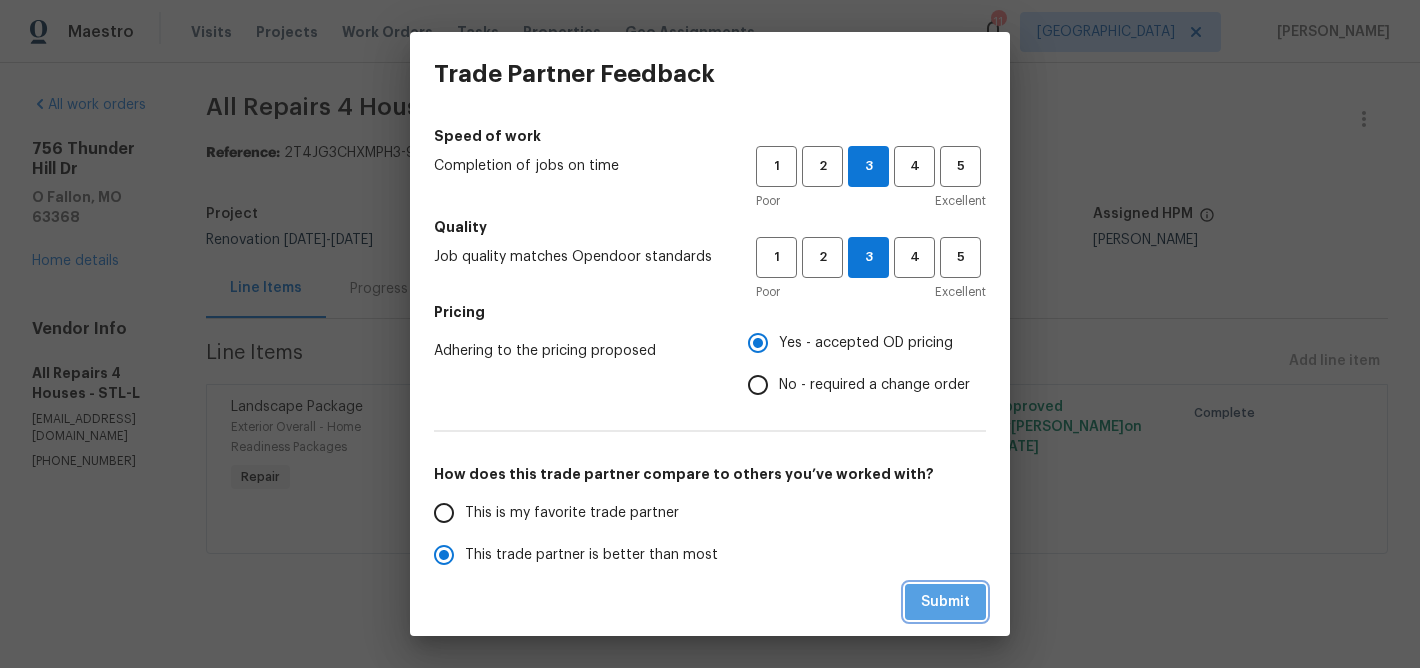 click on "Submit" at bounding box center (945, 602) 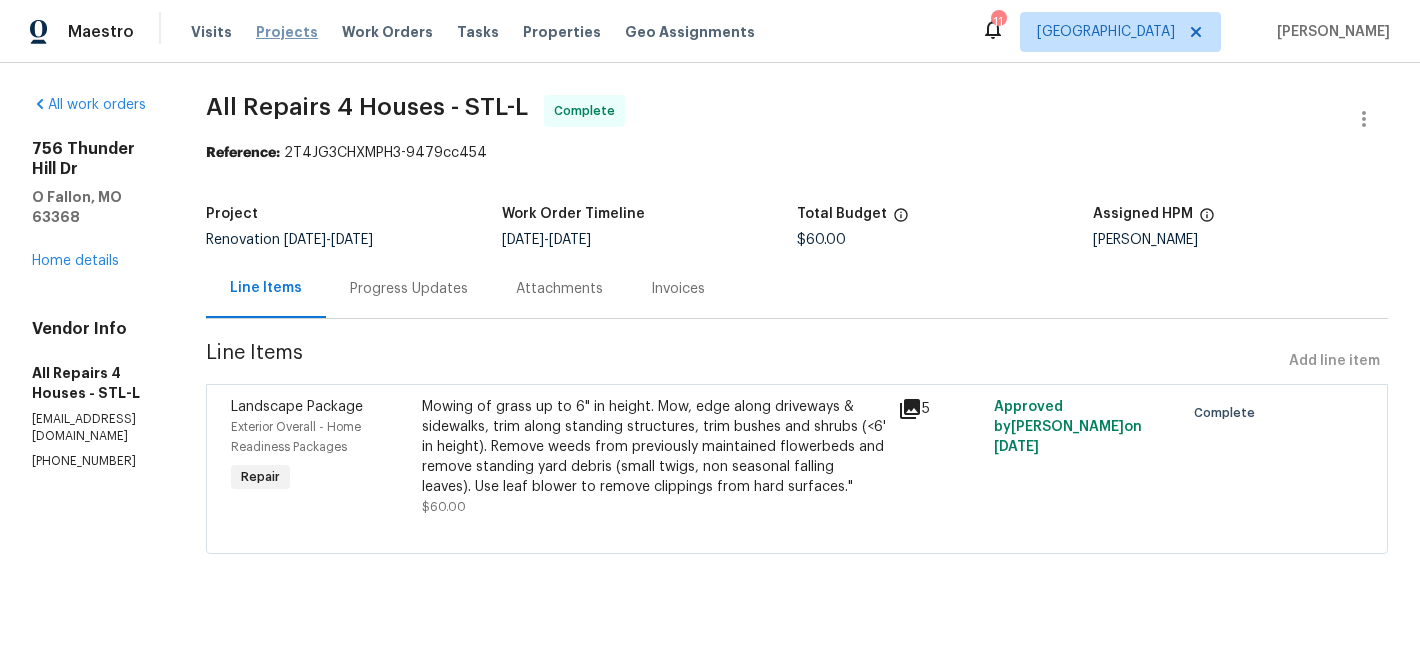 click on "Projects" at bounding box center (287, 32) 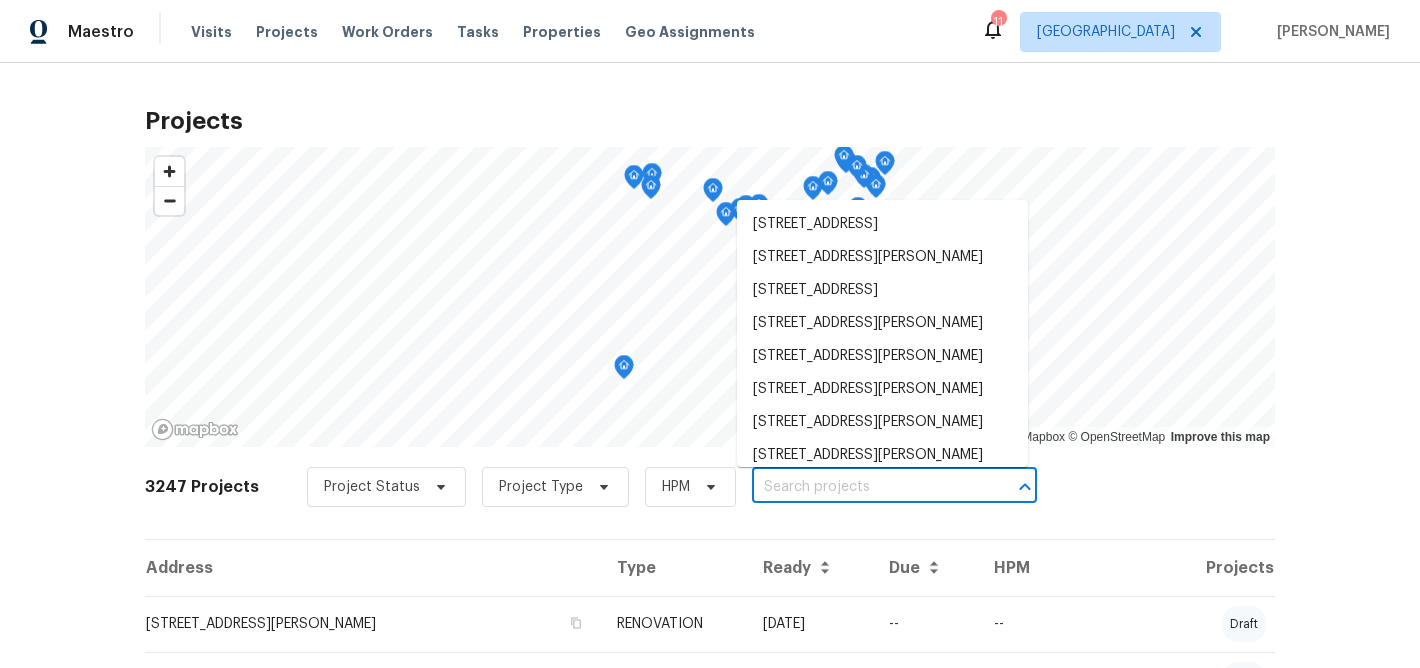 click at bounding box center (866, 487) 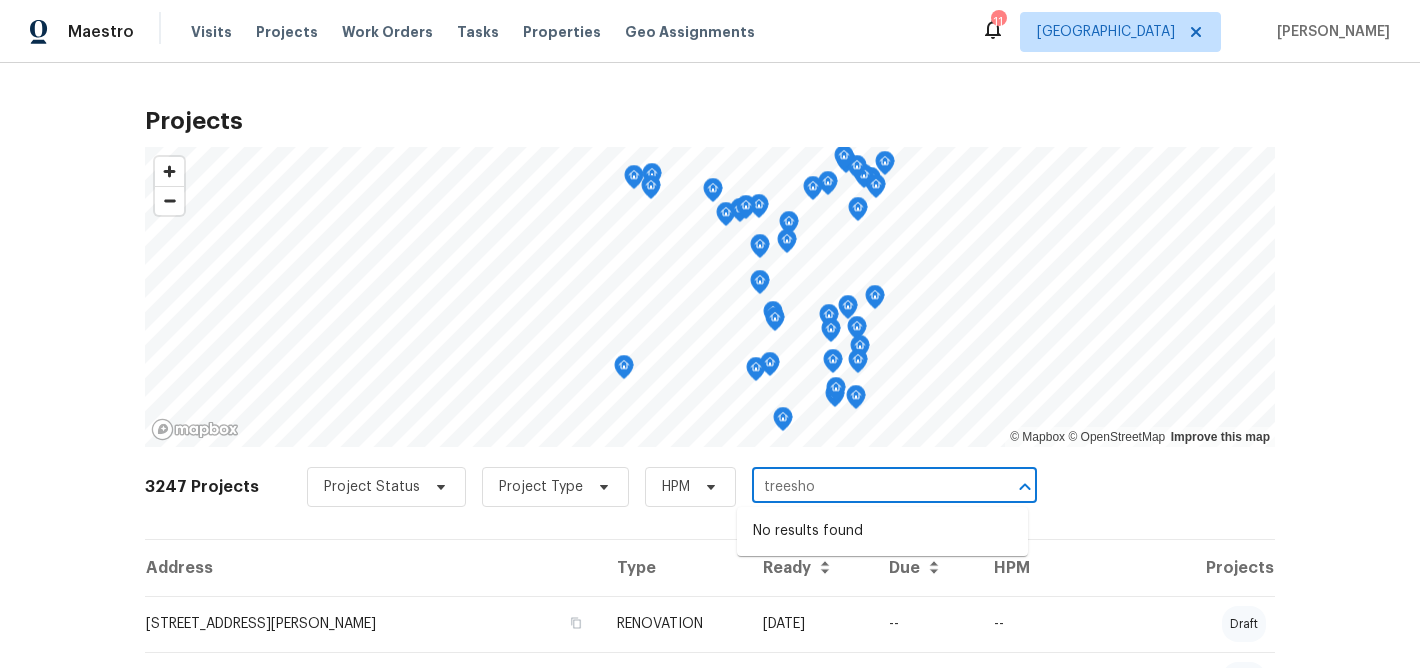 type on "treesh" 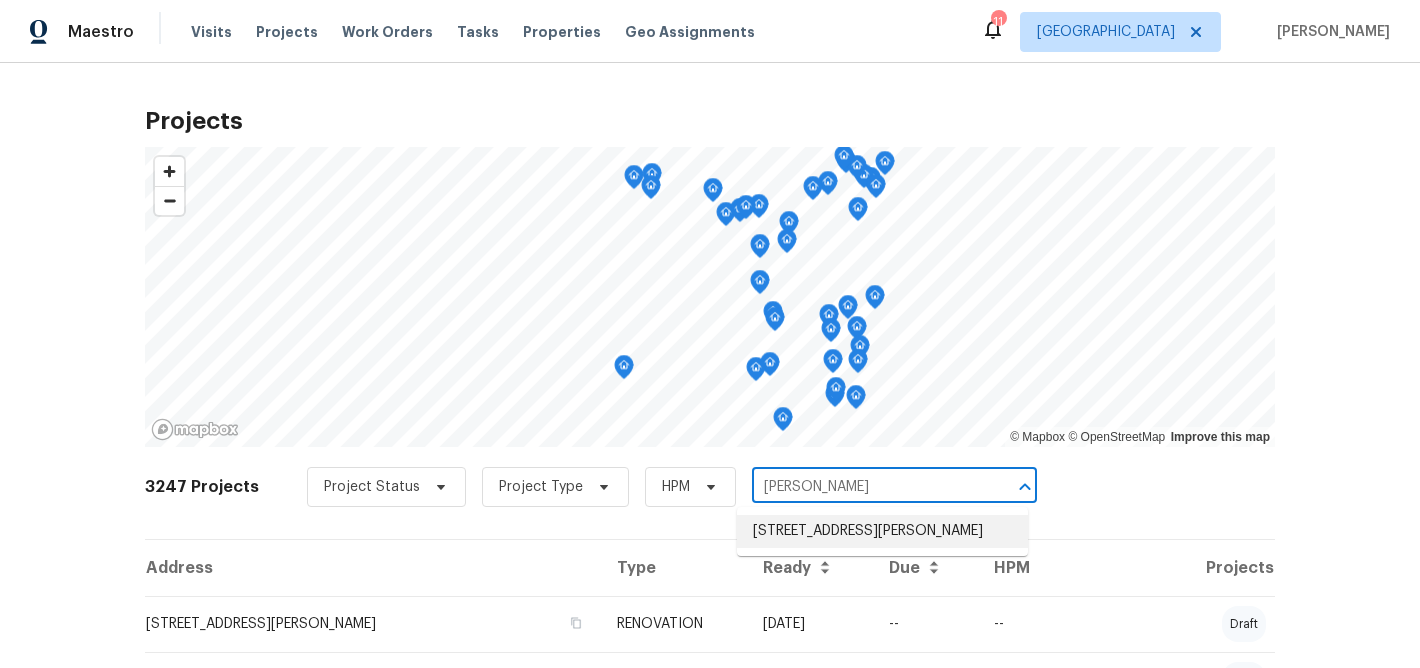 click on "4033 Treeshadow Dr, Saint Peters, MO 63376" at bounding box center [882, 531] 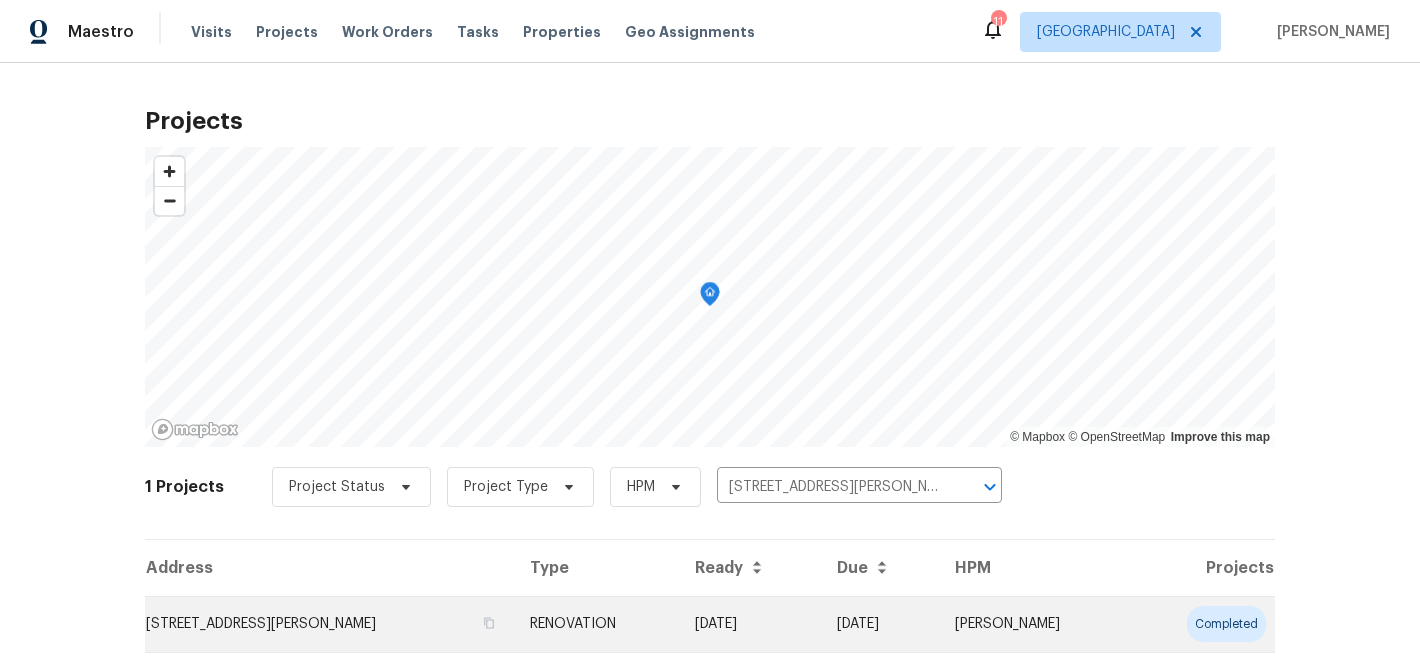 click on "4033 Treeshadow Dr, Saint Peters, MO 63376" at bounding box center (329, 624) 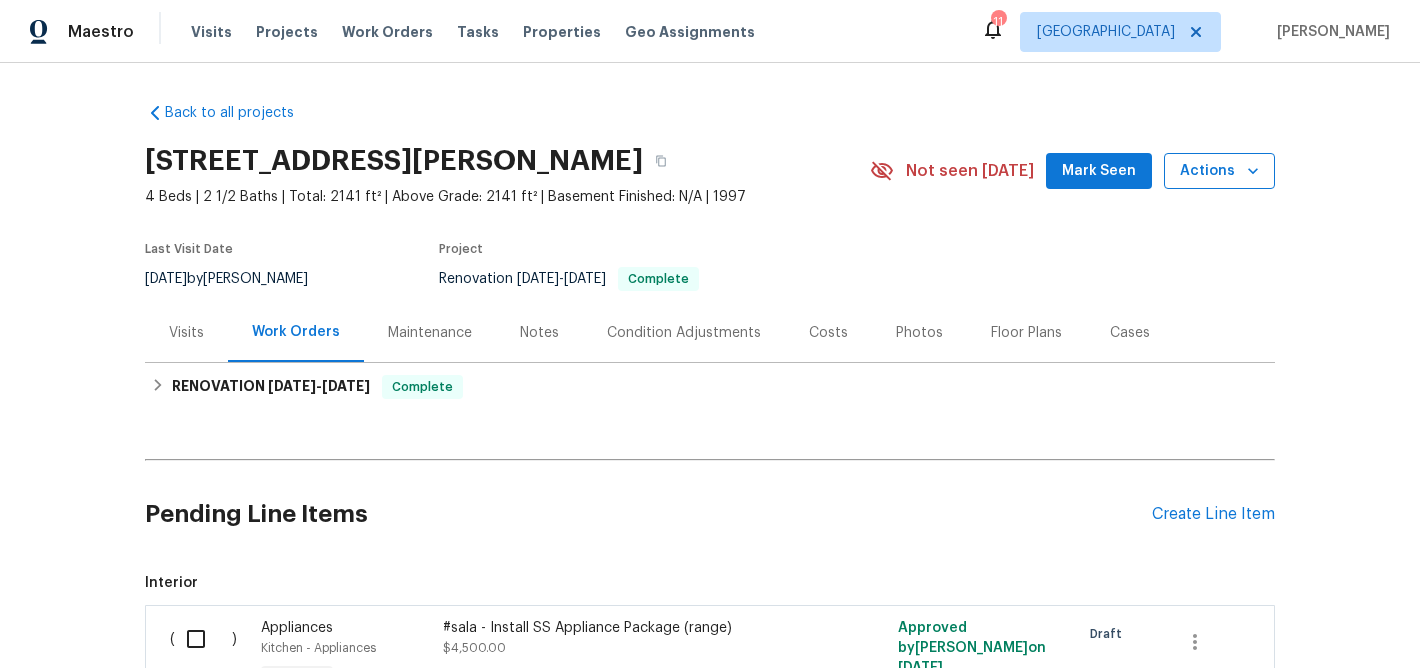 click 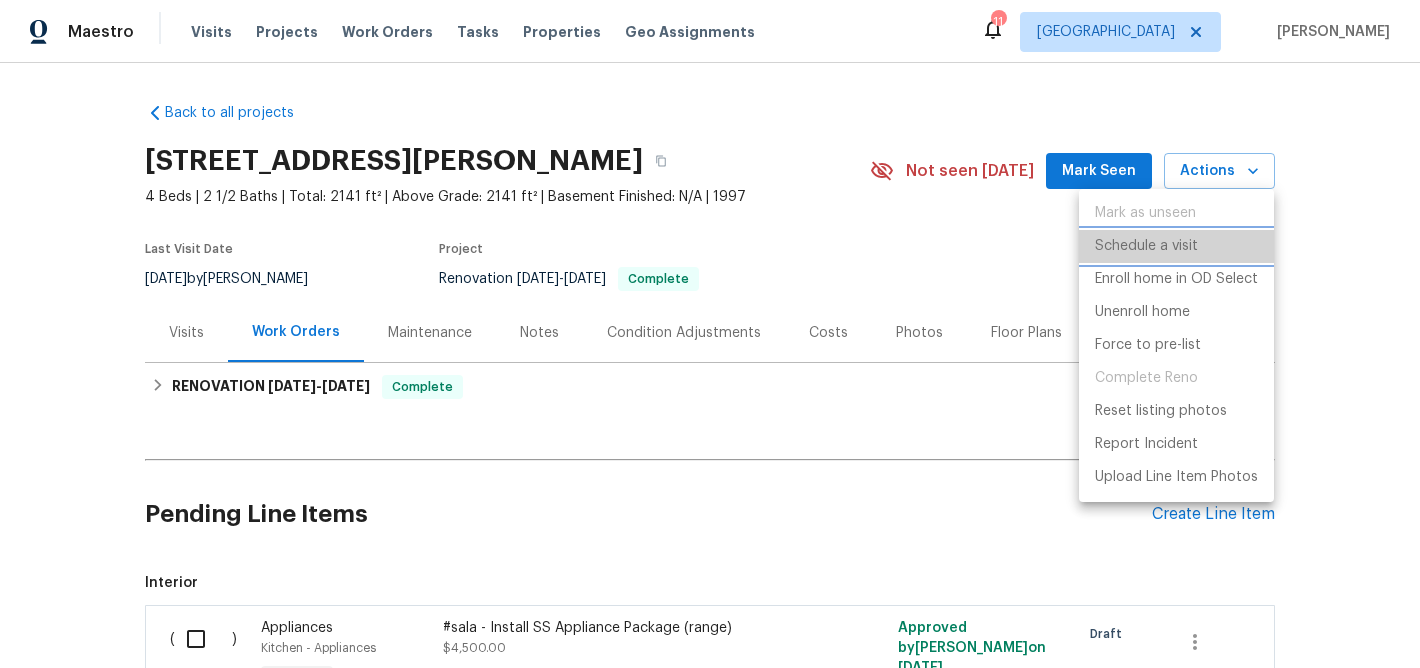 click on "Schedule a visit" at bounding box center [1146, 246] 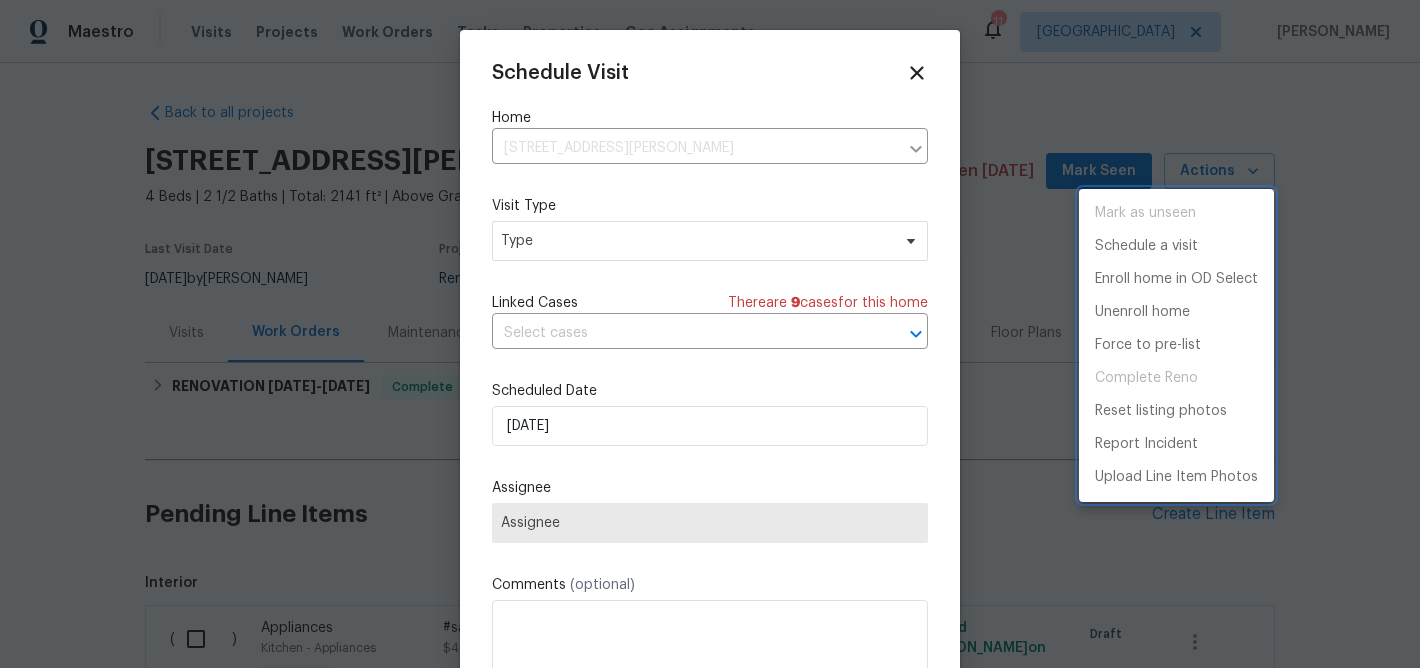 click at bounding box center (710, 334) 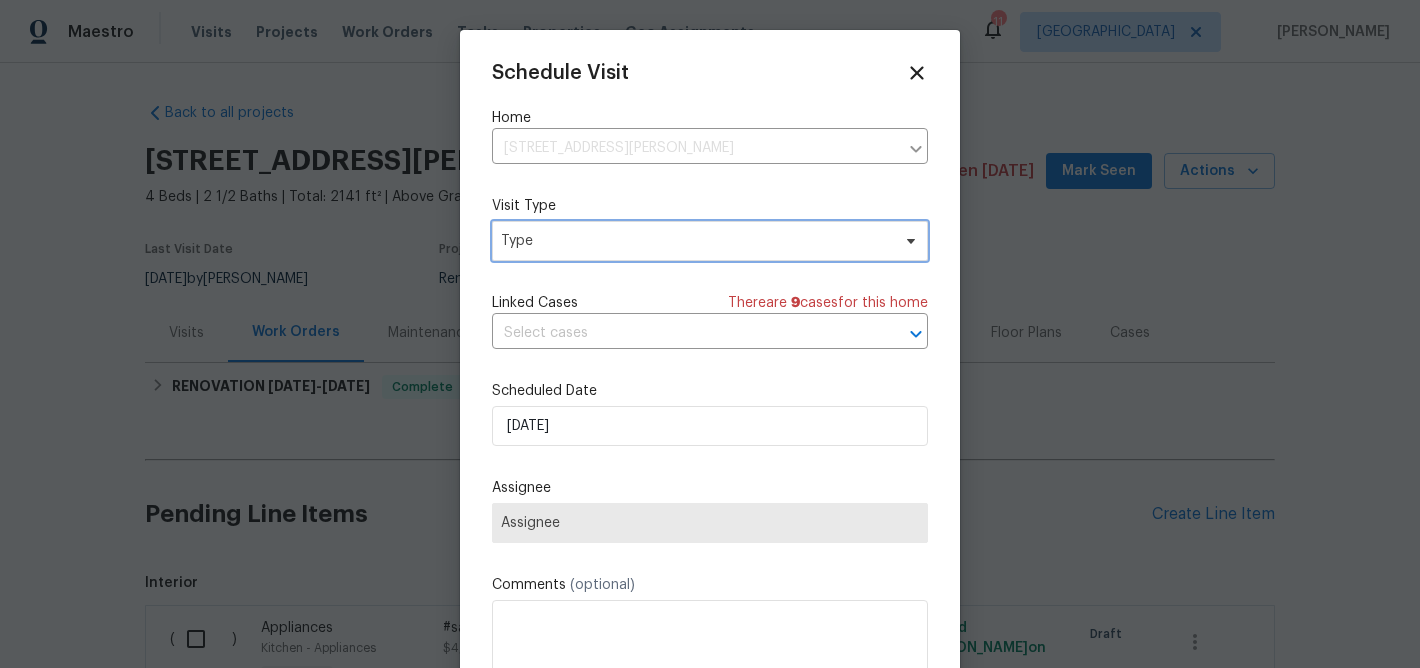 click on "Type" at bounding box center [695, 241] 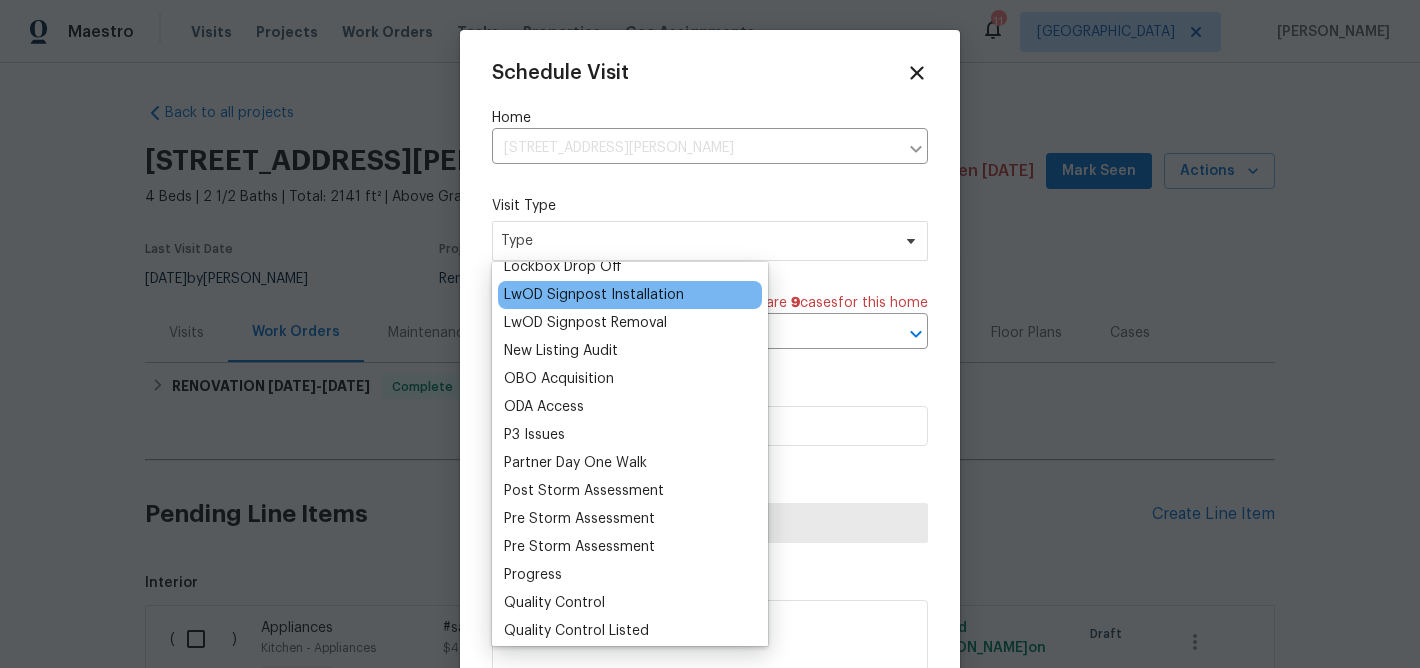 scroll, scrollTop: 1056, scrollLeft: 0, axis: vertical 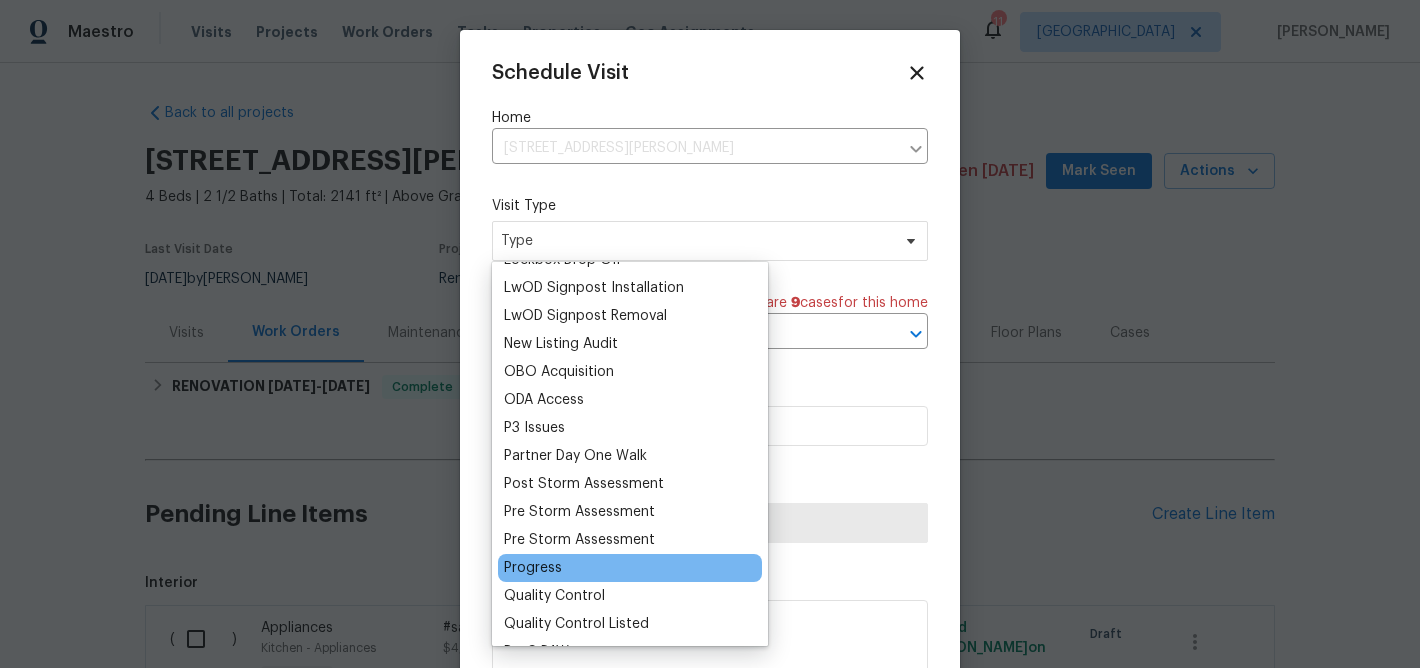 click on "Progress" at bounding box center (533, 568) 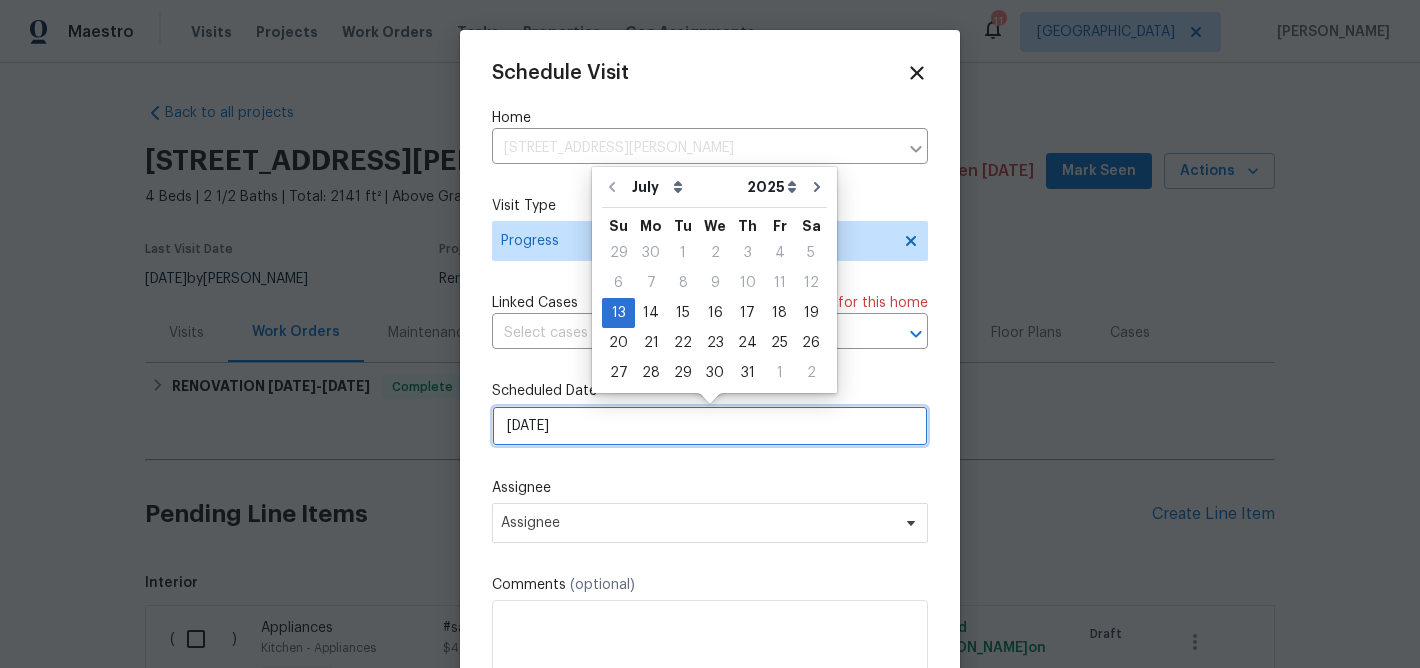 click on "[DATE]" at bounding box center (710, 426) 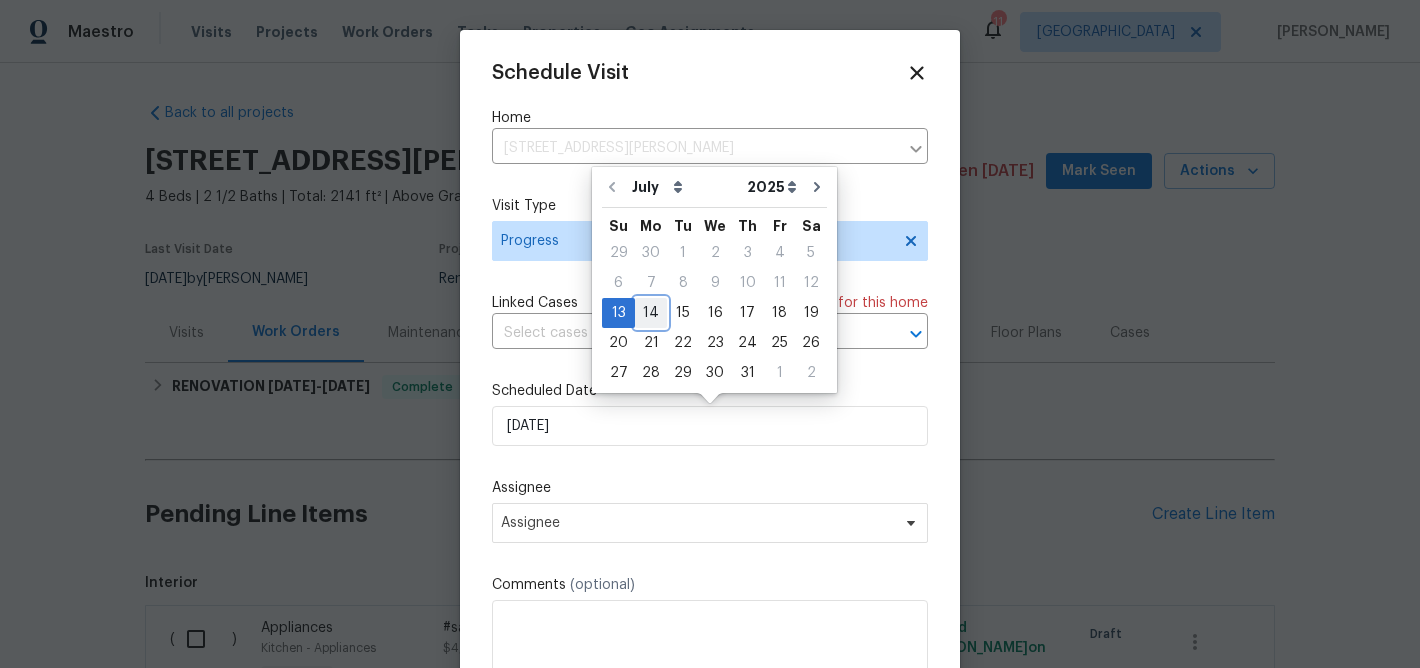 click on "14" at bounding box center [651, 313] 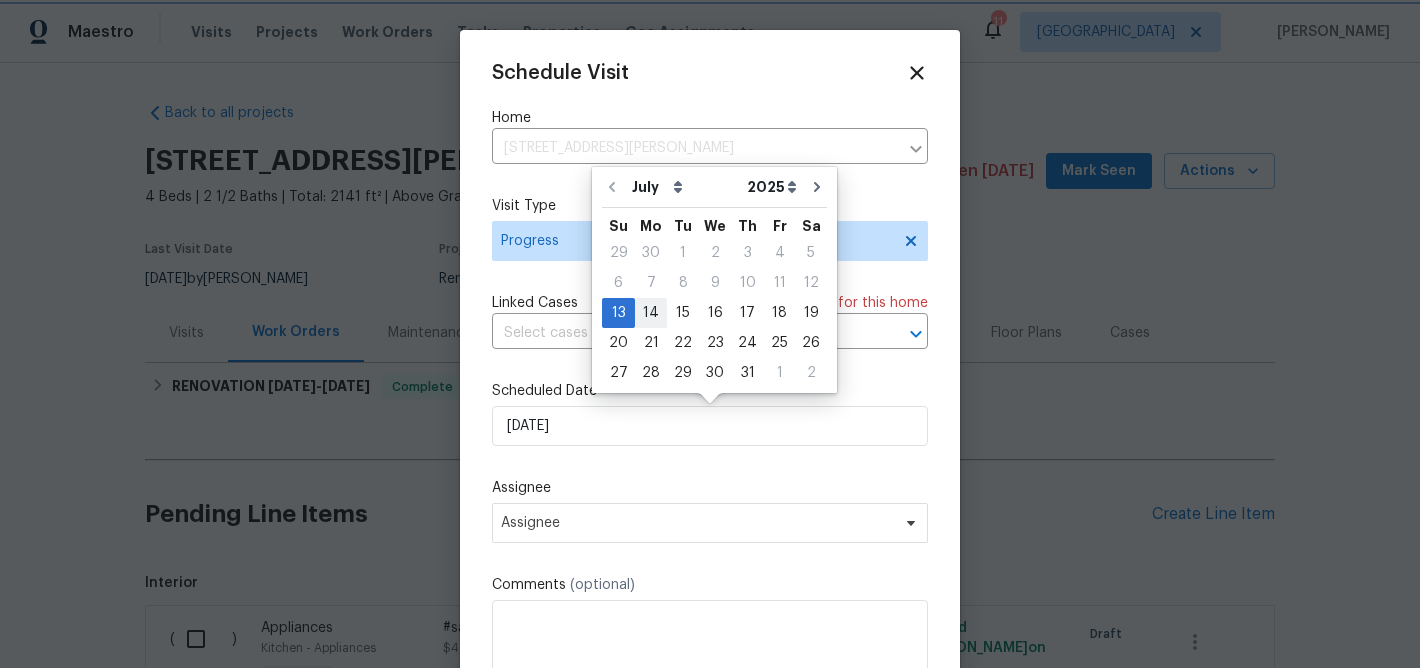 type on "7/14/2025" 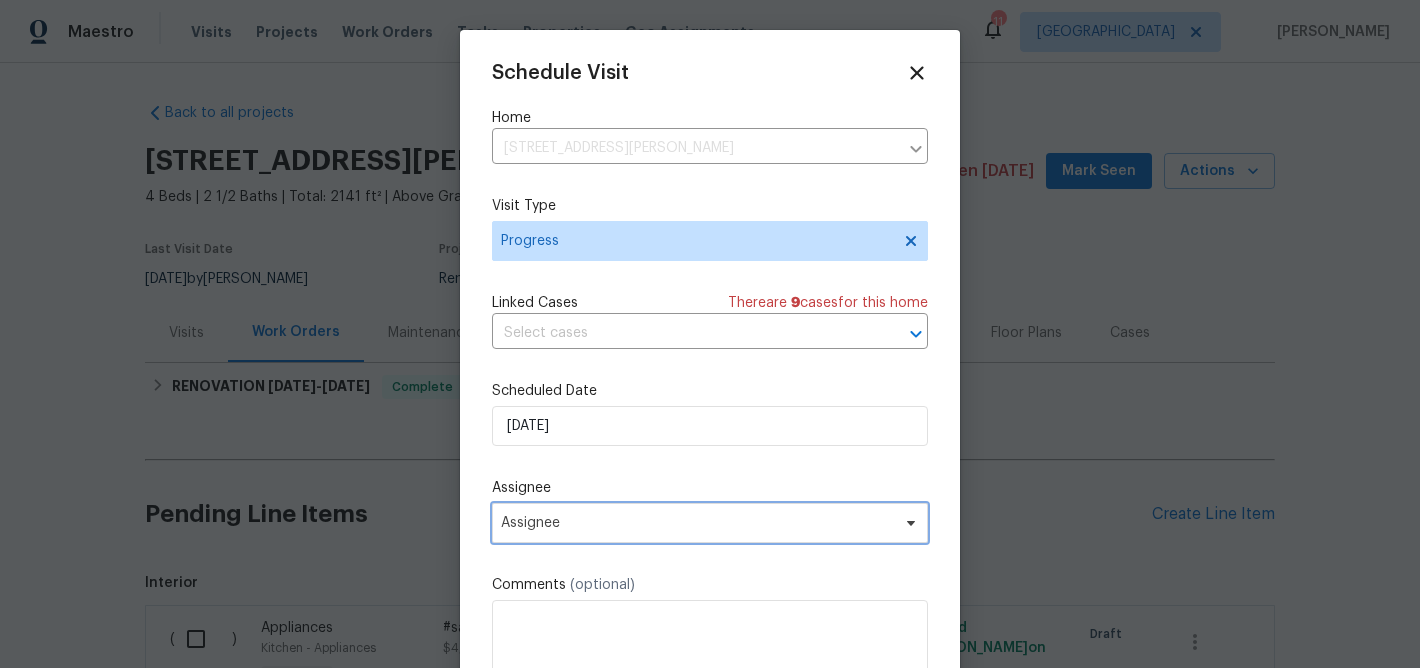 click on "Assignee" at bounding box center [710, 523] 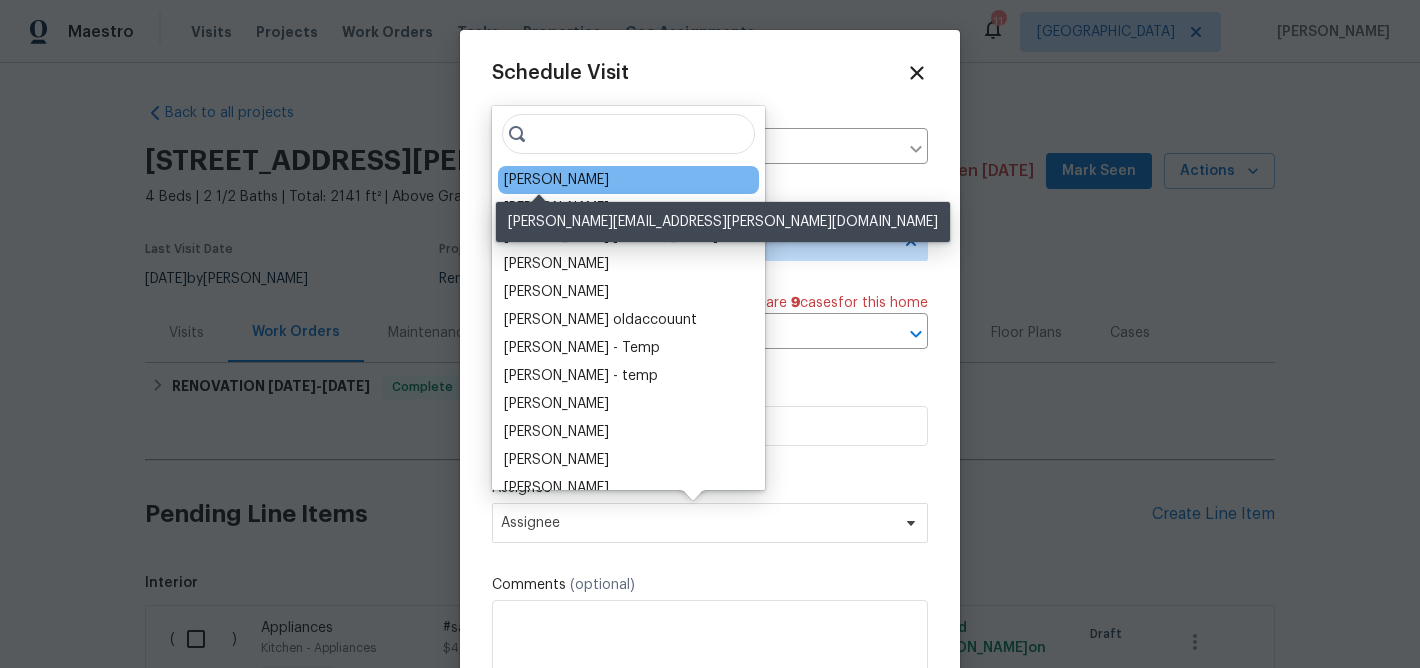 click on "[PERSON_NAME]" at bounding box center [556, 180] 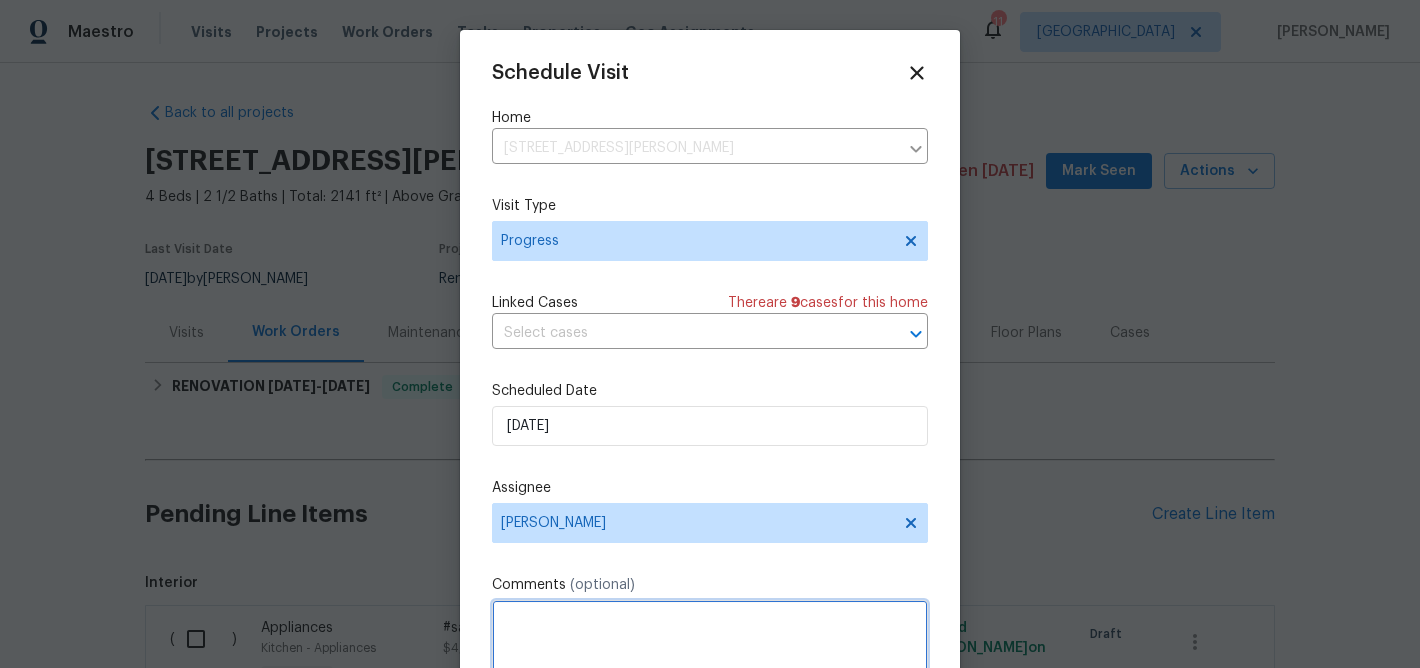 click at bounding box center (710, 640) 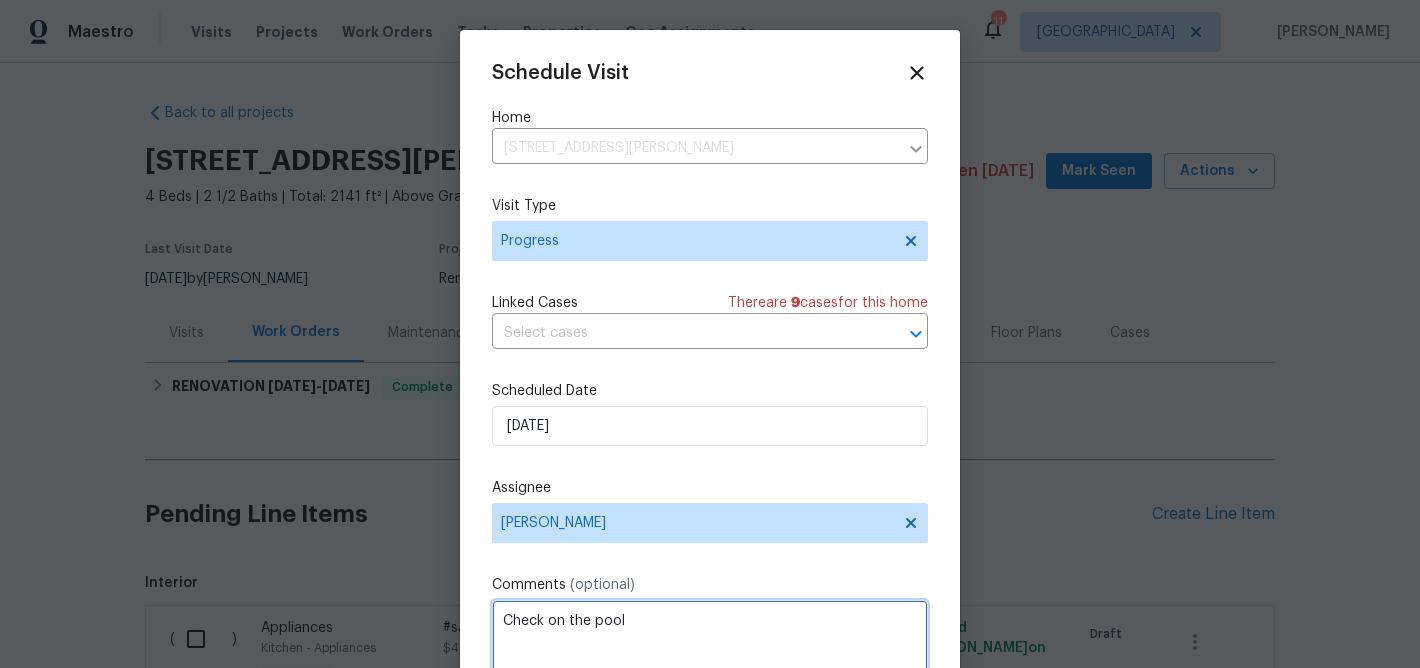 scroll, scrollTop: 36, scrollLeft: 0, axis: vertical 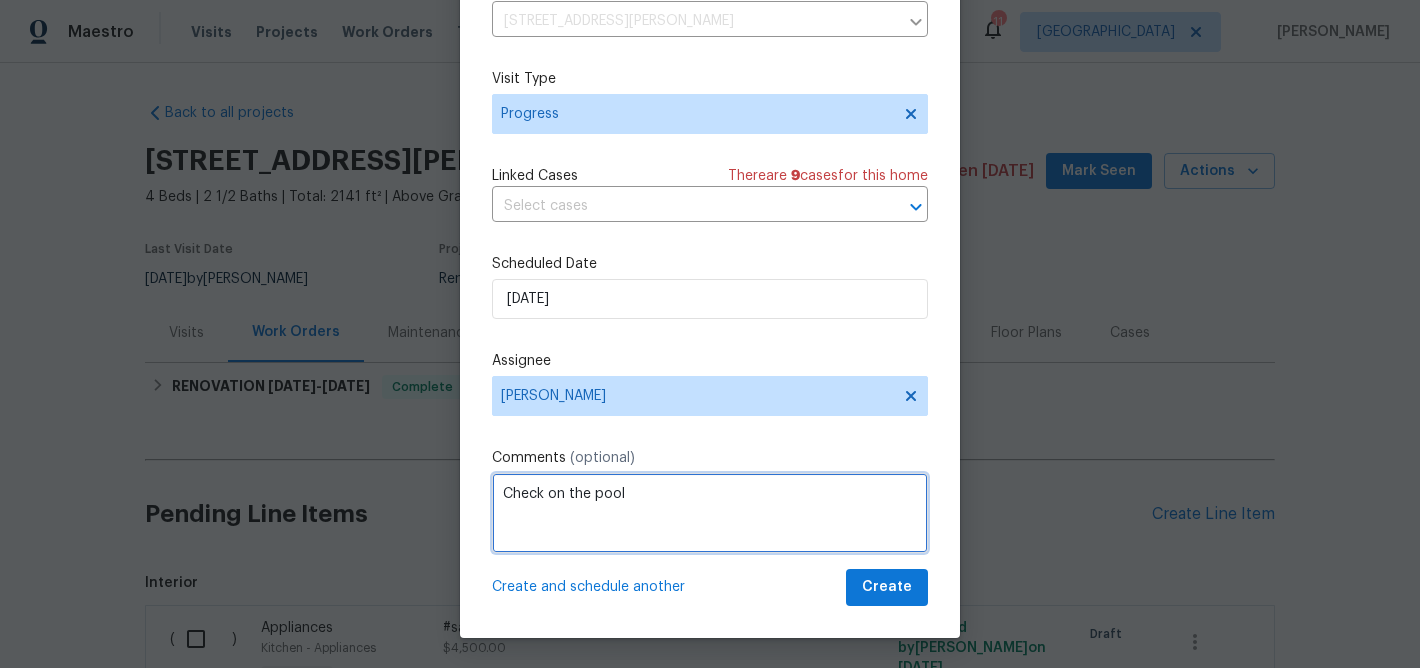 type on "Check on the pool" 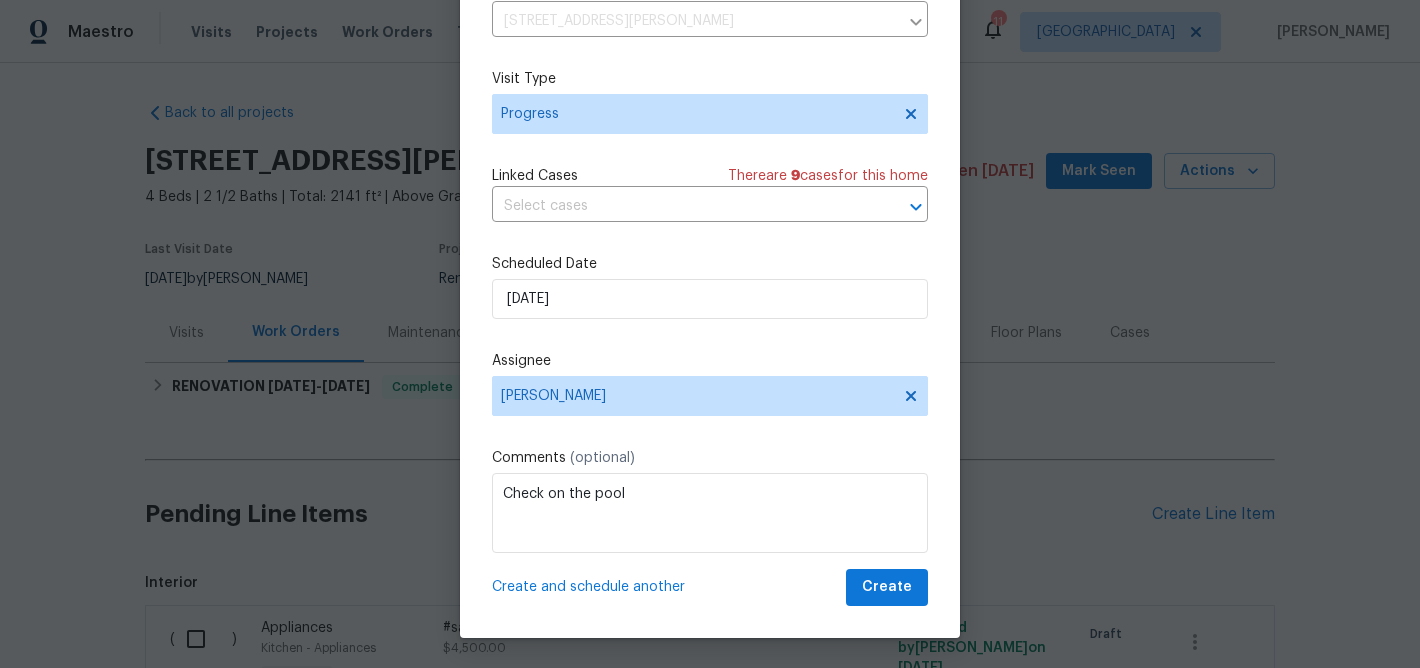 click on "Create and schedule another" at bounding box center [588, 587] 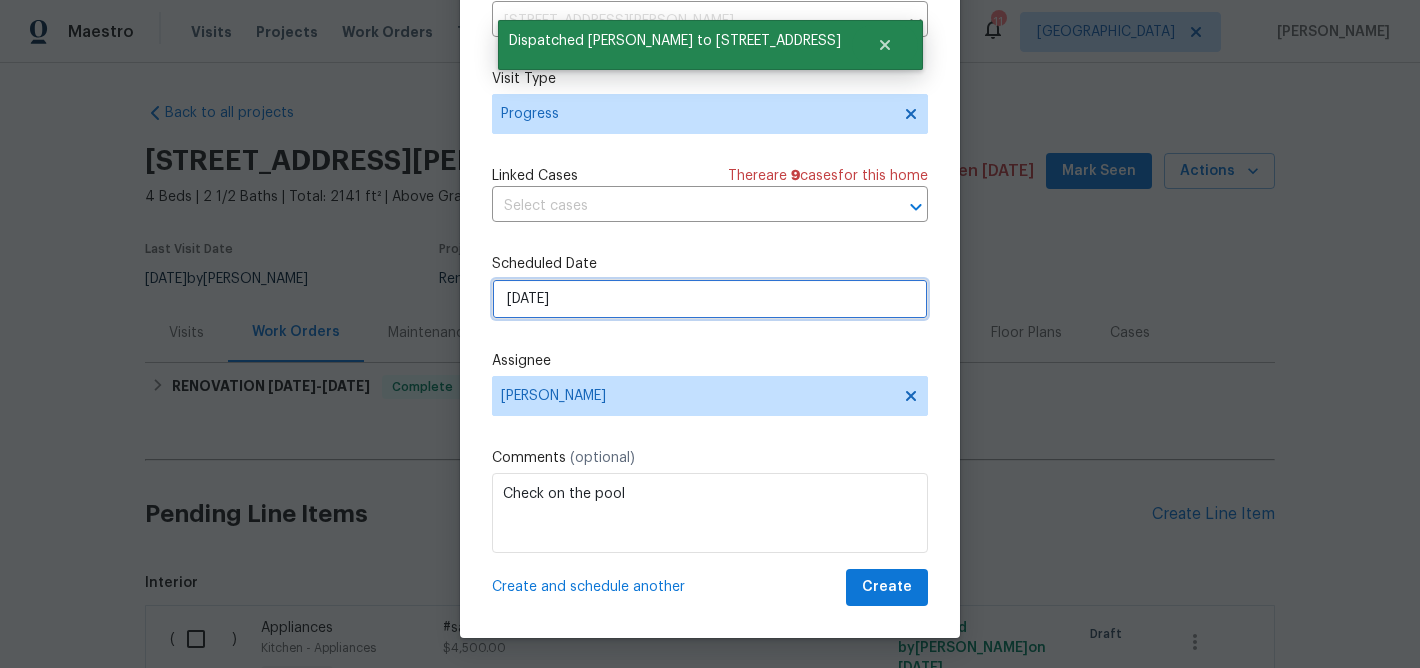 click on "7/14/2025" at bounding box center (710, 299) 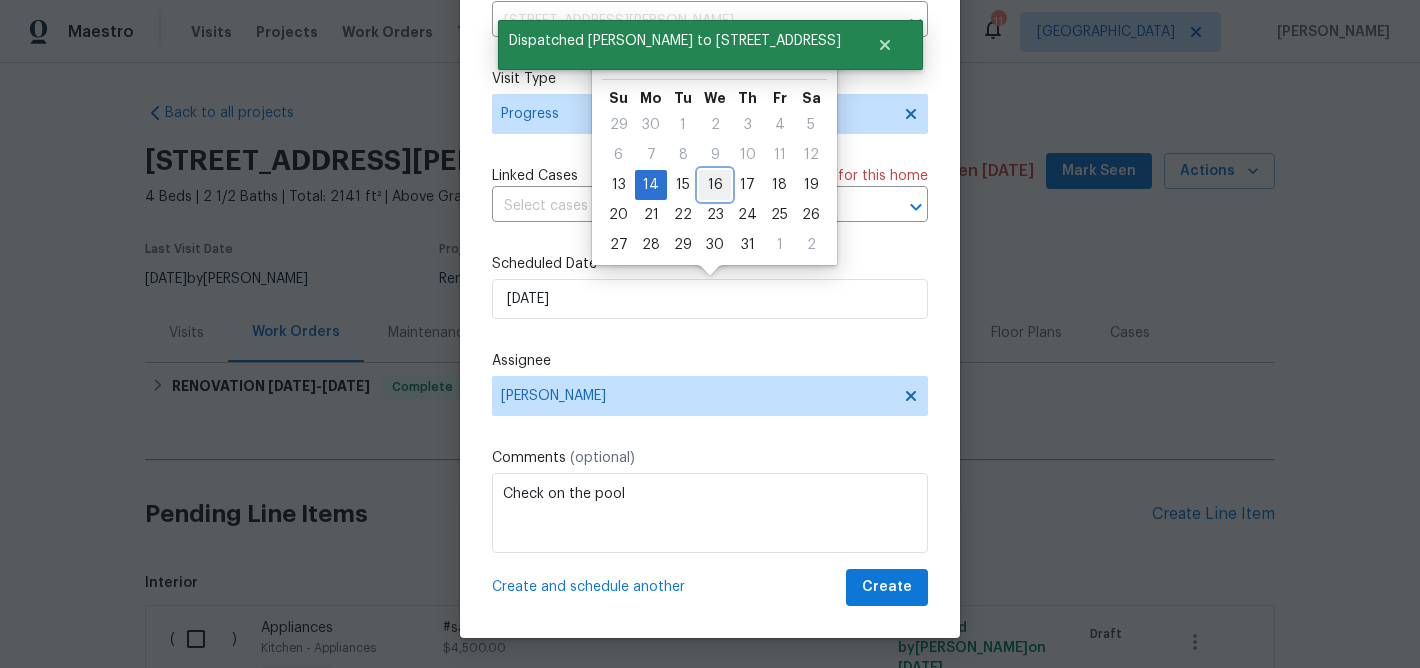 click on "16" at bounding box center (715, 185) 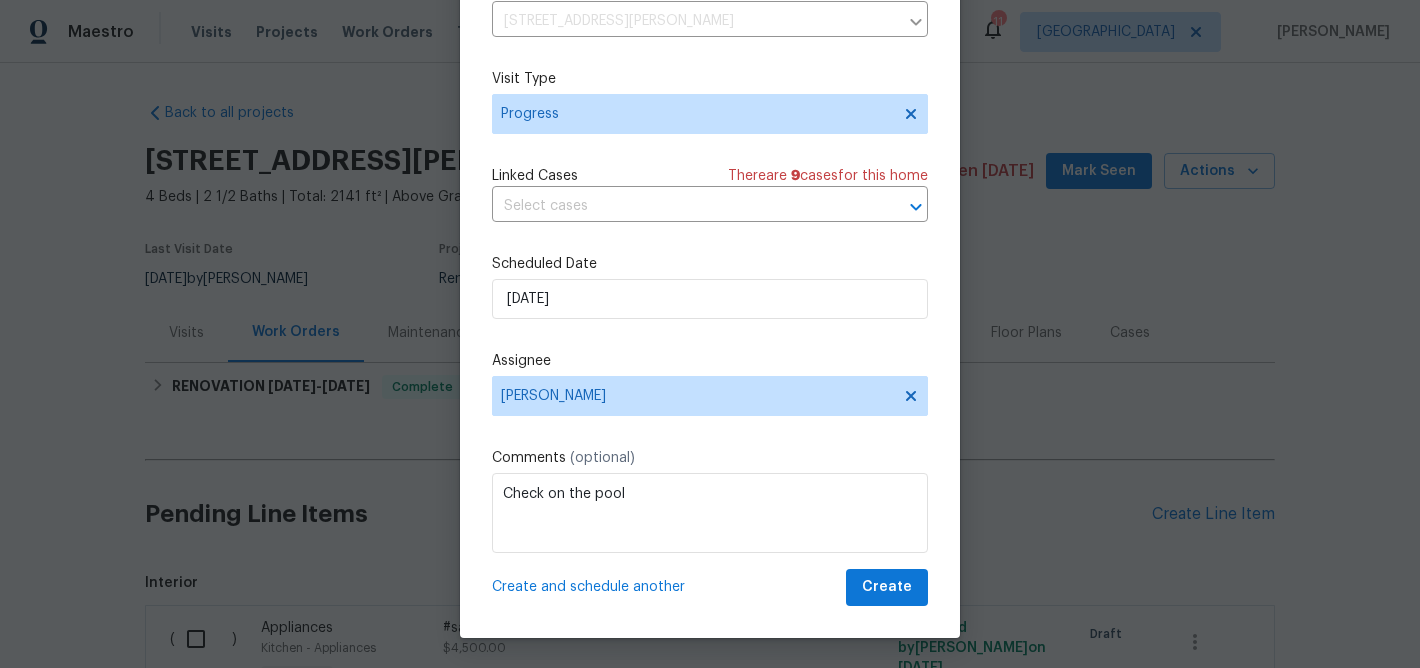 click on "Create and schedule another" at bounding box center (588, 587) 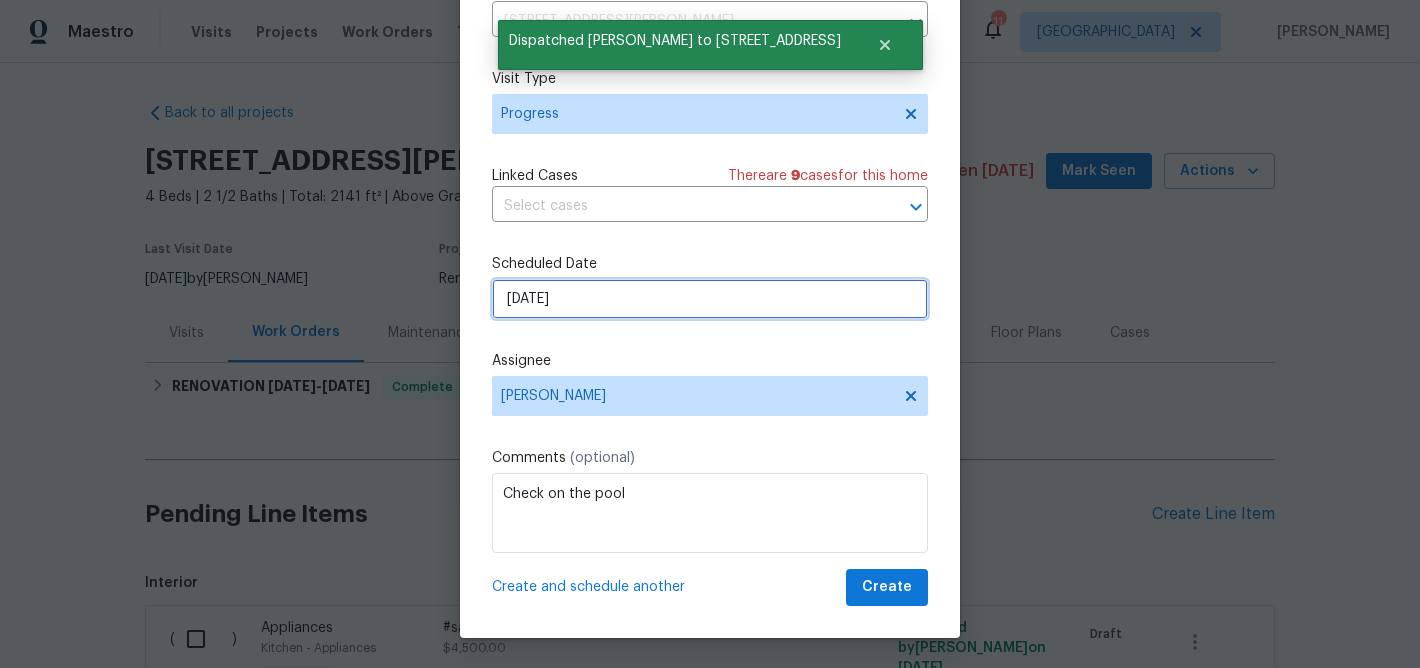 click on "[DATE]" at bounding box center (710, 299) 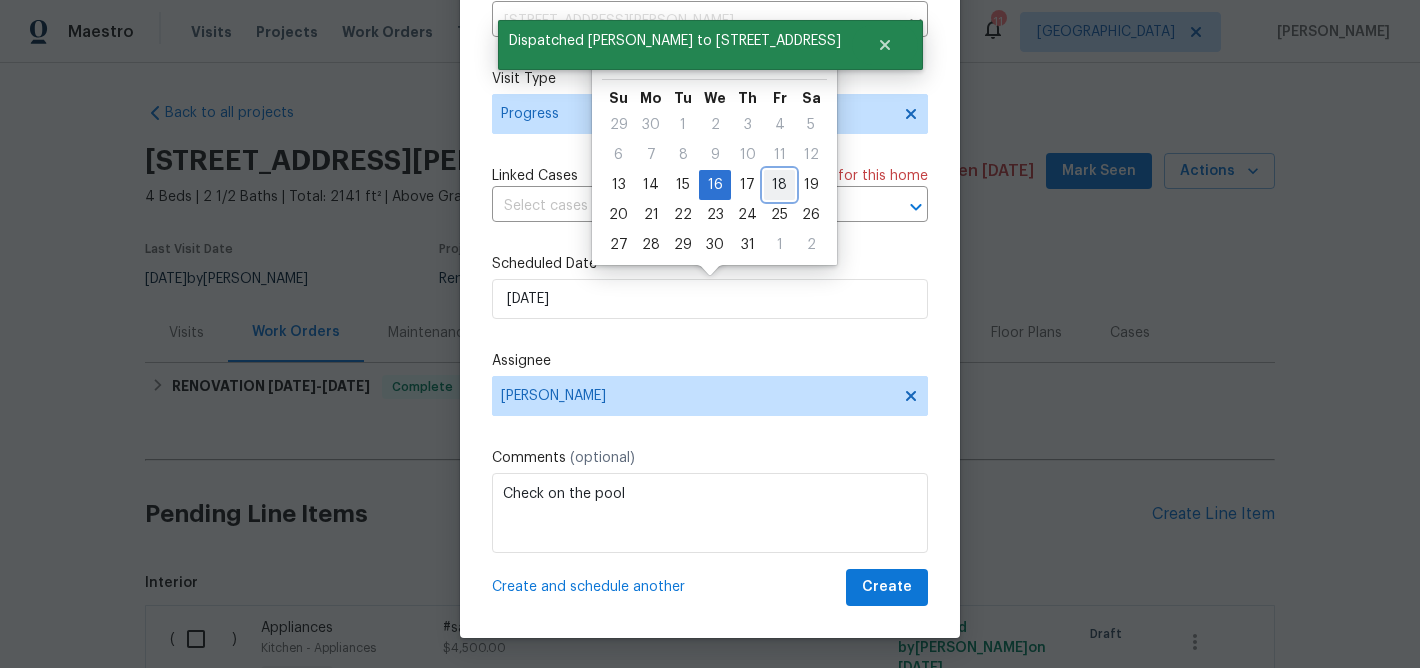 click on "18" at bounding box center [779, 185] 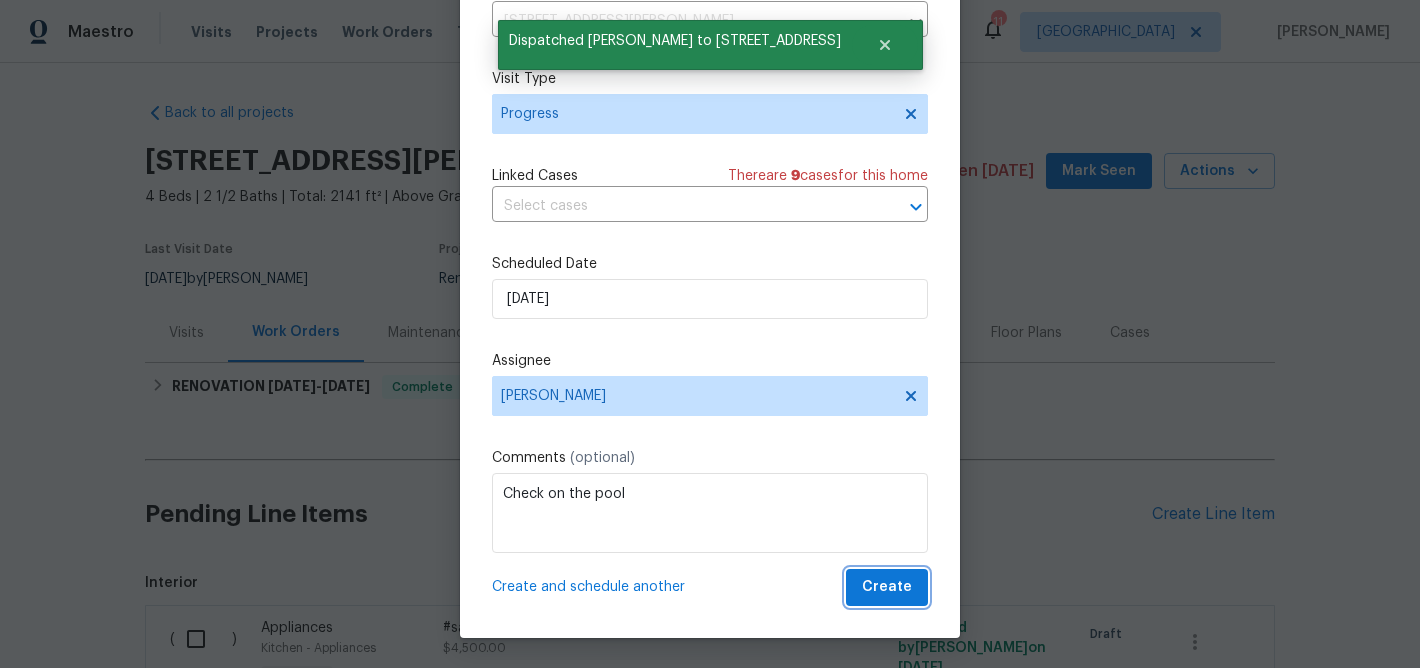 click on "Create" at bounding box center [887, 587] 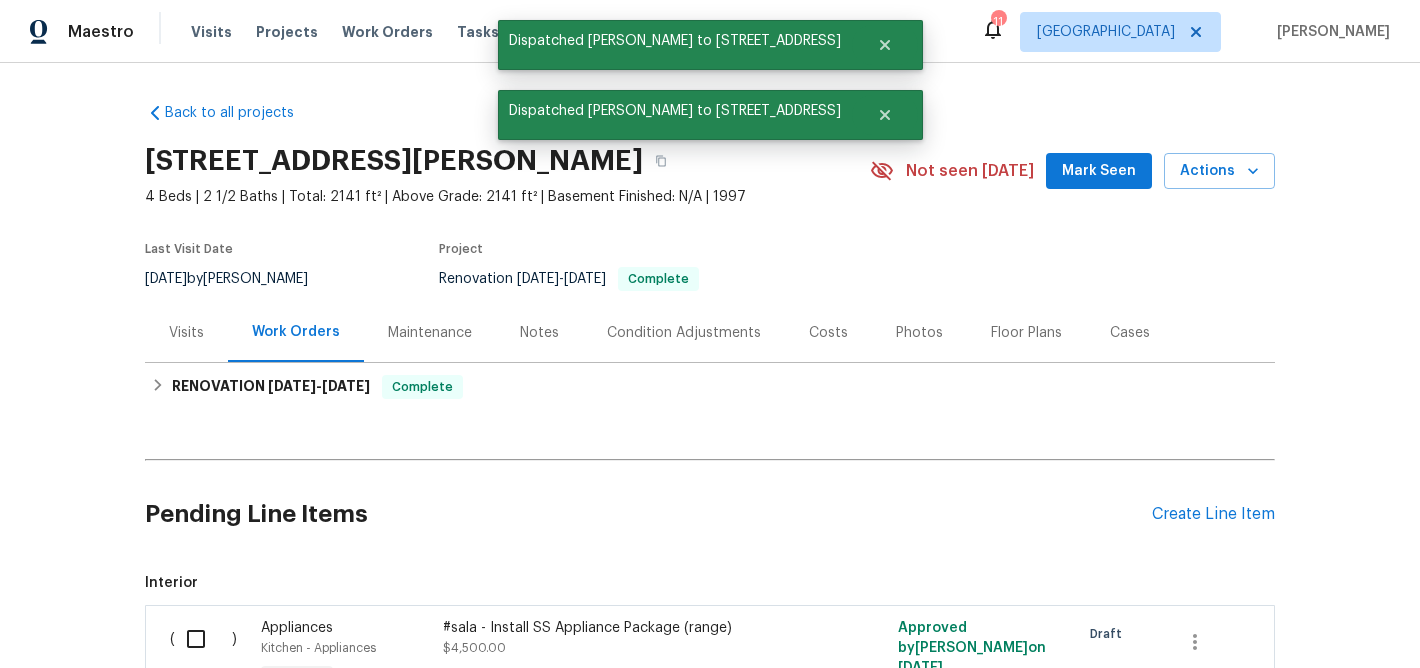 scroll, scrollTop: 0, scrollLeft: 0, axis: both 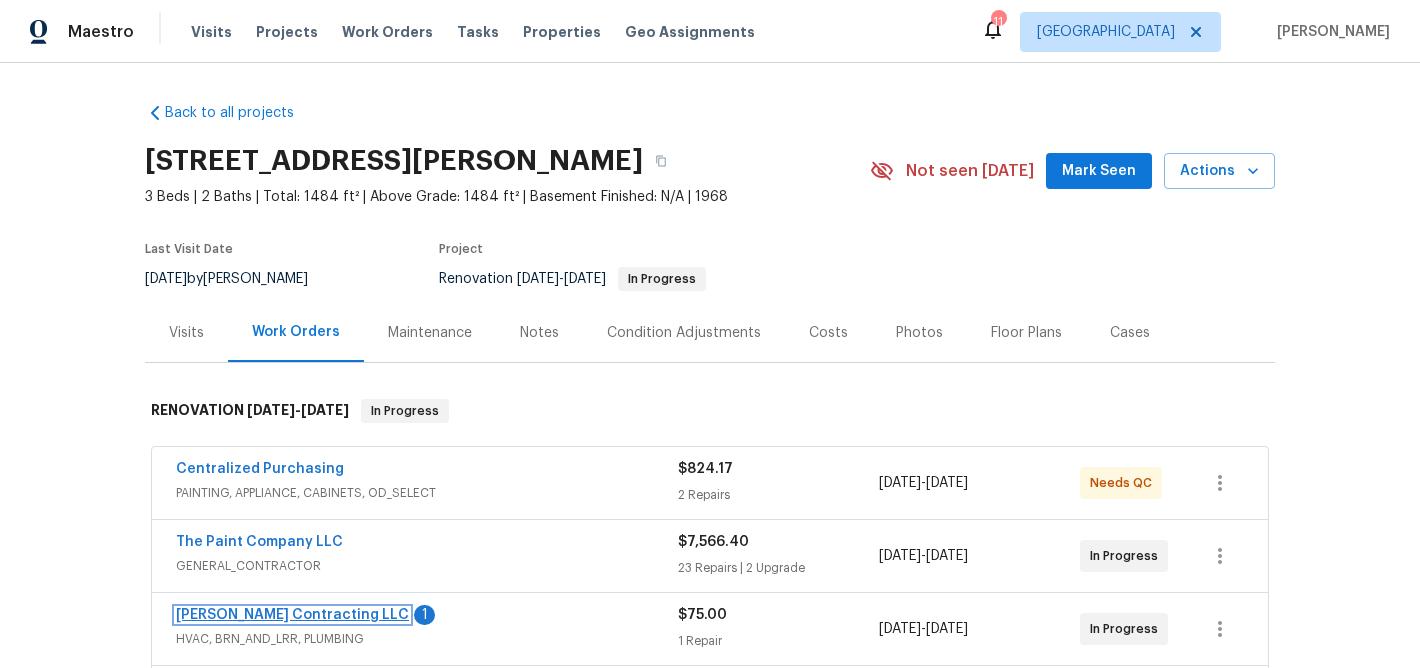 click on "Loftin Contracting LLC" at bounding box center (292, 615) 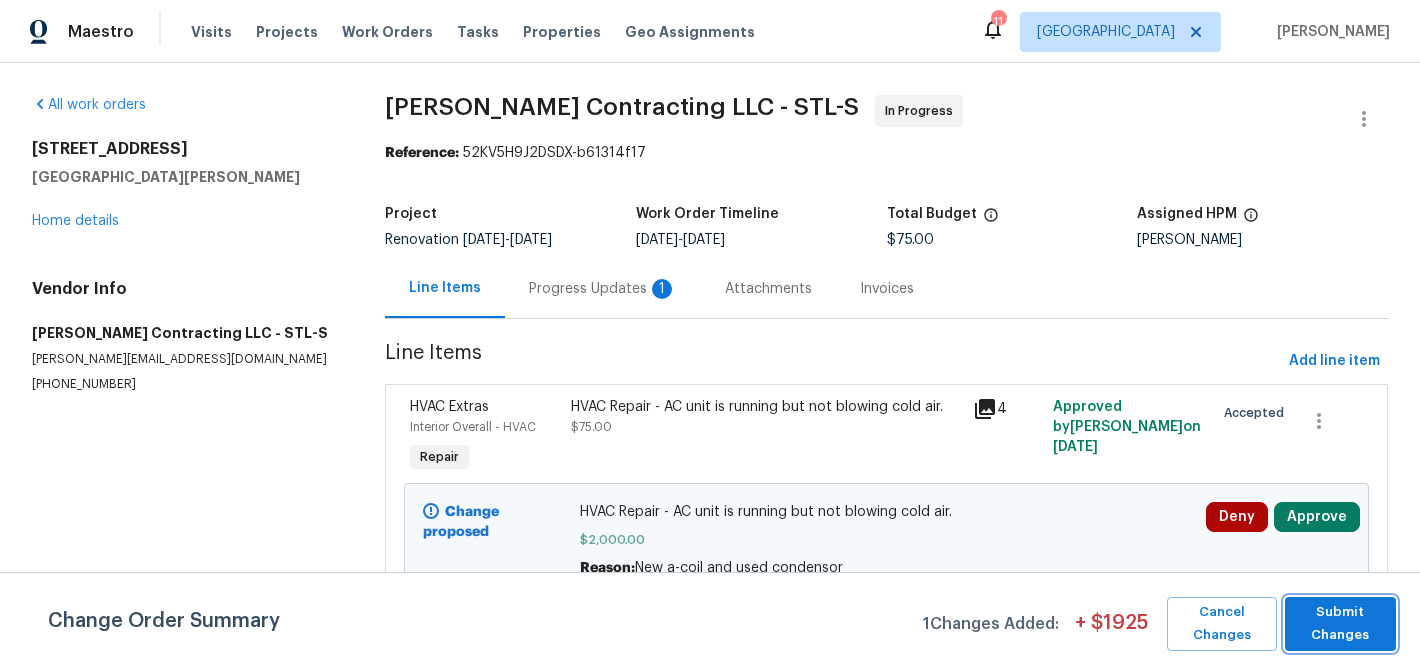 click on "Submit Changes" at bounding box center (1340, 624) 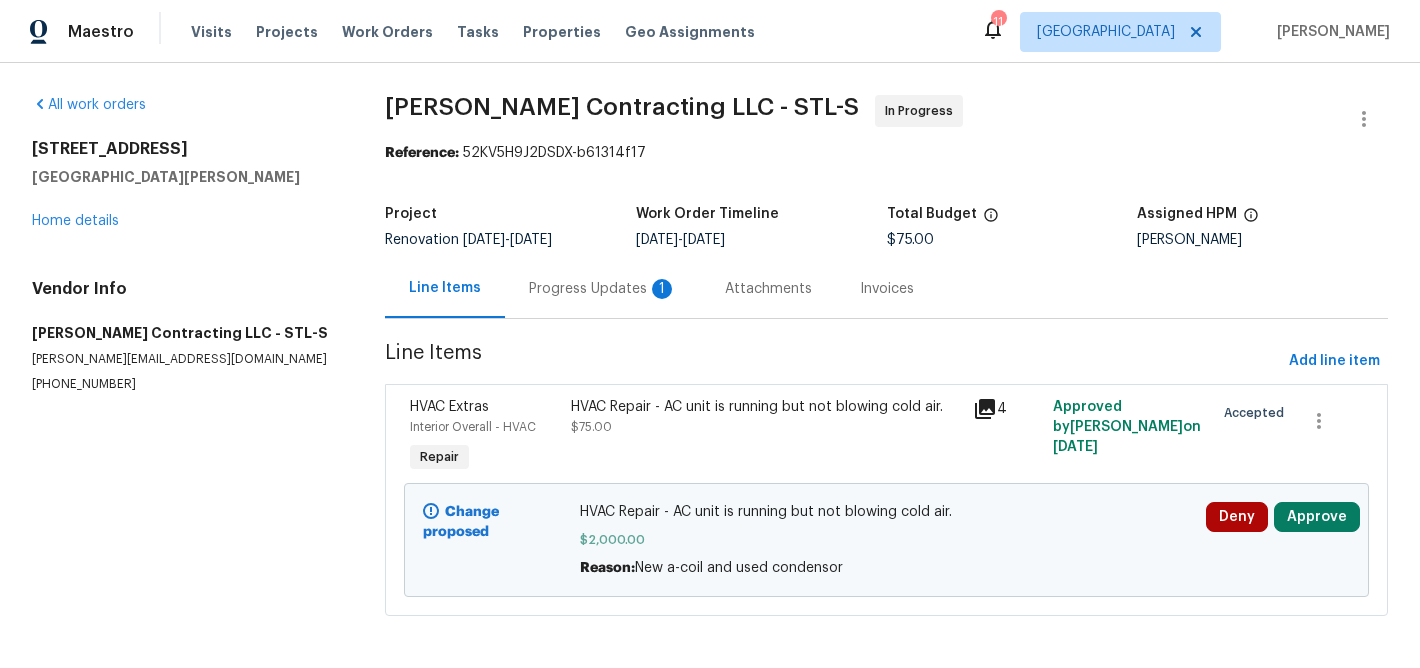 click on "Progress Updates 1" at bounding box center [603, 289] 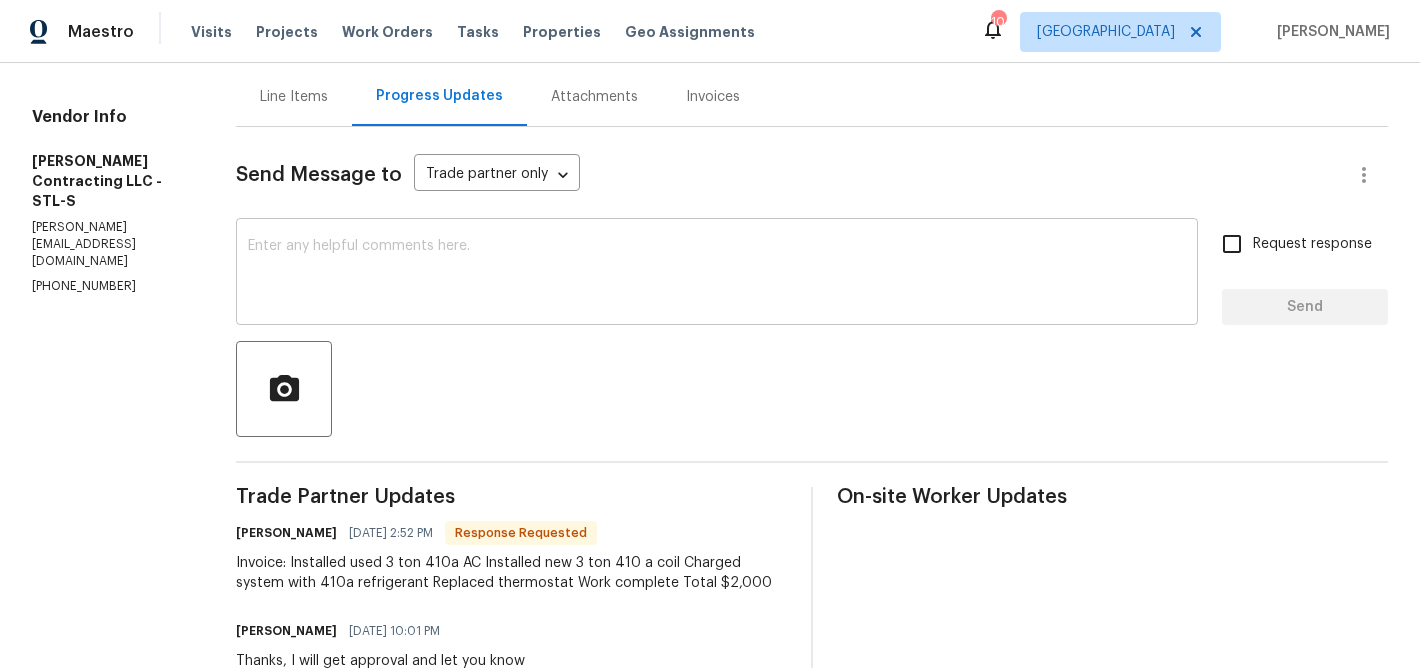 scroll, scrollTop: 194, scrollLeft: 0, axis: vertical 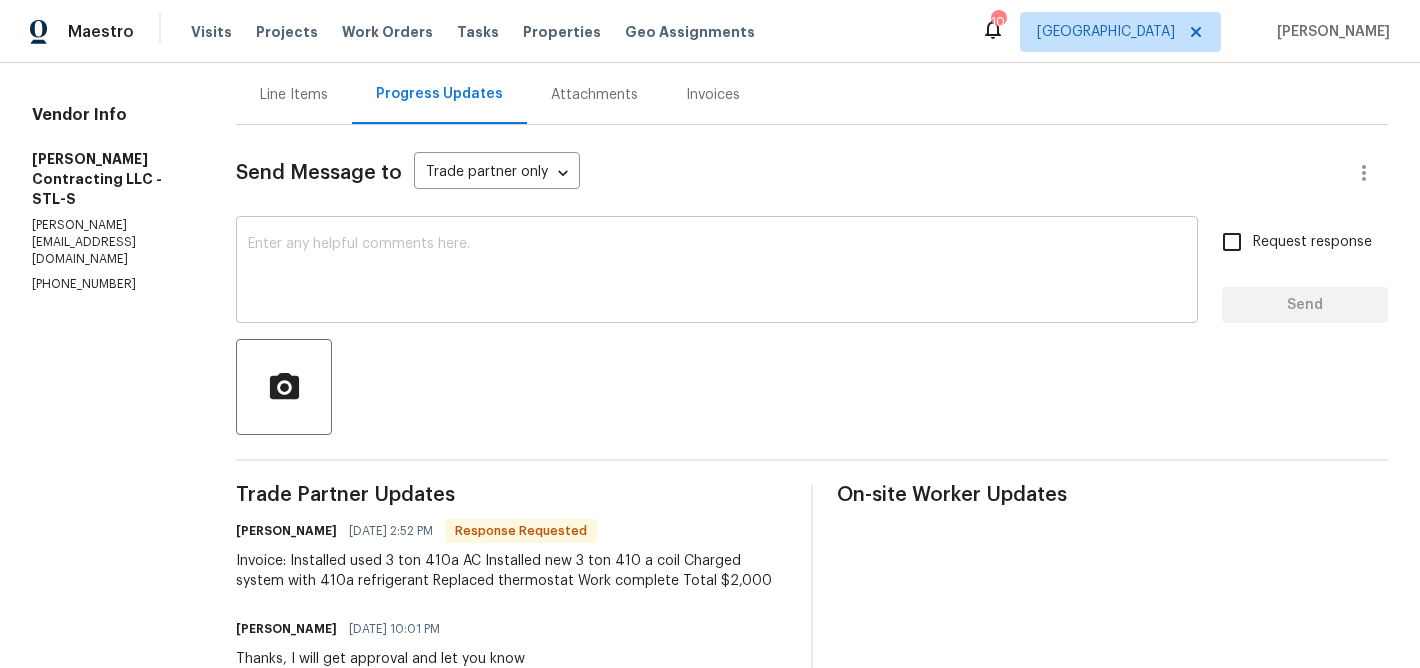 click at bounding box center [717, 272] 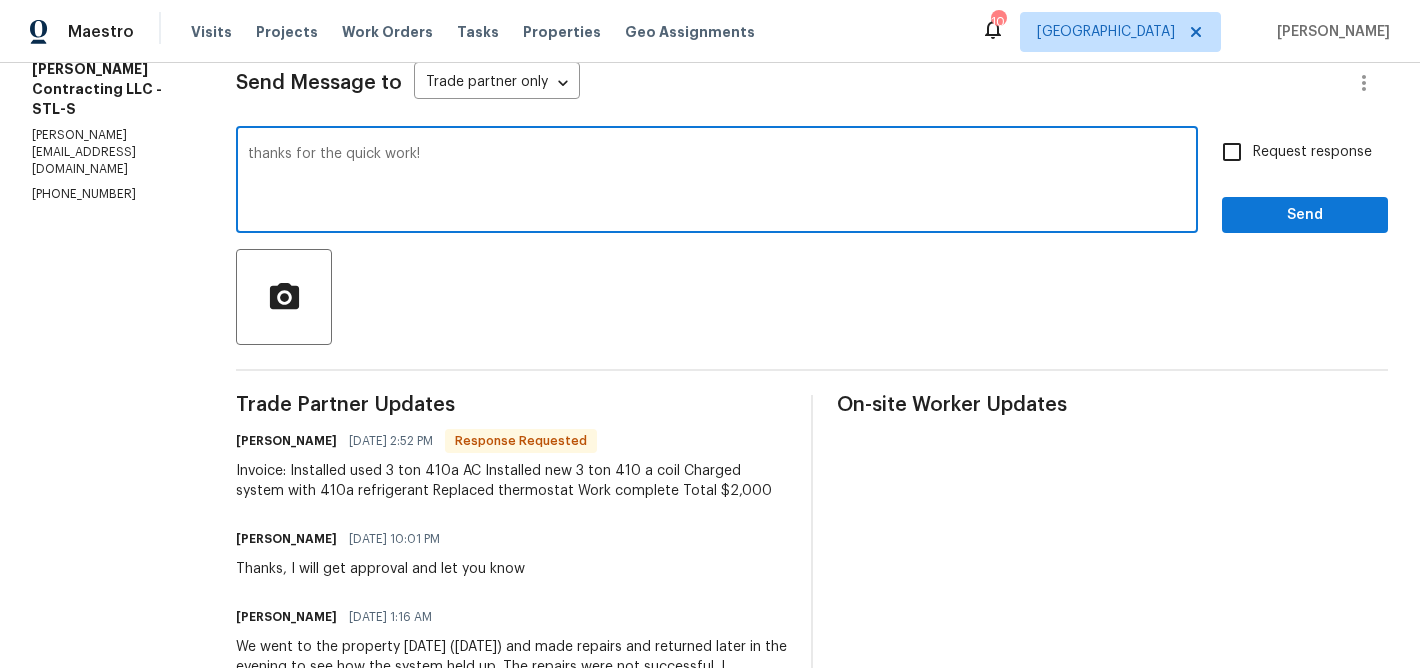 scroll, scrollTop: 278, scrollLeft: 0, axis: vertical 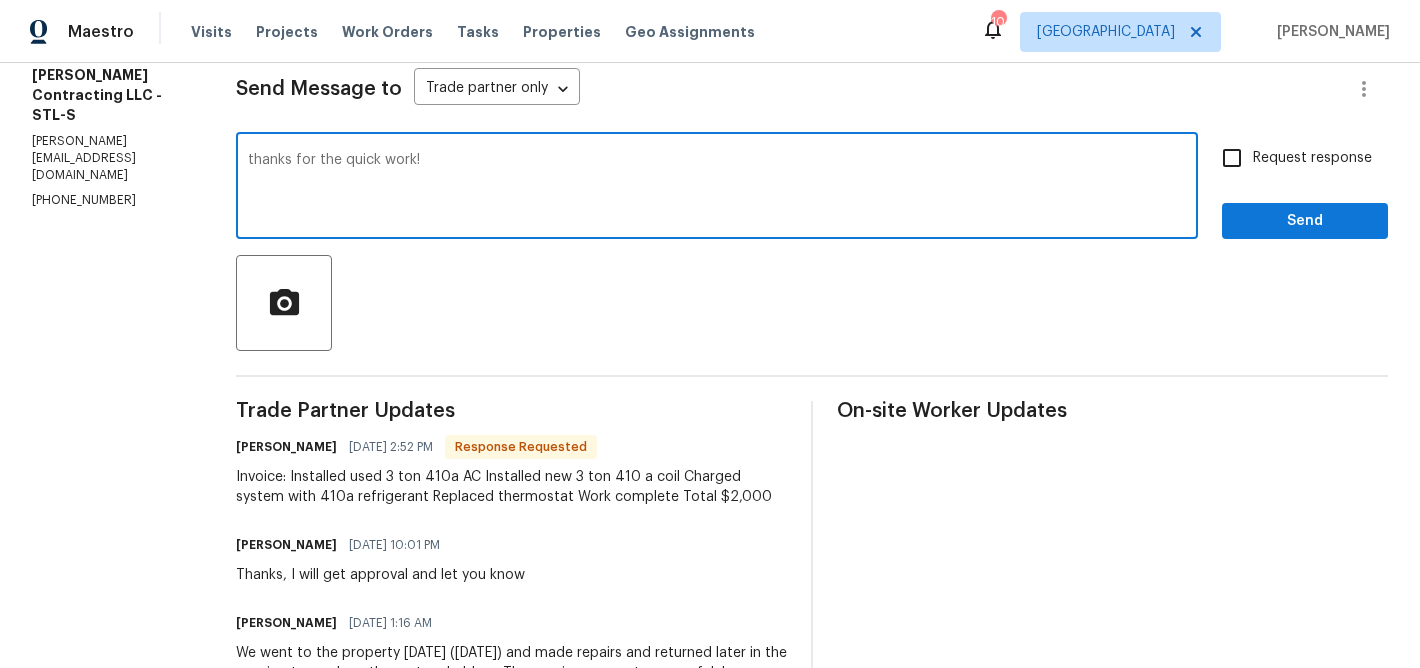 type on "thanks for the quick work!" 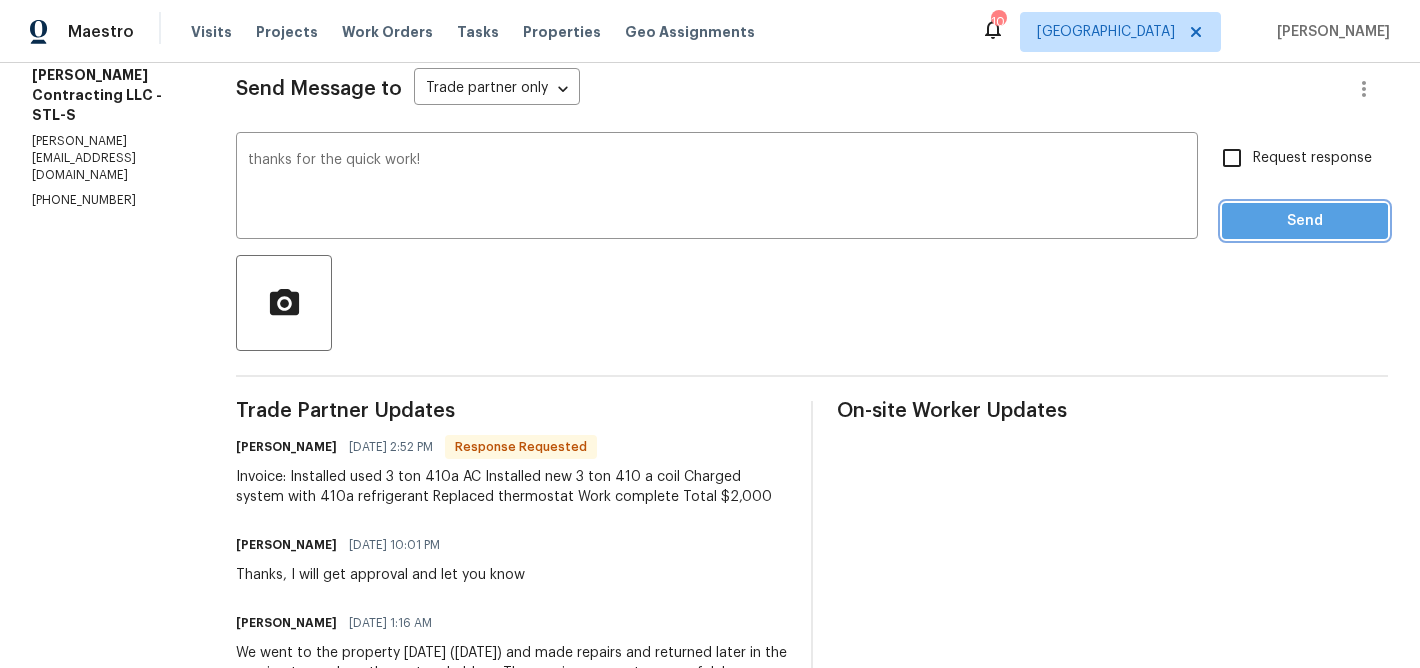 click on "Send" at bounding box center (1305, 221) 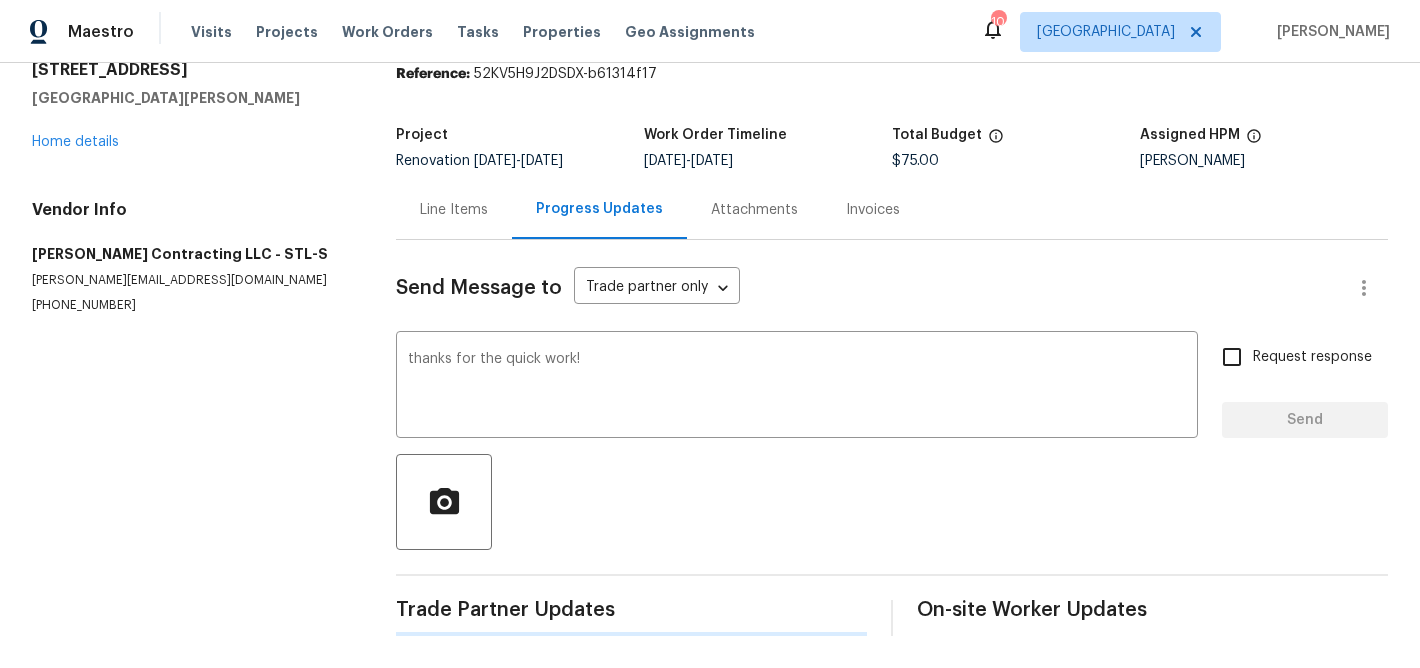 type 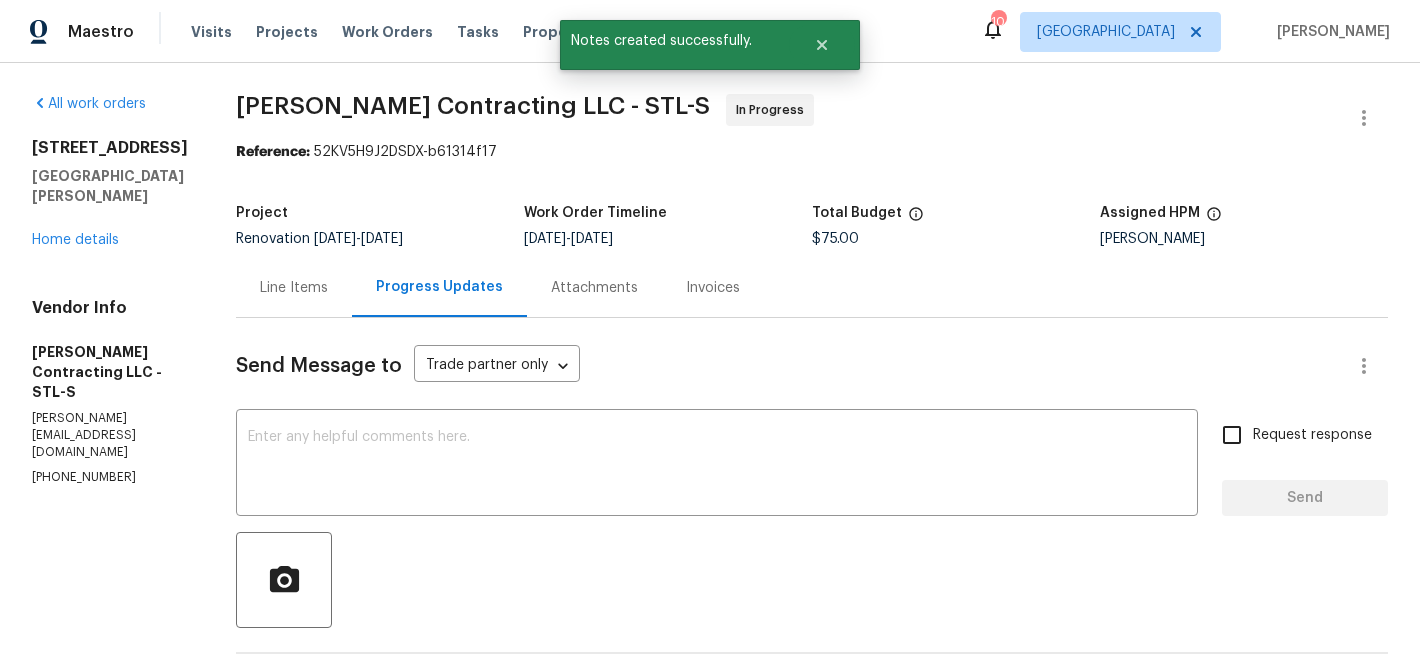 scroll, scrollTop: 0, scrollLeft: 0, axis: both 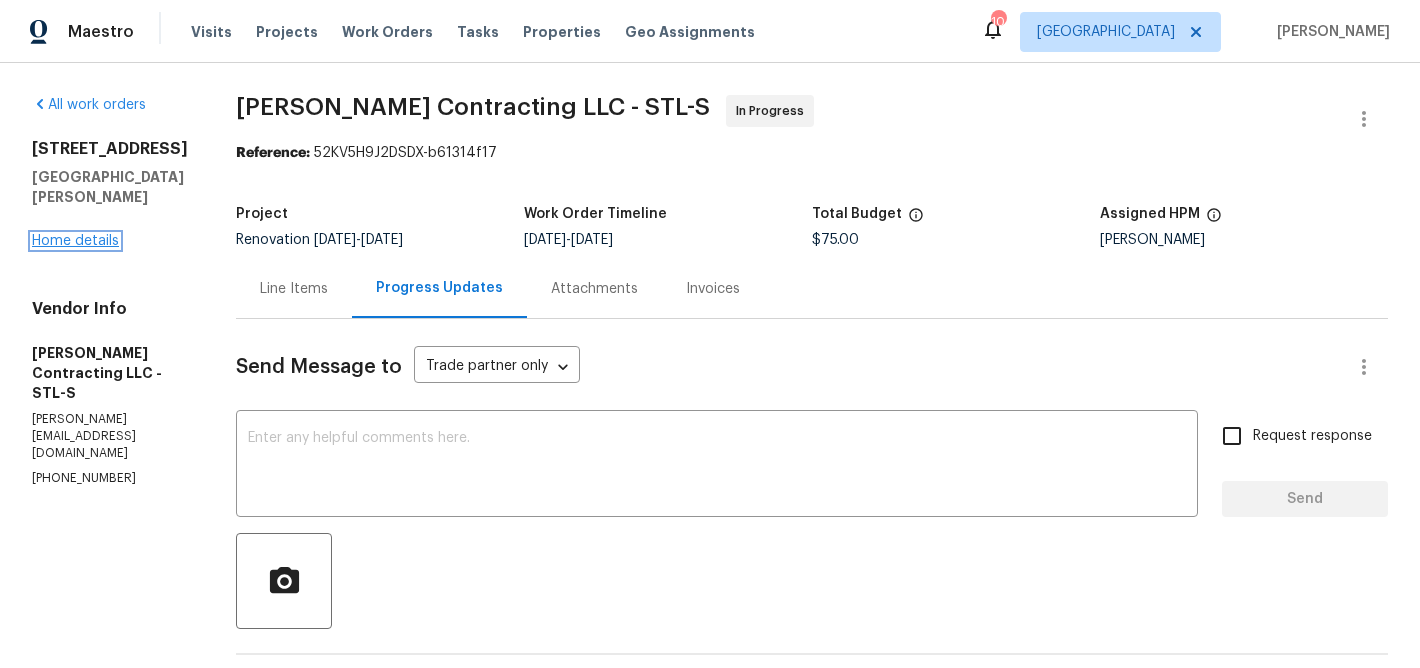 click on "Home details" at bounding box center [75, 241] 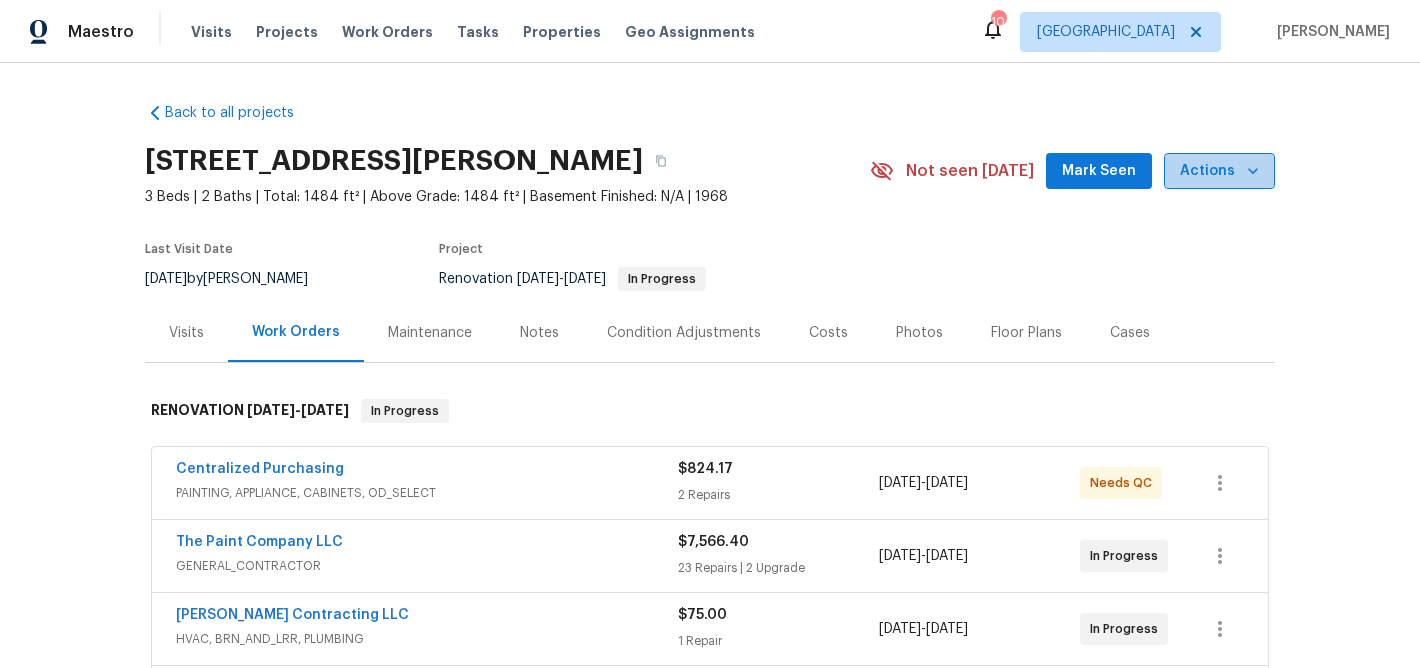 click 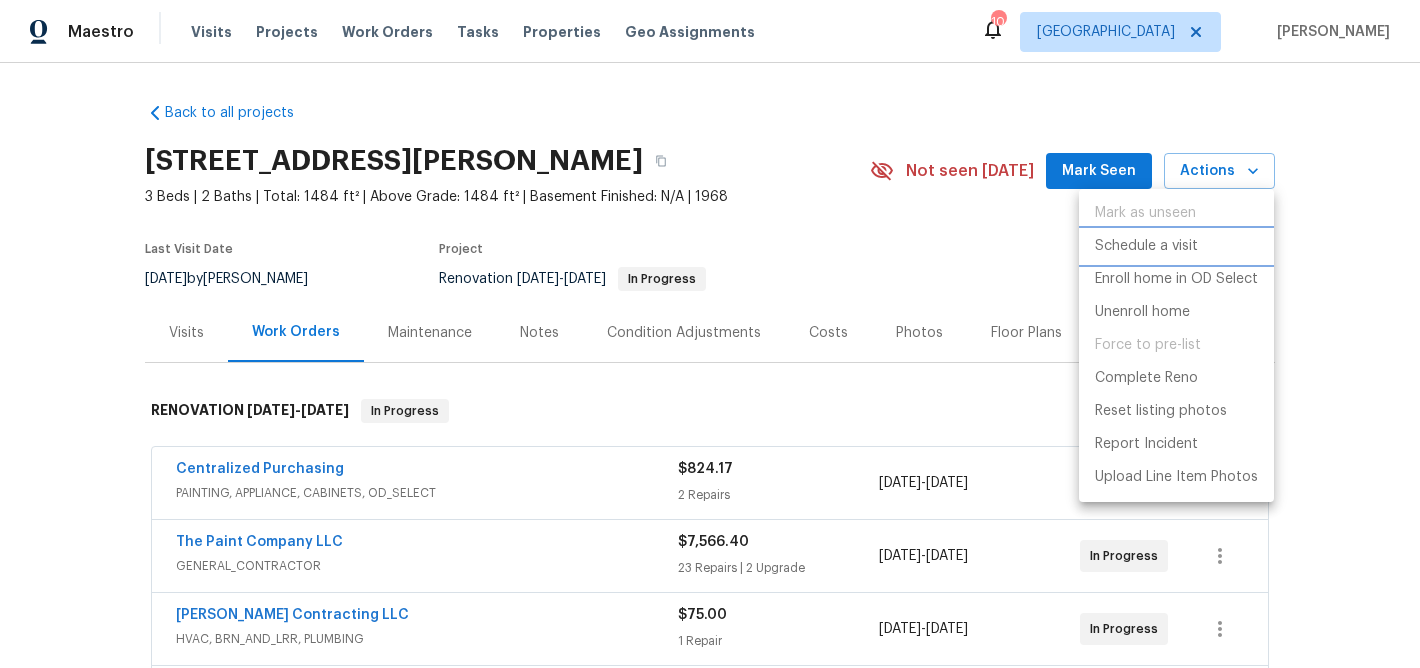 click on "Schedule a visit" at bounding box center (1146, 246) 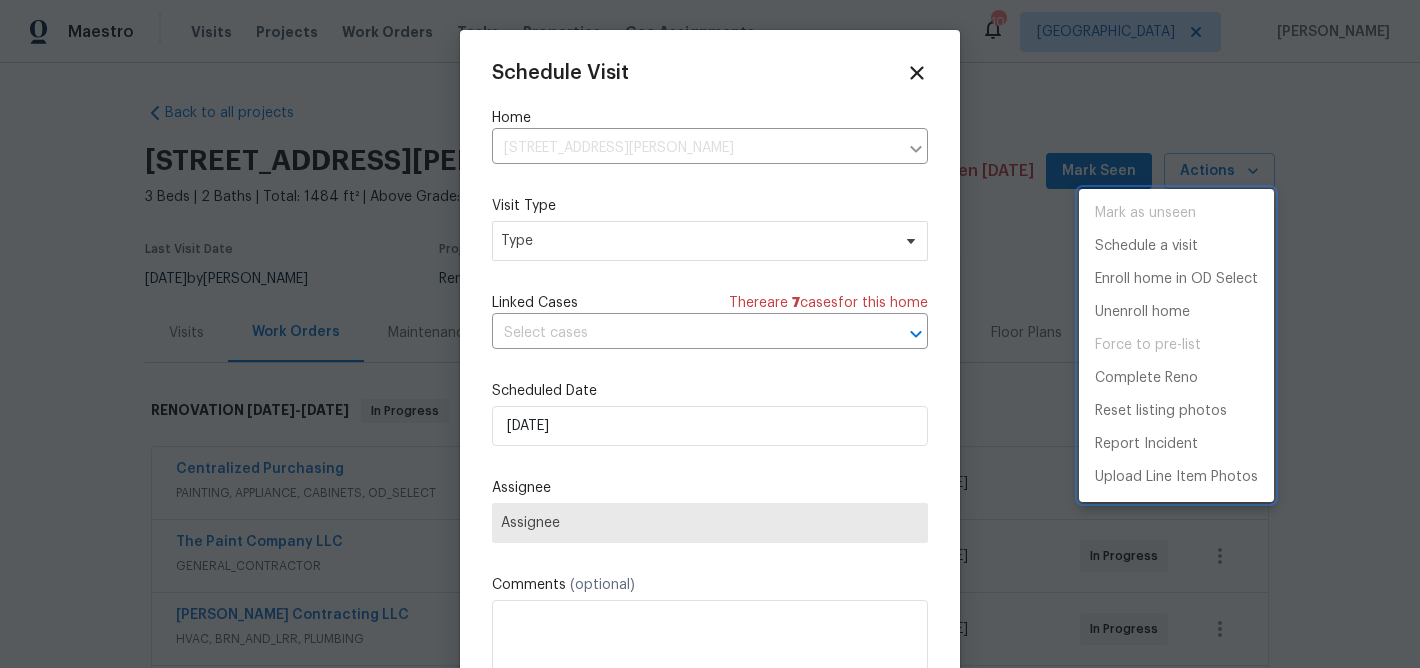 click at bounding box center [710, 334] 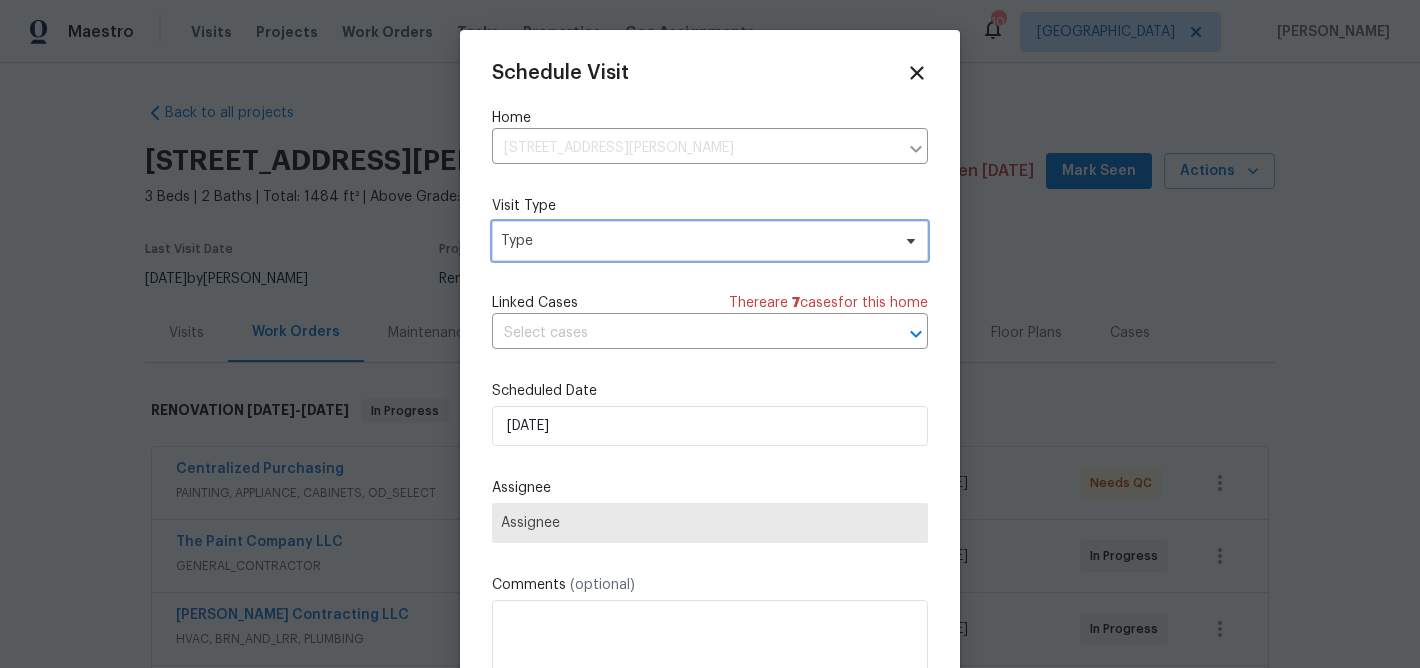 click on "Type" at bounding box center (695, 241) 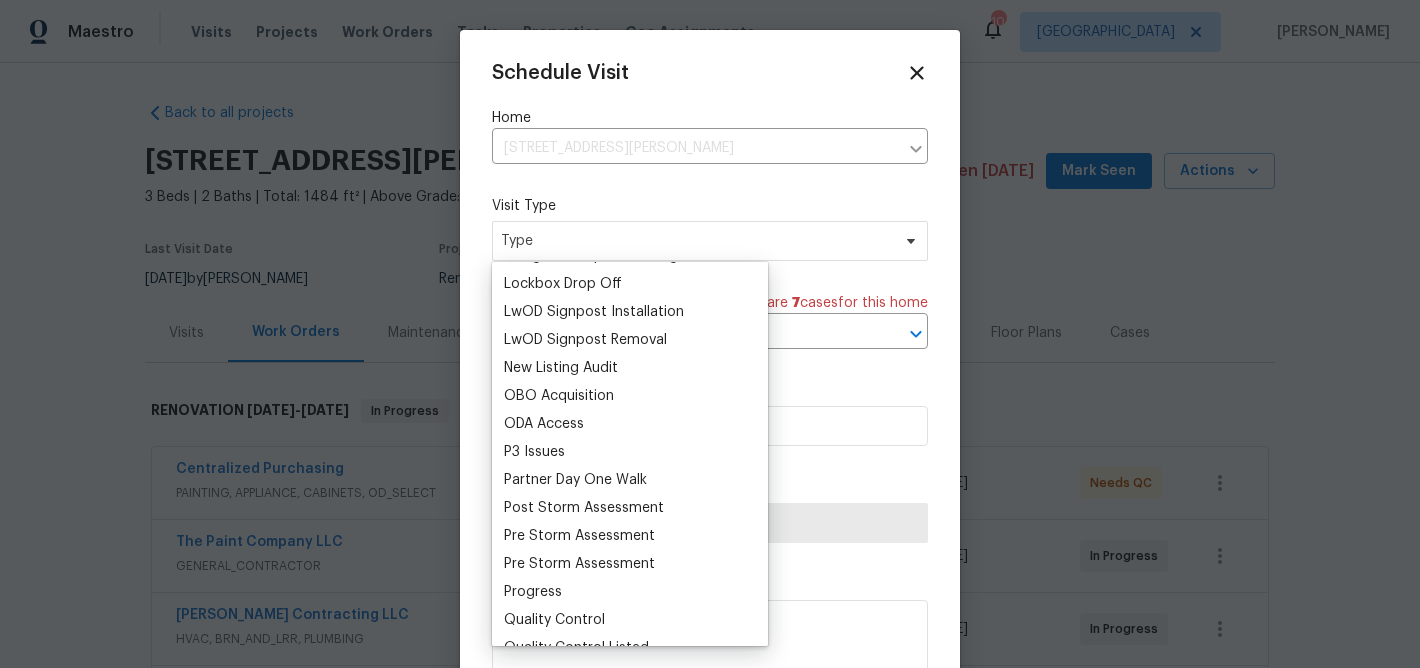 scroll, scrollTop: 1037, scrollLeft: 0, axis: vertical 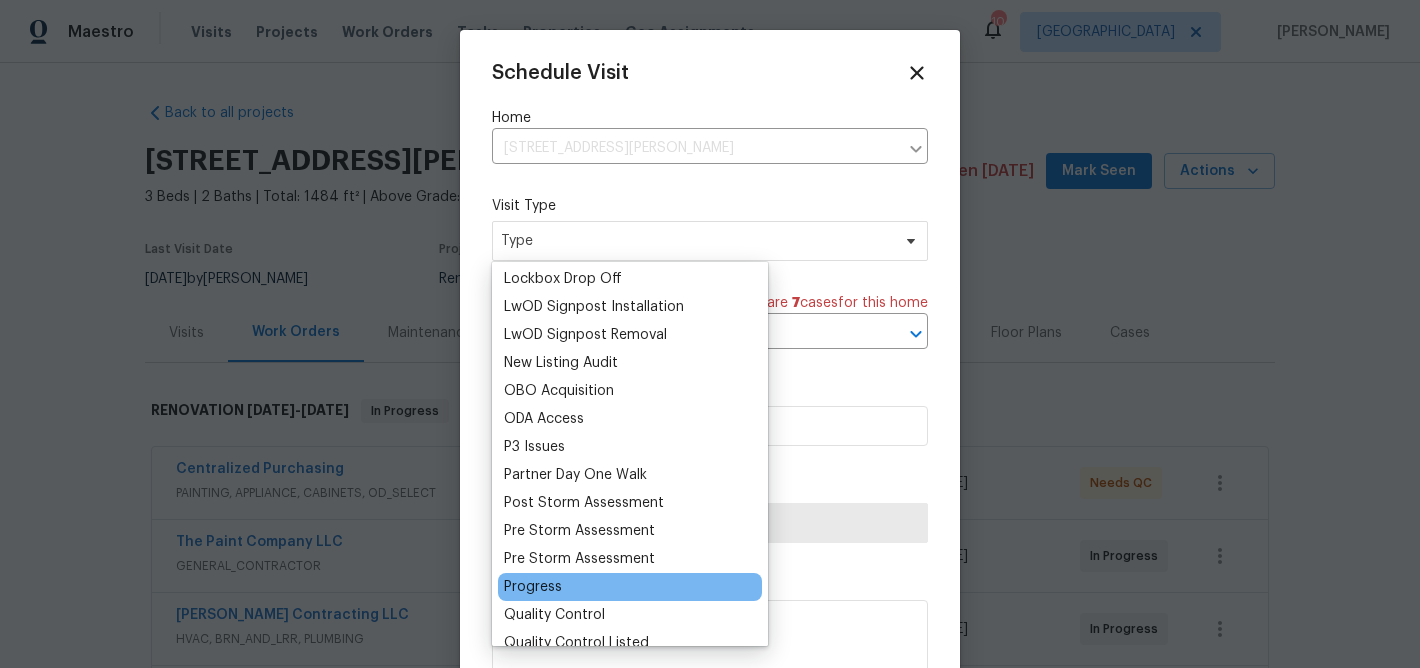 click on "Progress" at bounding box center [533, 587] 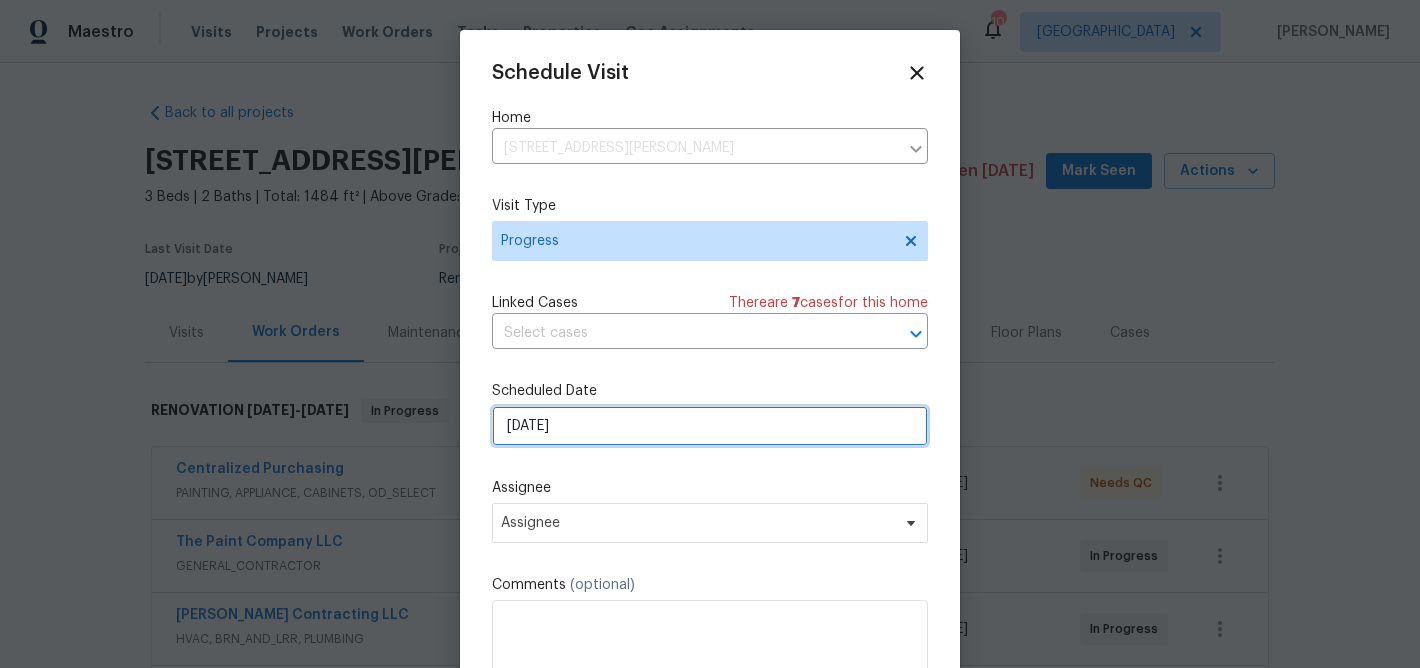 click on "7/13/2025" at bounding box center (710, 426) 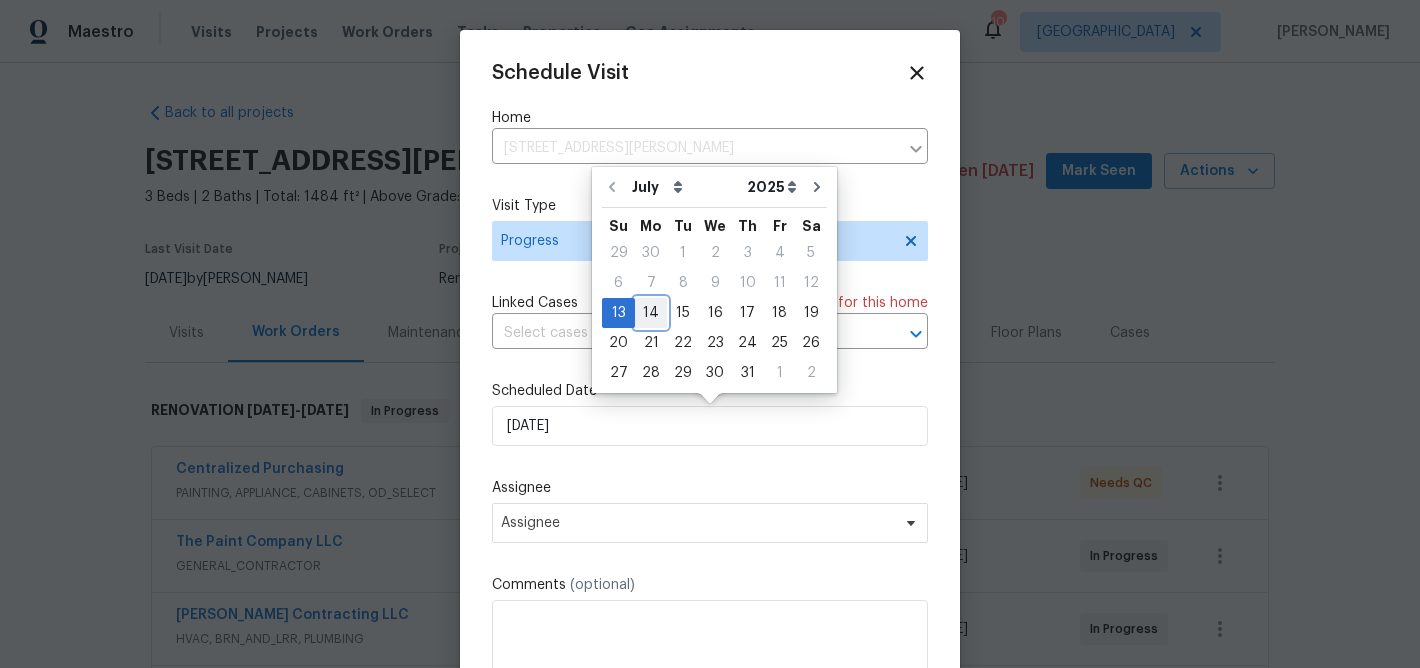click on "14" at bounding box center (651, 313) 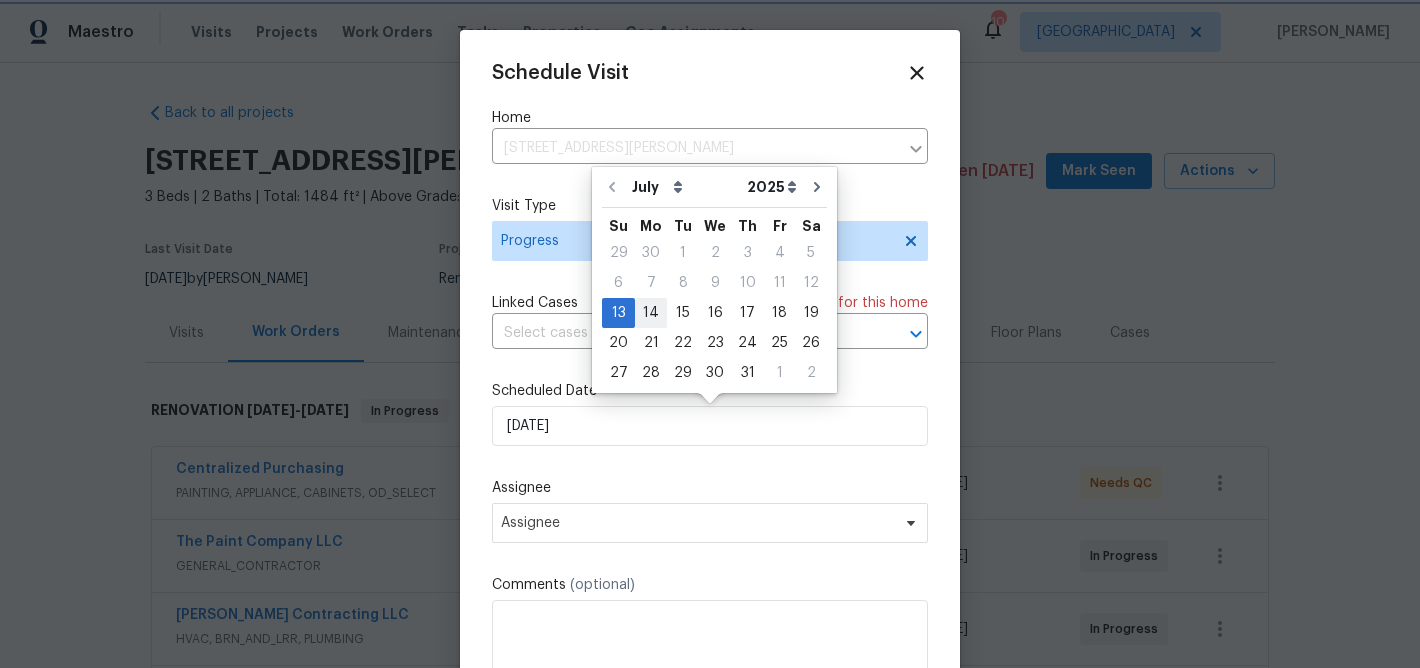 type on "7/14/2025" 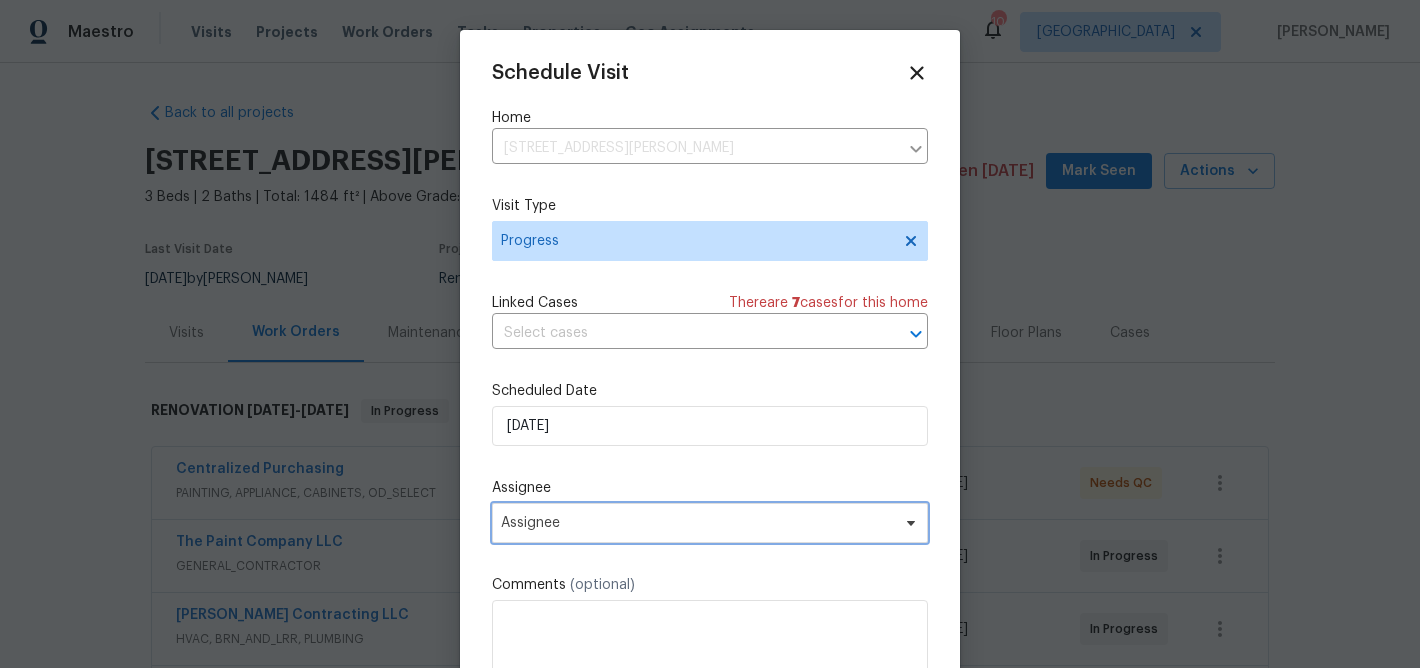 click on "Assignee" at bounding box center [710, 523] 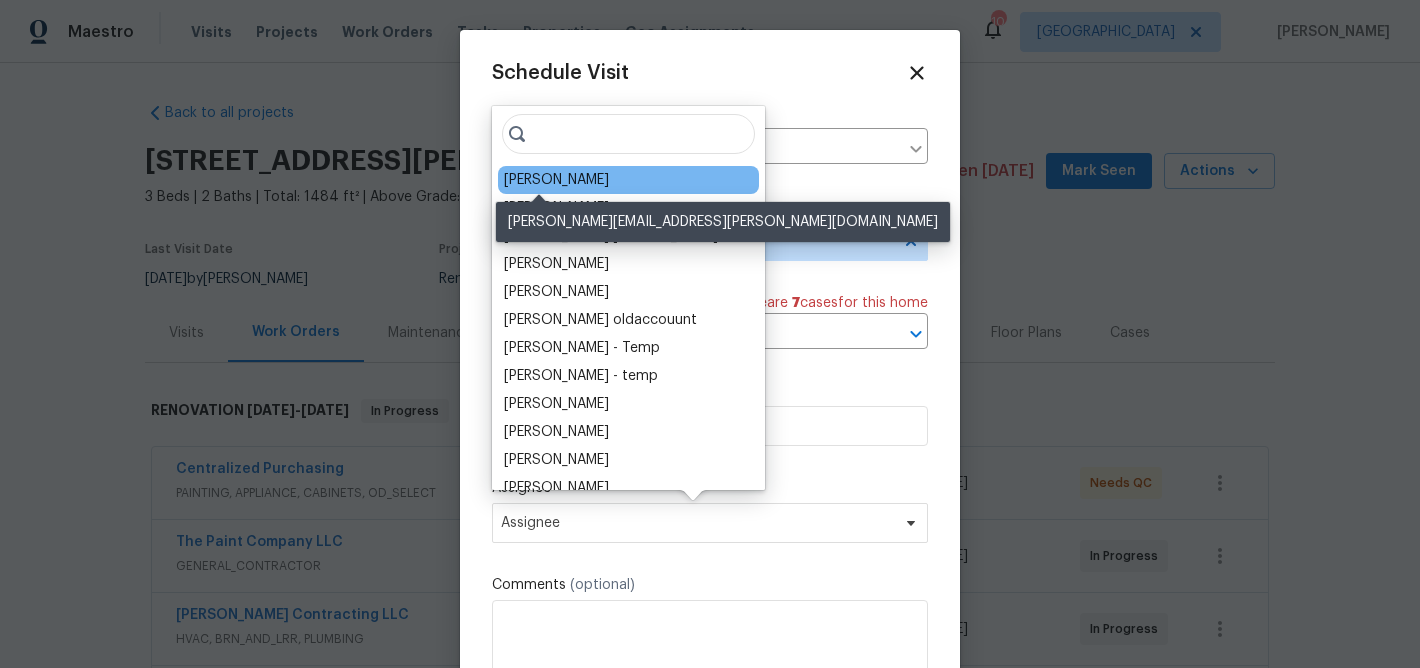 click on "[PERSON_NAME]" at bounding box center (556, 180) 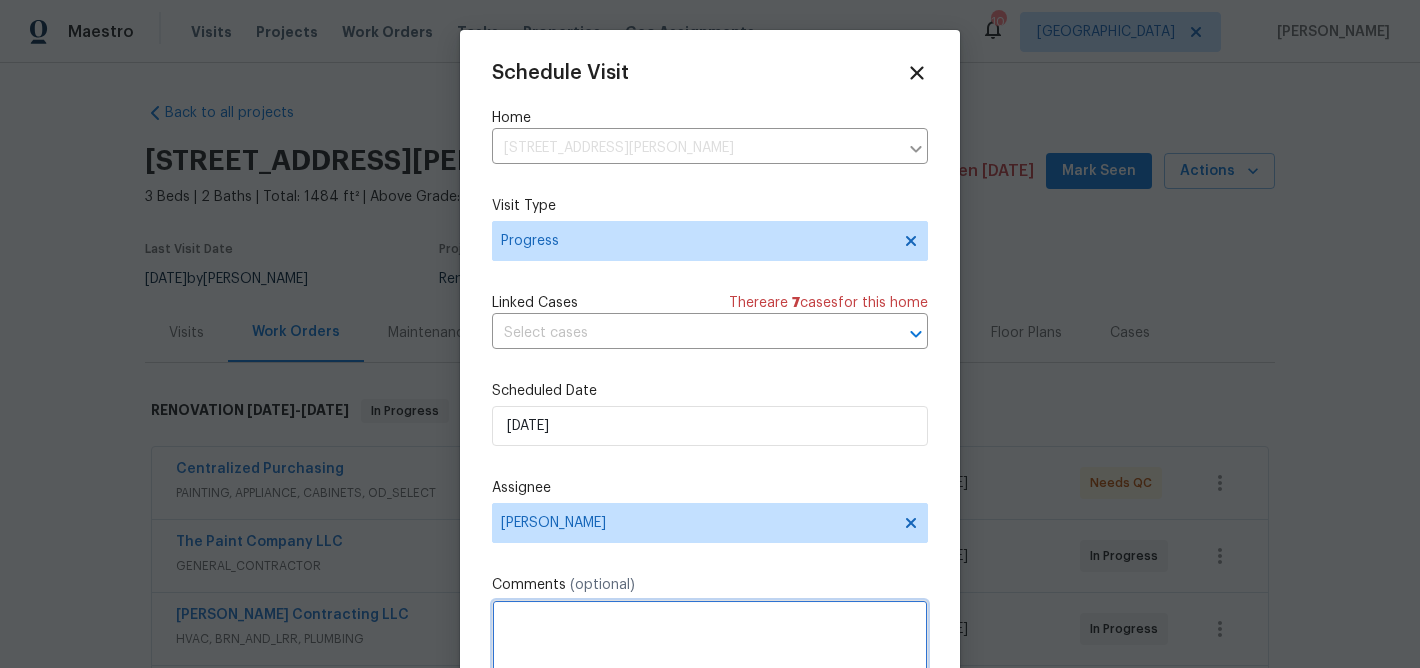 click at bounding box center (710, 640) 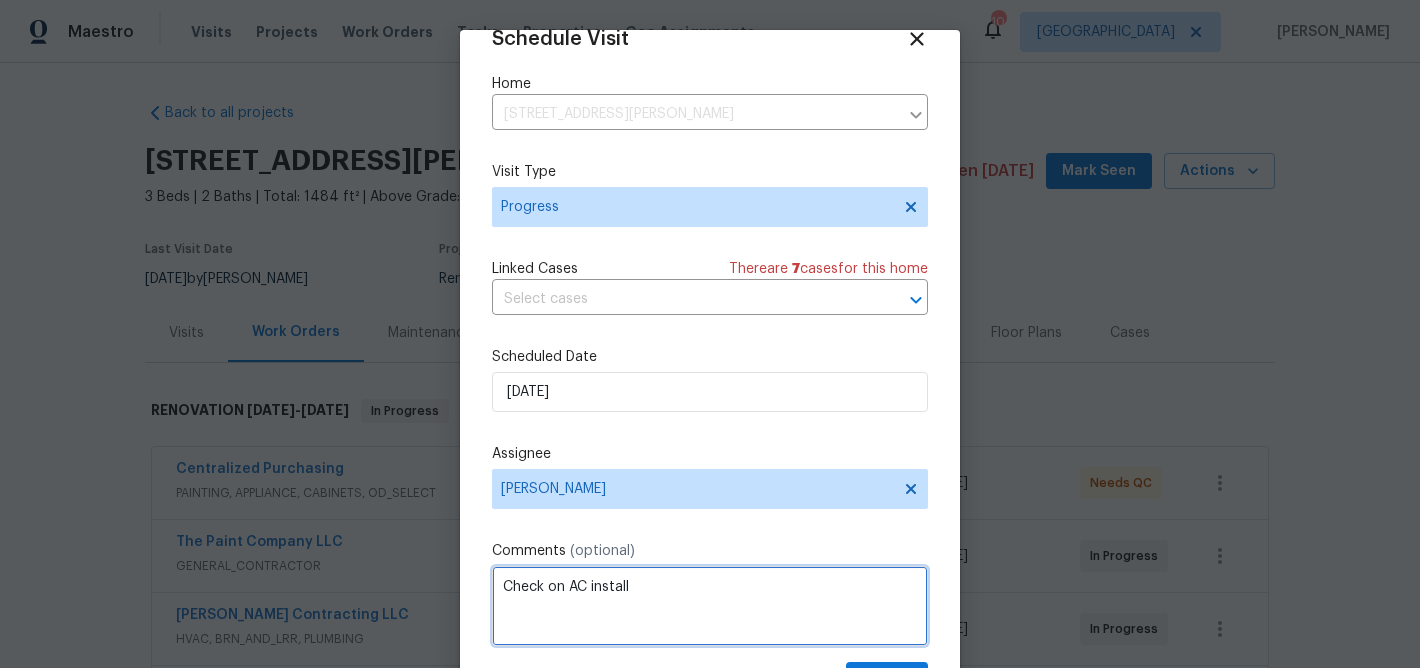 scroll, scrollTop: 36, scrollLeft: 0, axis: vertical 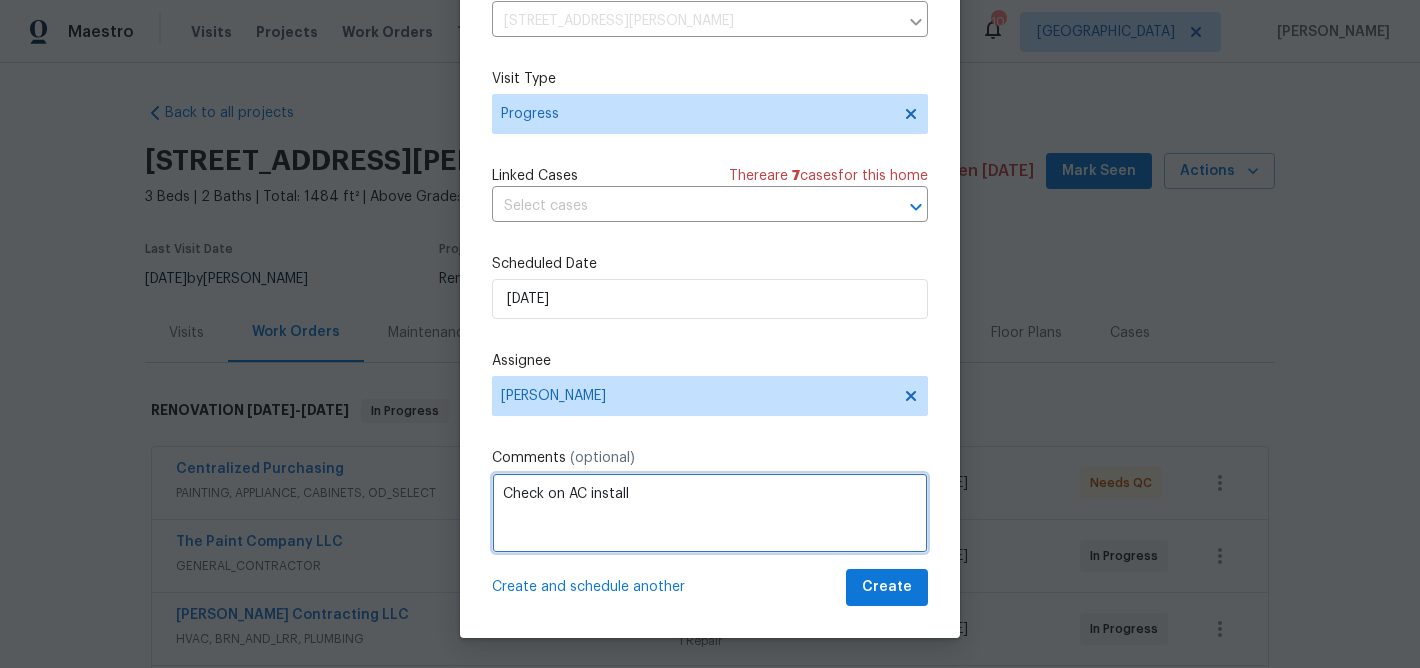 type on "Check on AC install" 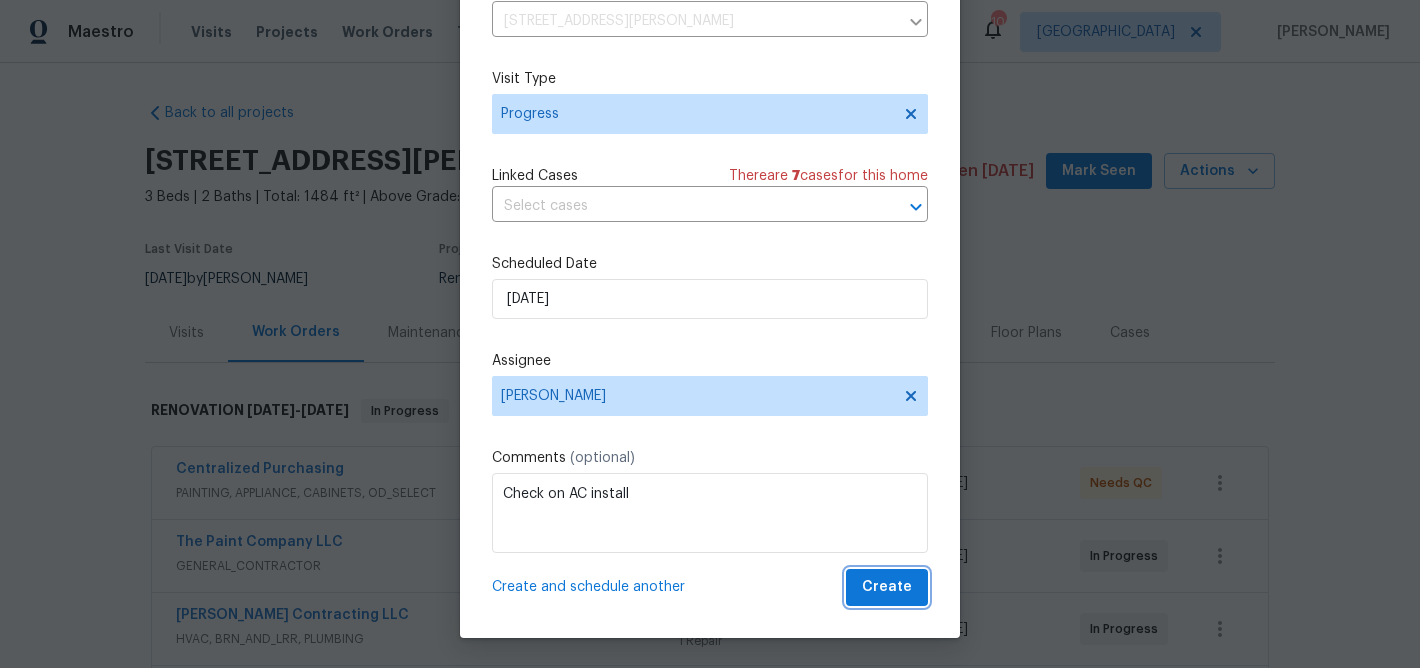 click on "Create" at bounding box center (887, 587) 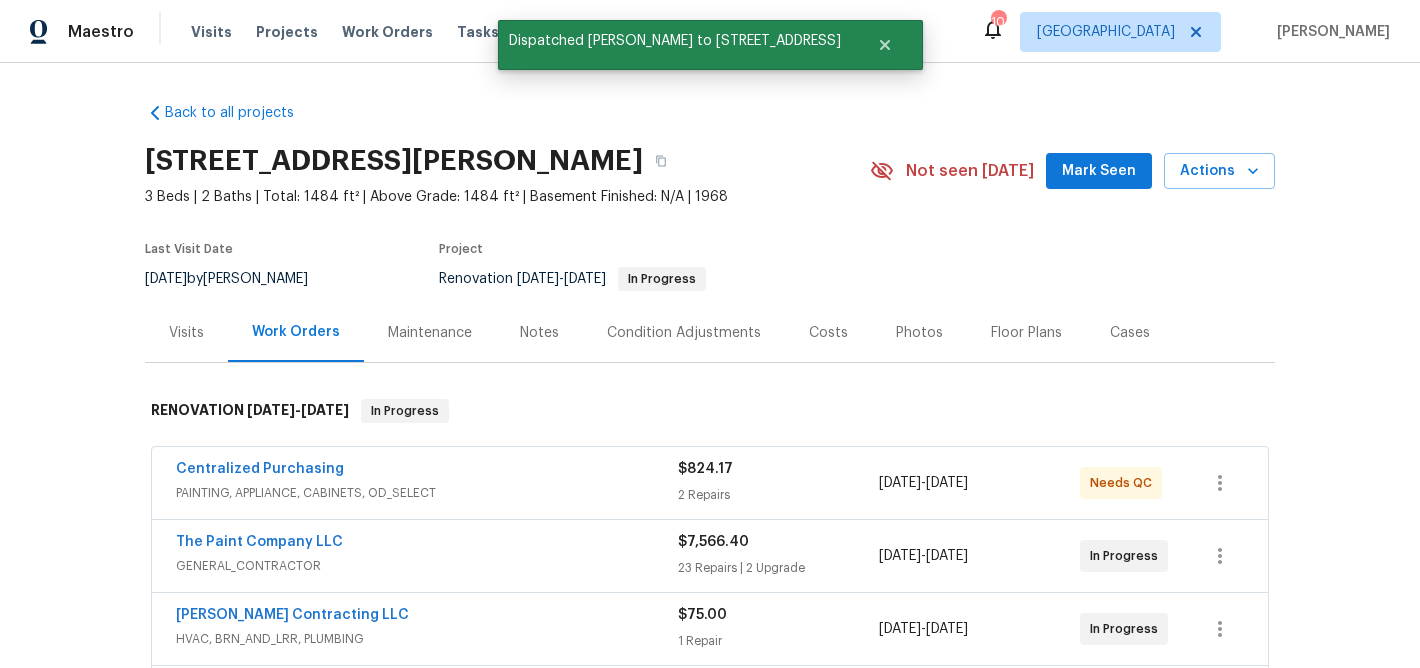 scroll, scrollTop: 0, scrollLeft: 0, axis: both 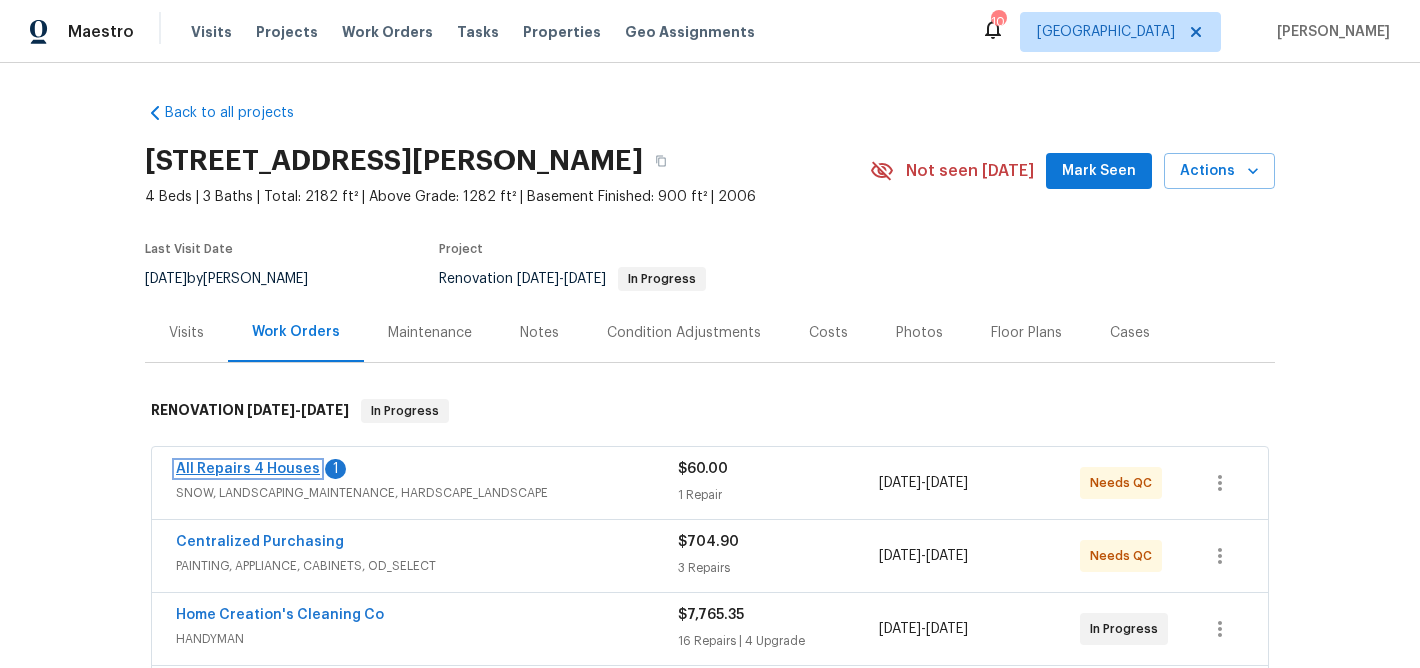 click on "All Repairs 4 Houses" at bounding box center (248, 469) 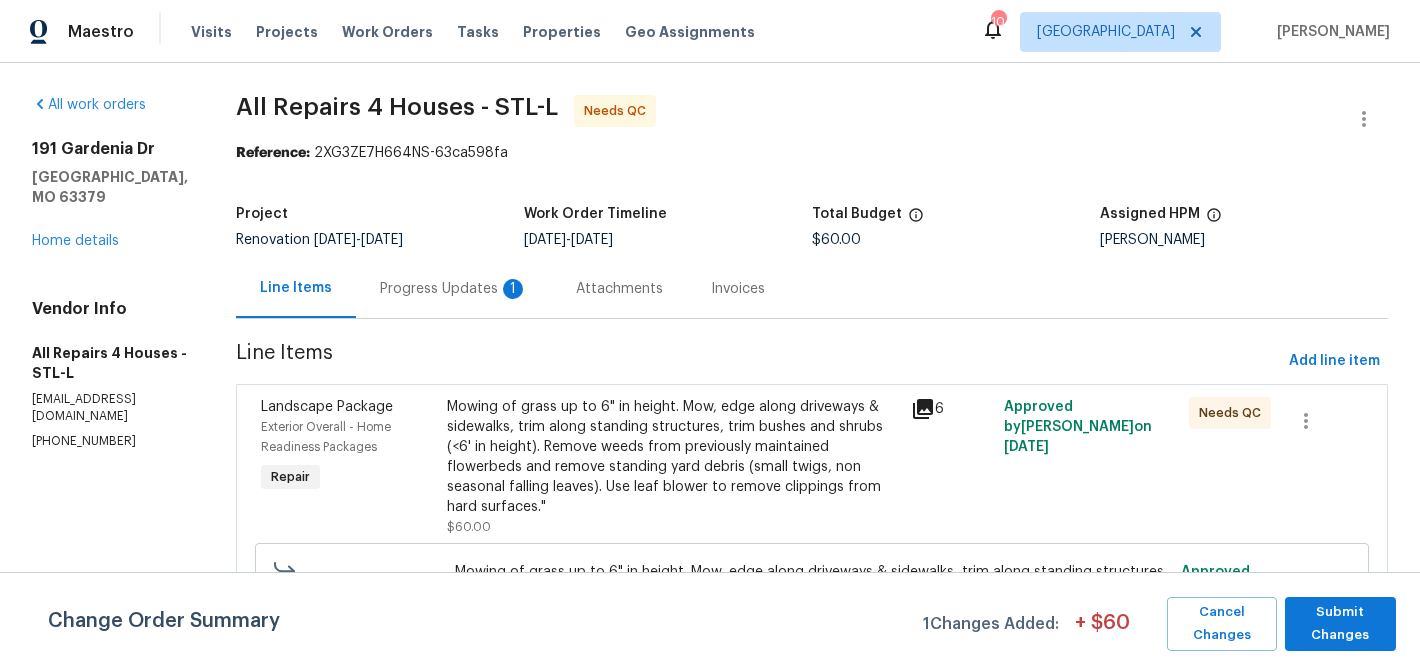 click on "Progress Updates 1" at bounding box center (454, 289) 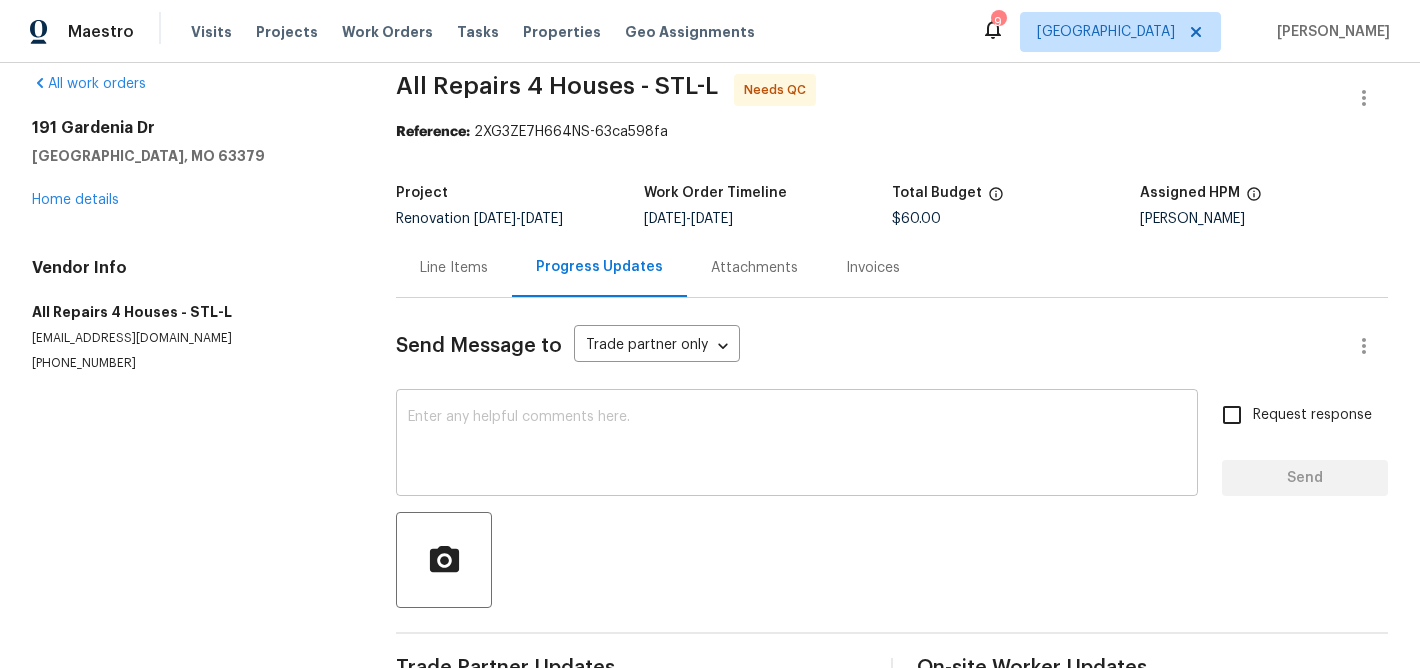 scroll, scrollTop: 0, scrollLeft: 0, axis: both 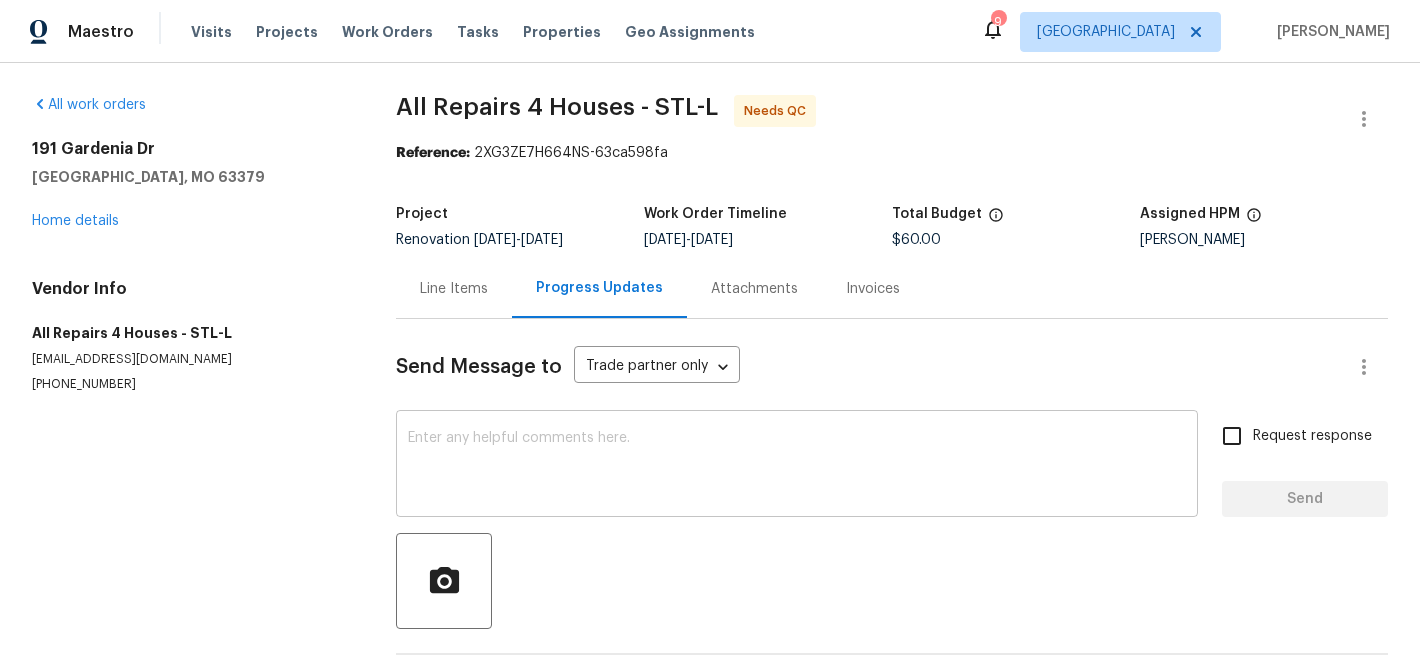 drag, startPoint x: 519, startPoint y: 438, endPoint x: 519, endPoint y: 415, distance: 23 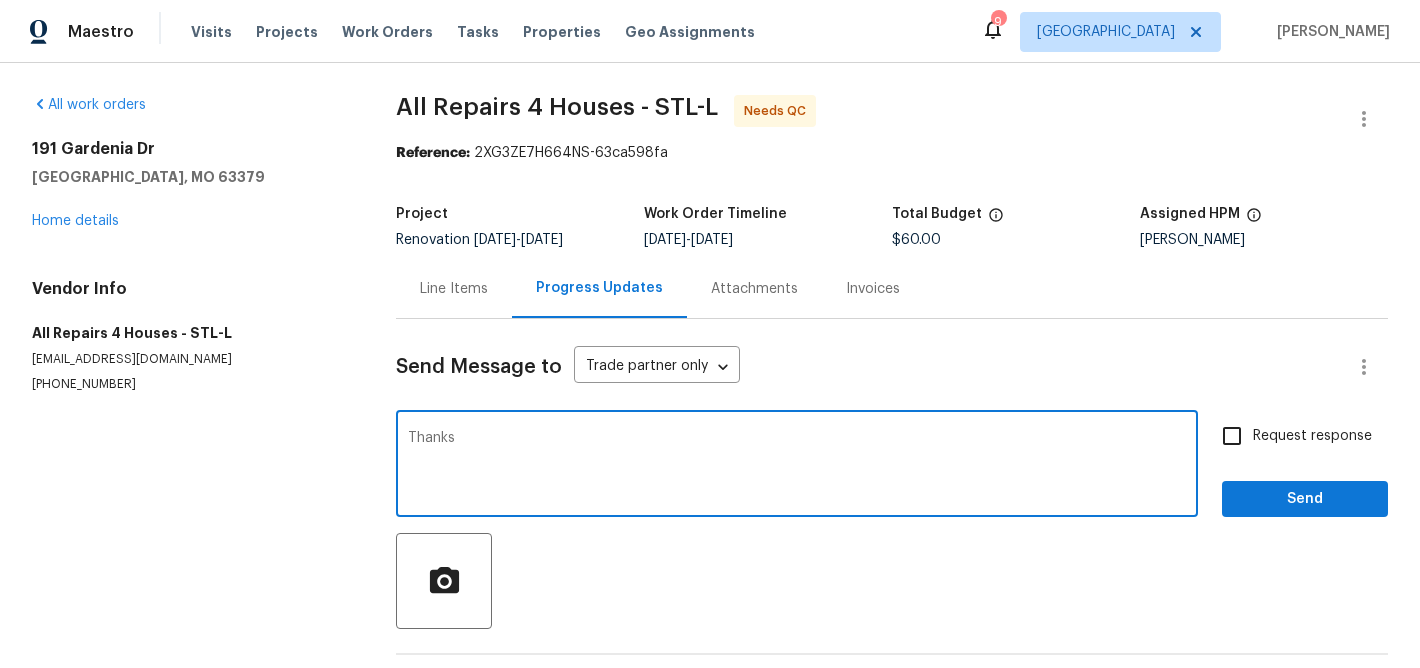 type on "Thanks" 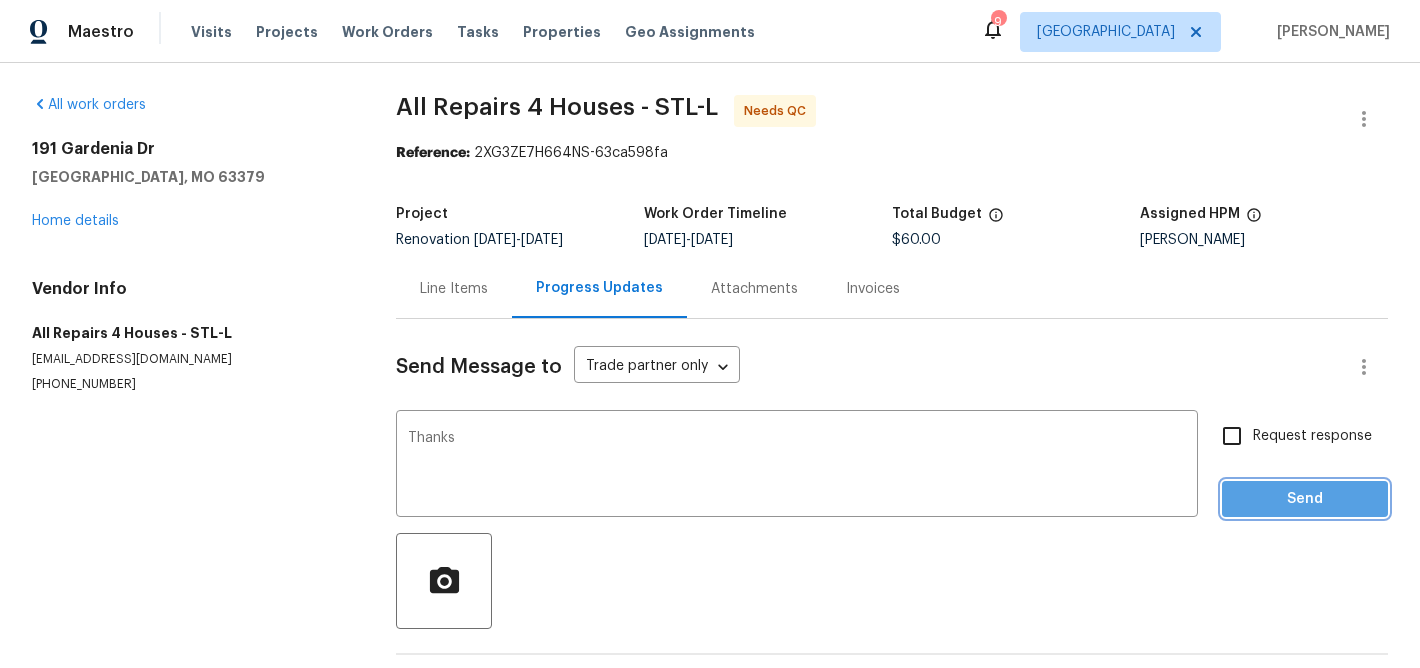 click on "Send" at bounding box center [1305, 499] 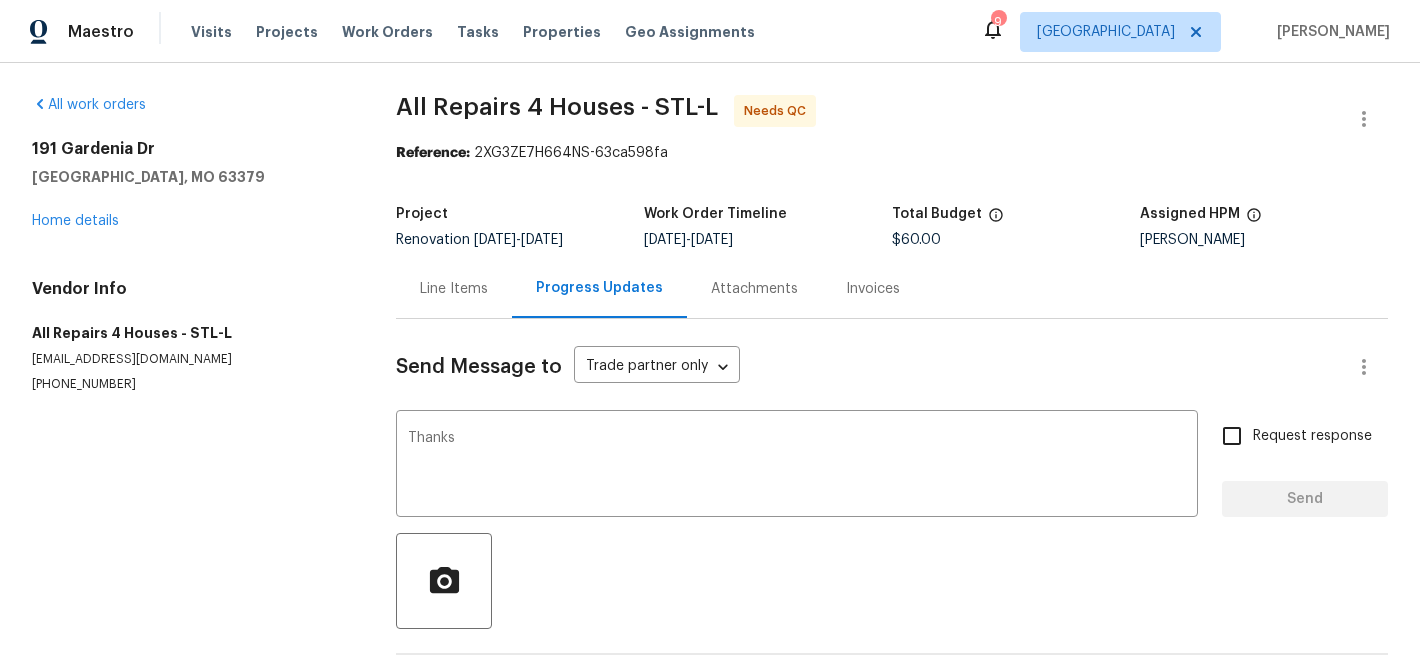 type 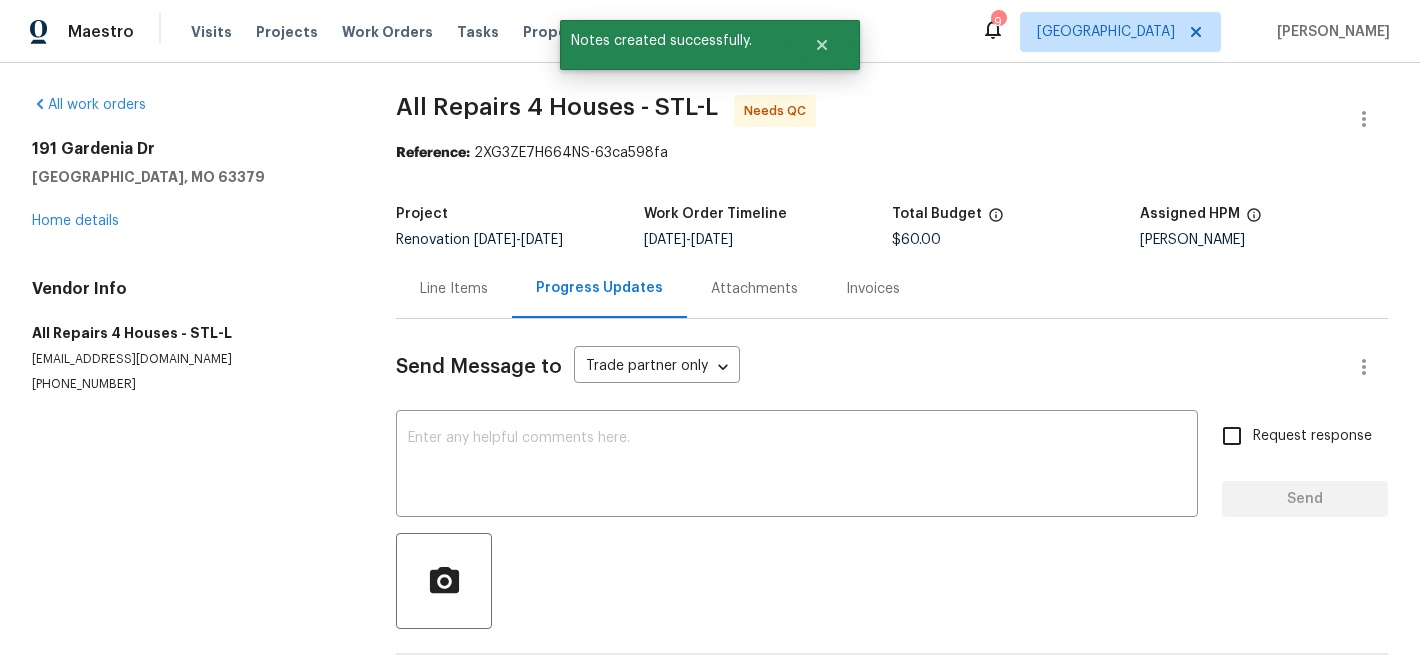 click on "Line Items" at bounding box center (454, 289) 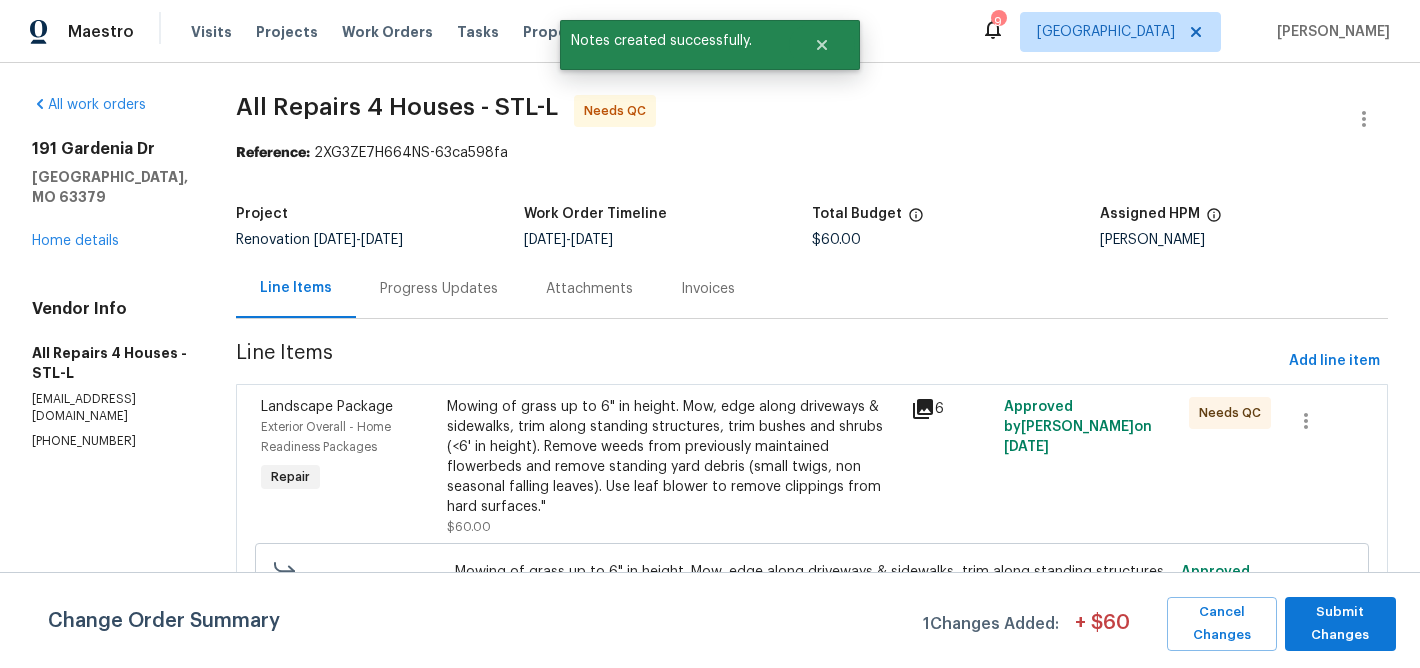 click on "Mowing of grass up to 6" in height. Mow, edge along driveways & sidewalks, trim along standing structures, trim bushes and shrubs (<6' in height). Remove weeds from previously maintained flowerbeds and remove standing yard debris (small twigs, non seasonal falling leaves).  Use leaf blower to remove clippings from hard surfaces."" at bounding box center (673, 457) 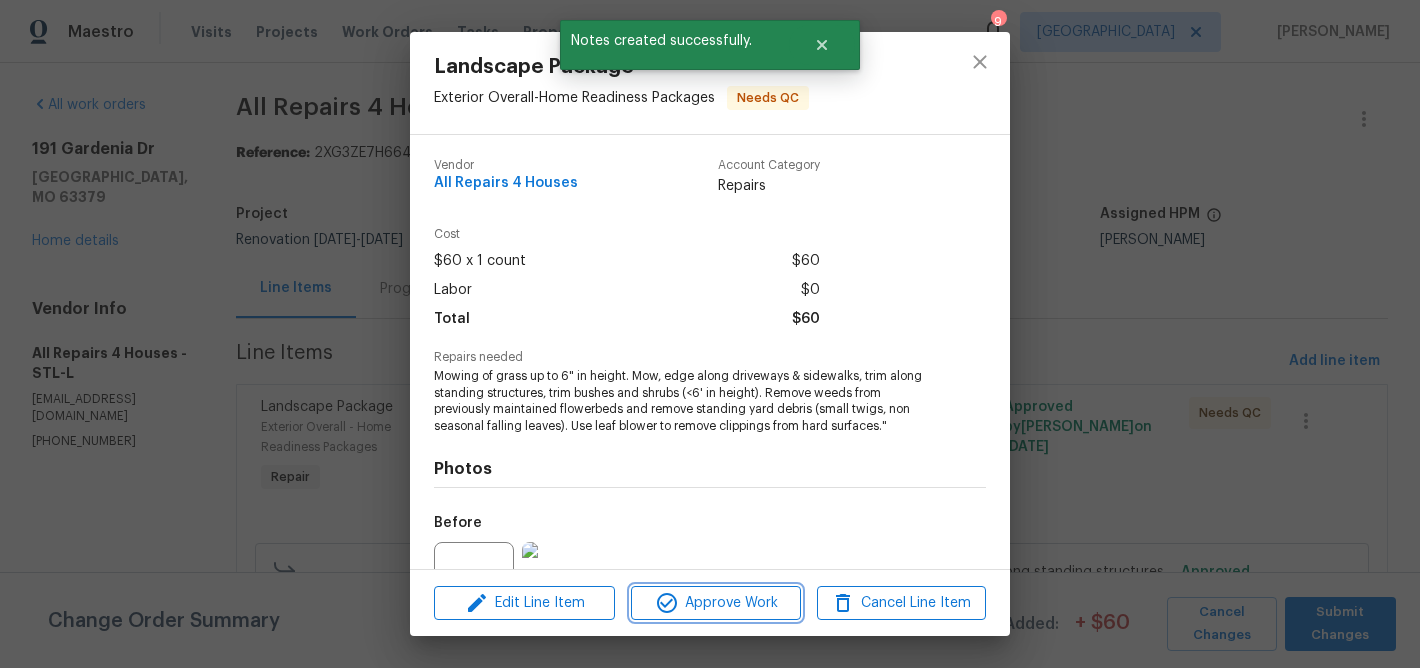 click on "Approve Work" at bounding box center [715, 603] 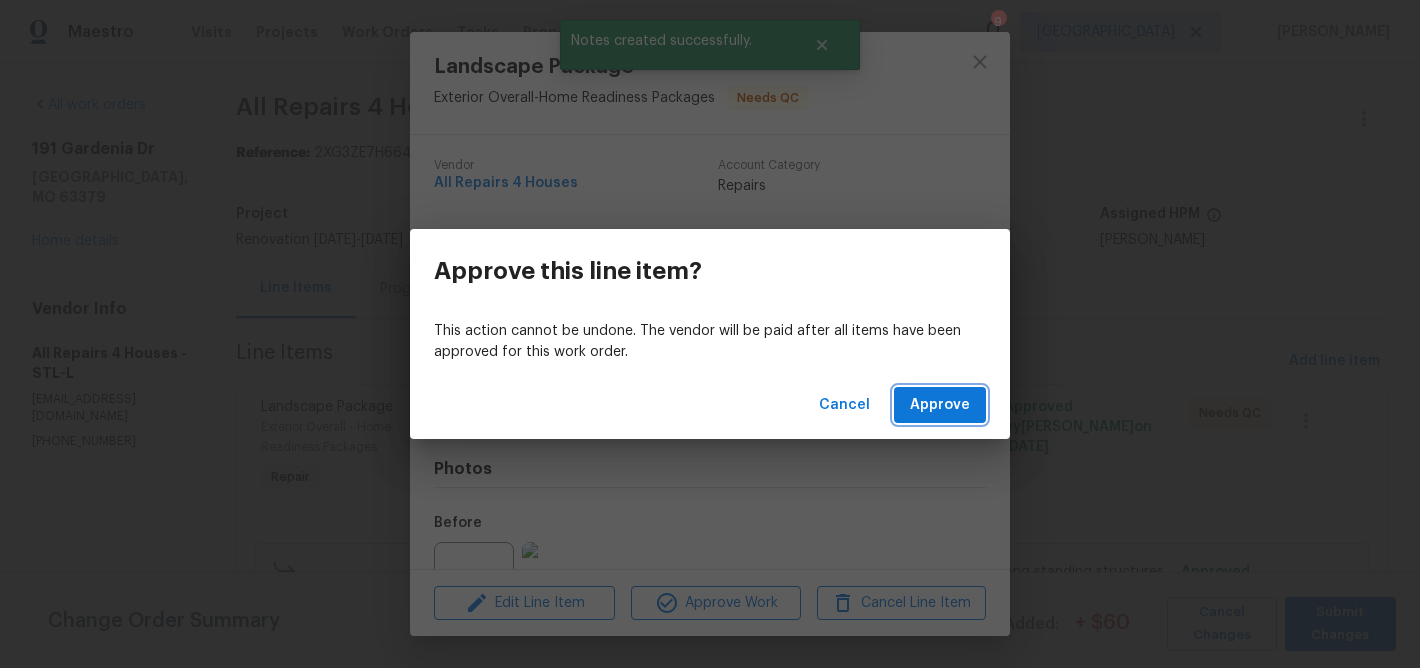 click on "Approve" at bounding box center (940, 405) 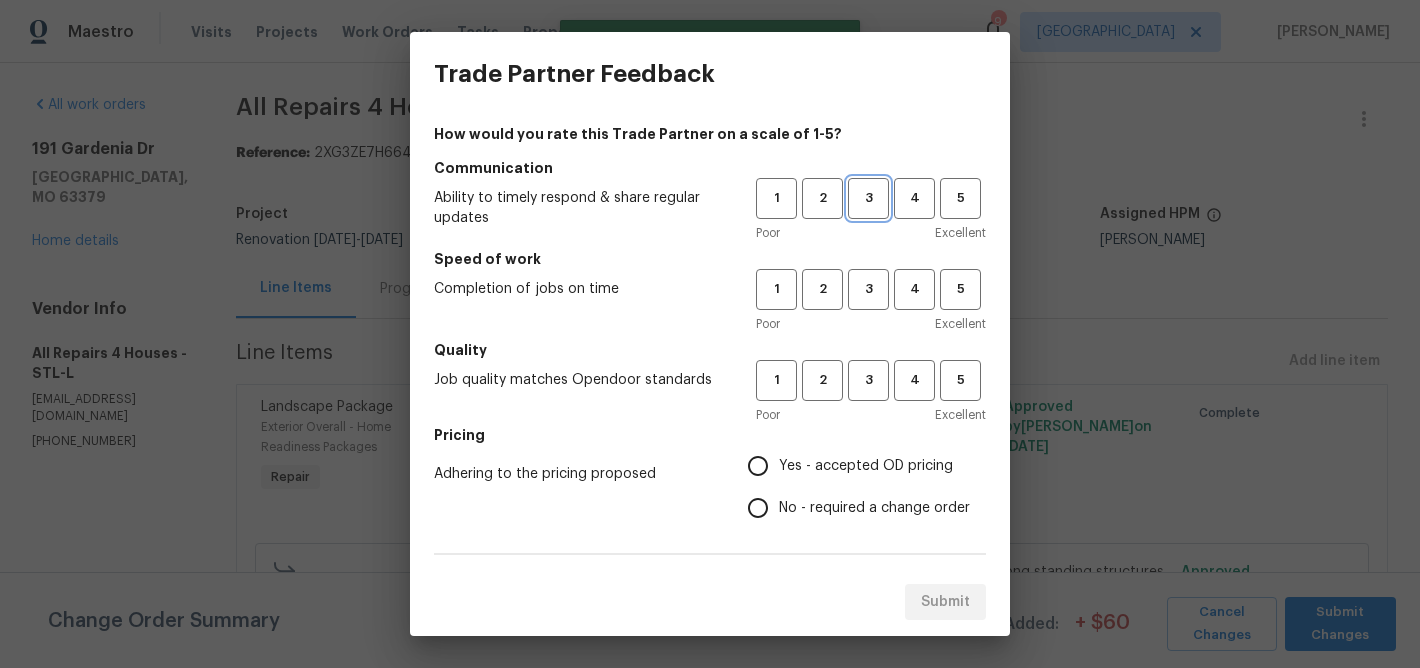click on "3" at bounding box center (868, 198) 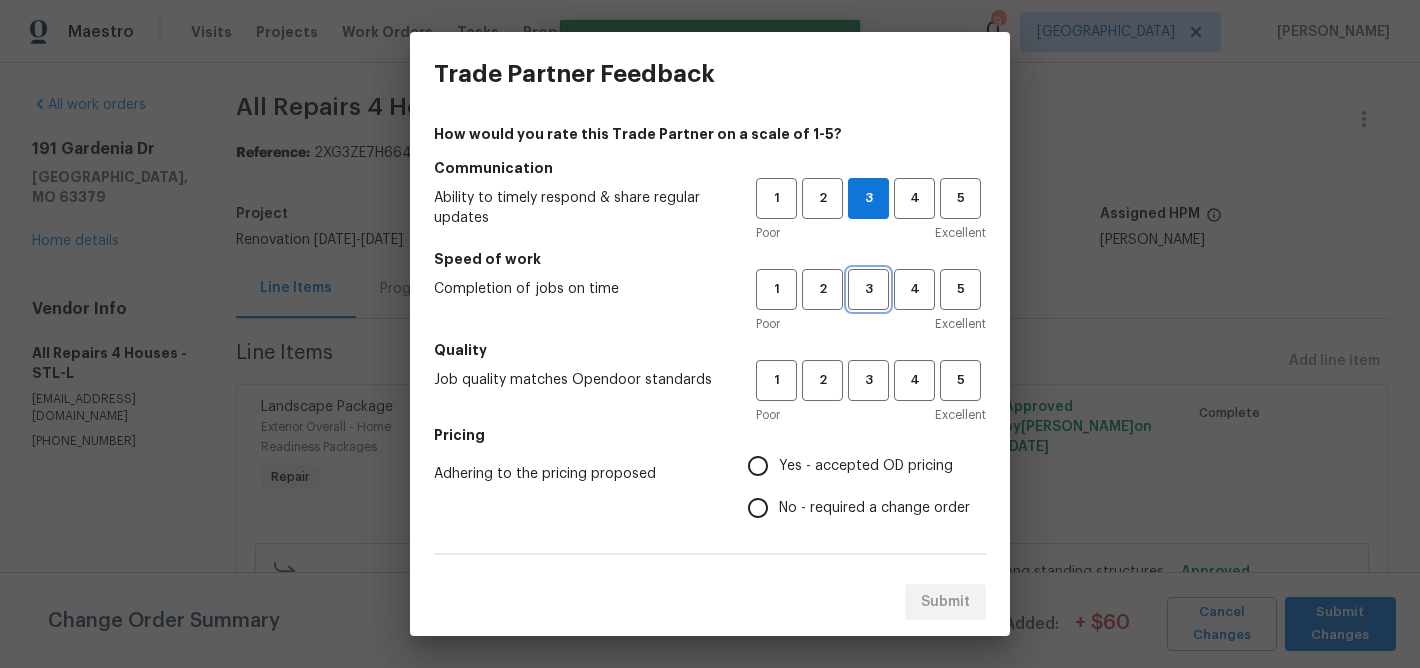click on "3" at bounding box center (868, 289) 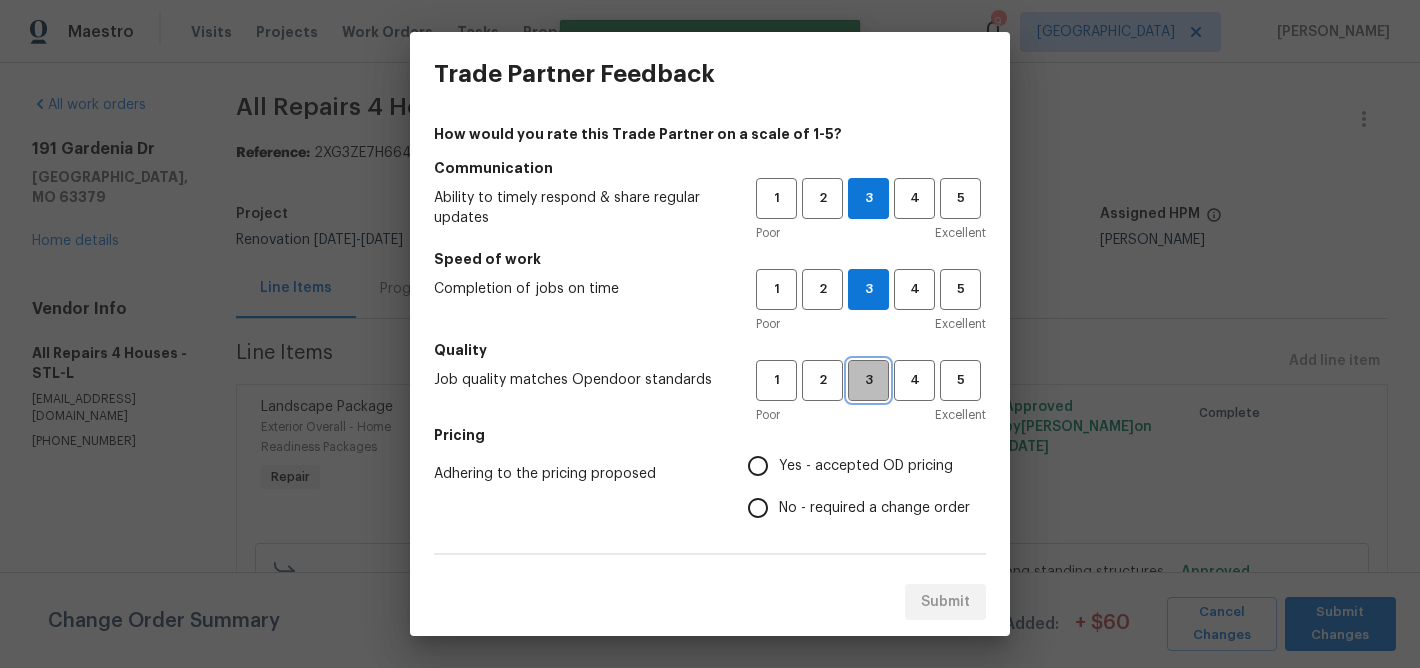 click on "3" at bounding box center (868, 380) 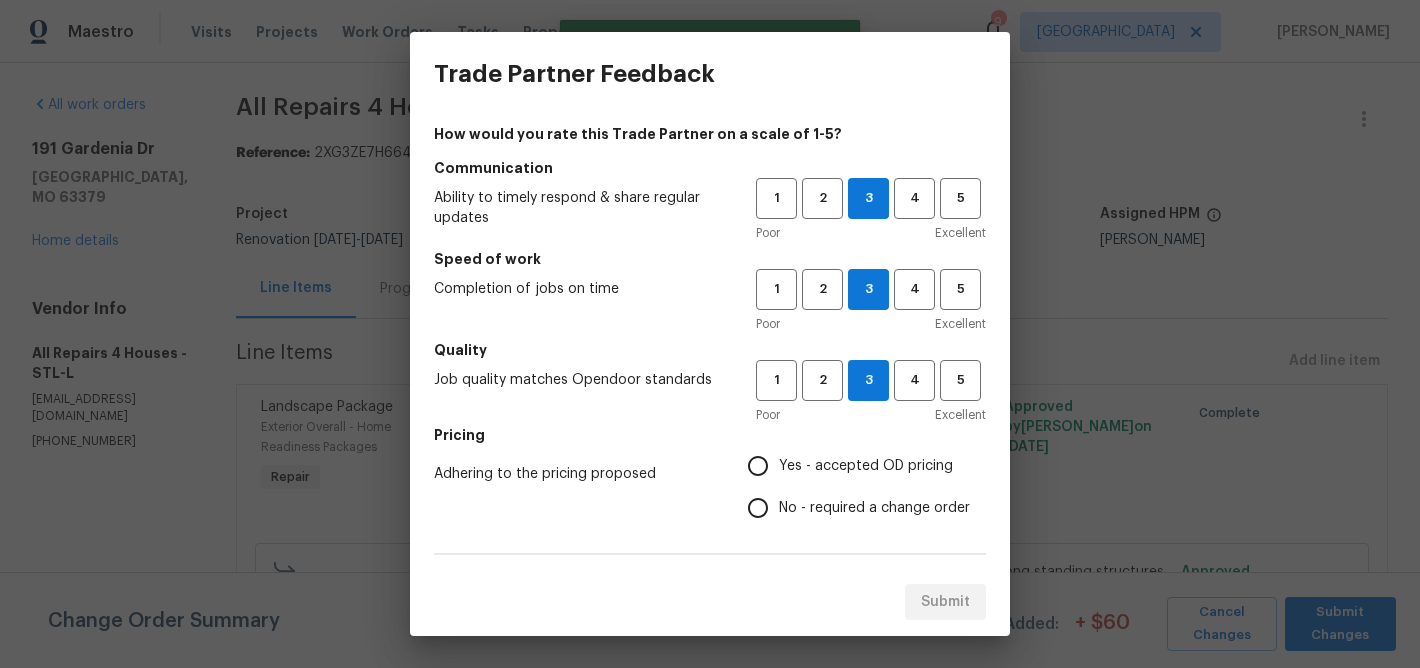 click on "Yes - accepted OD pricing" at bounding box center (758, 466) 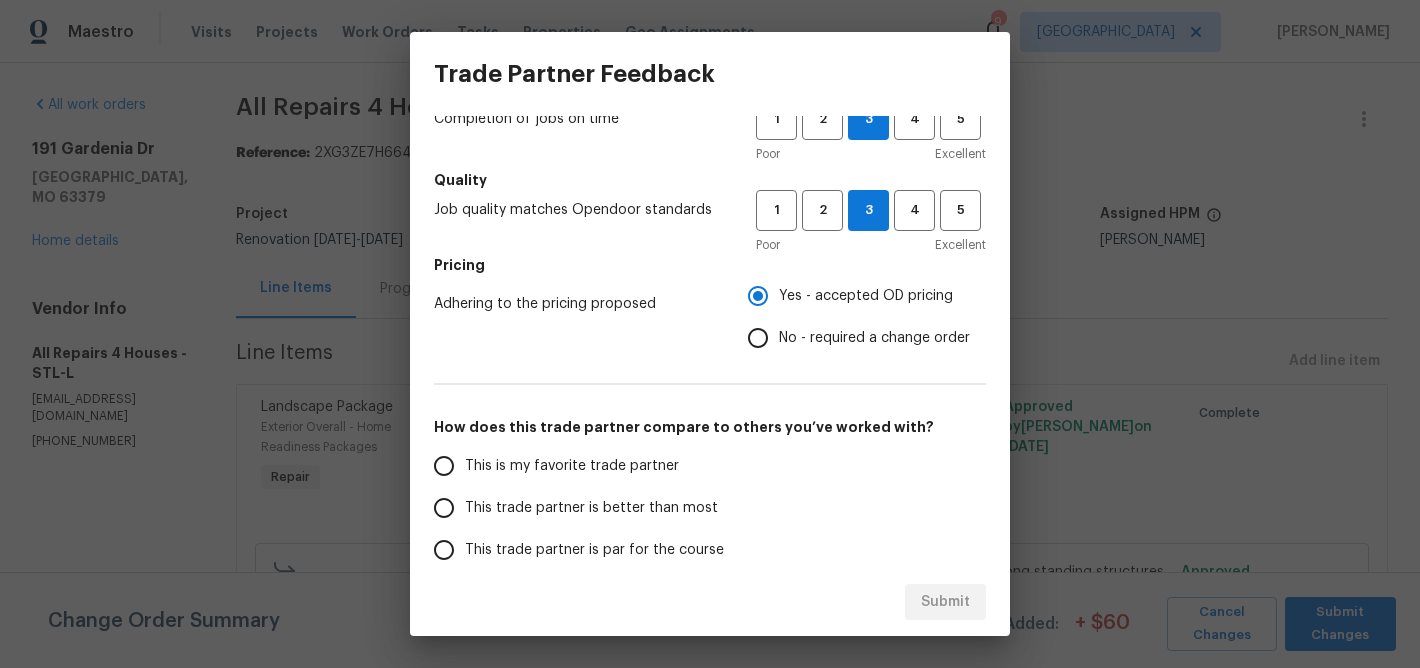 scroll, scrollTop: 284, scrollLeft: 0, axis: vertical 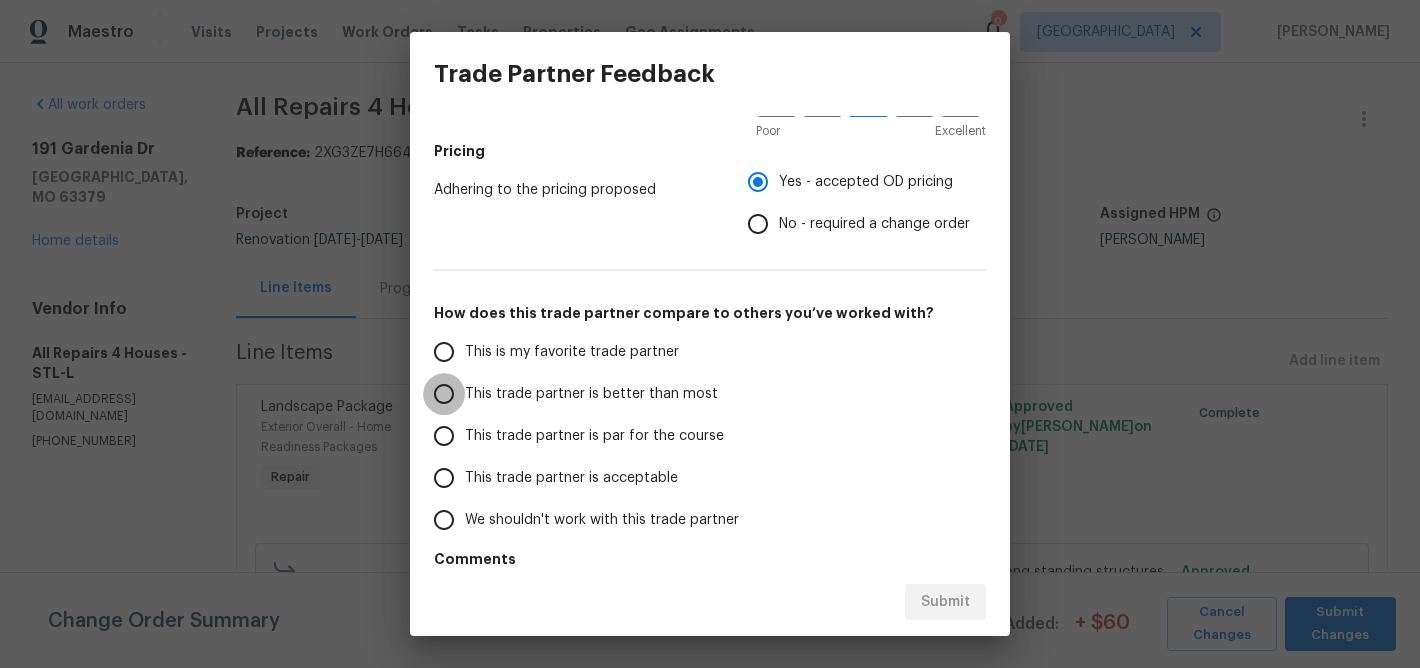 click on "This trade partner is better than most" at bounding box center (444, 394) 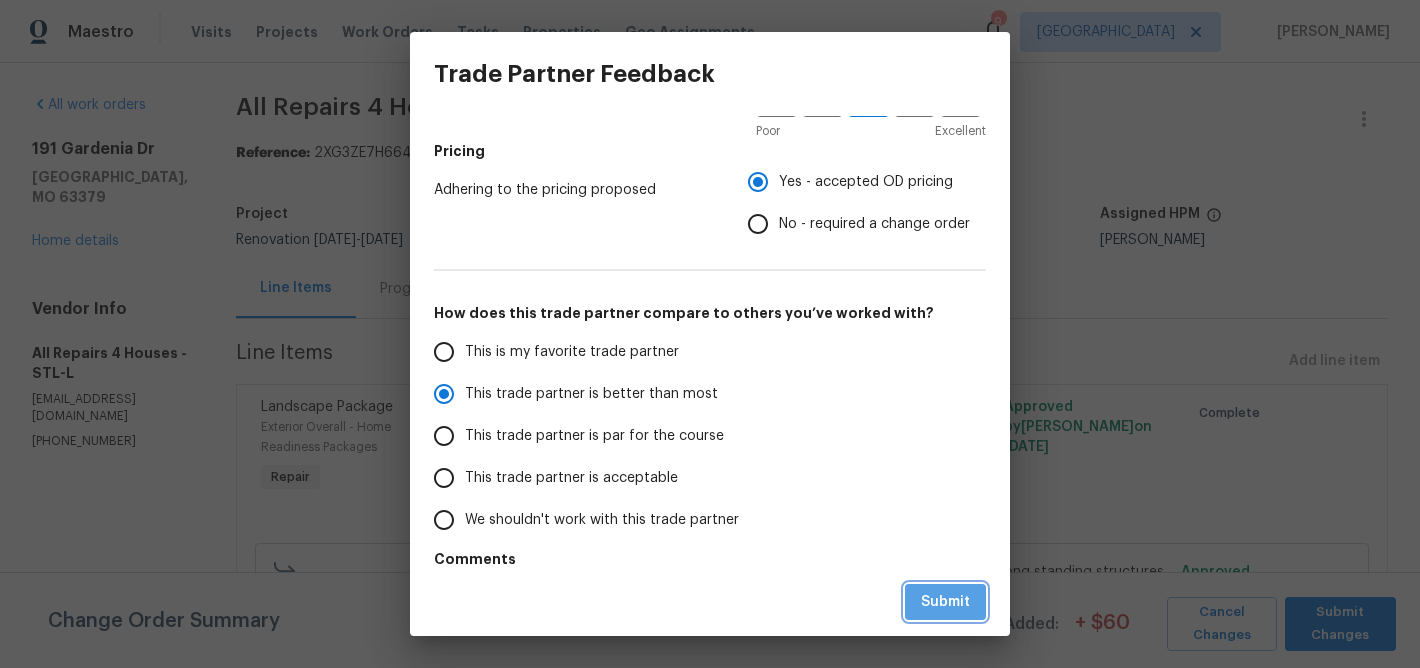 click on "Submit" at bounding box center [945, 602] 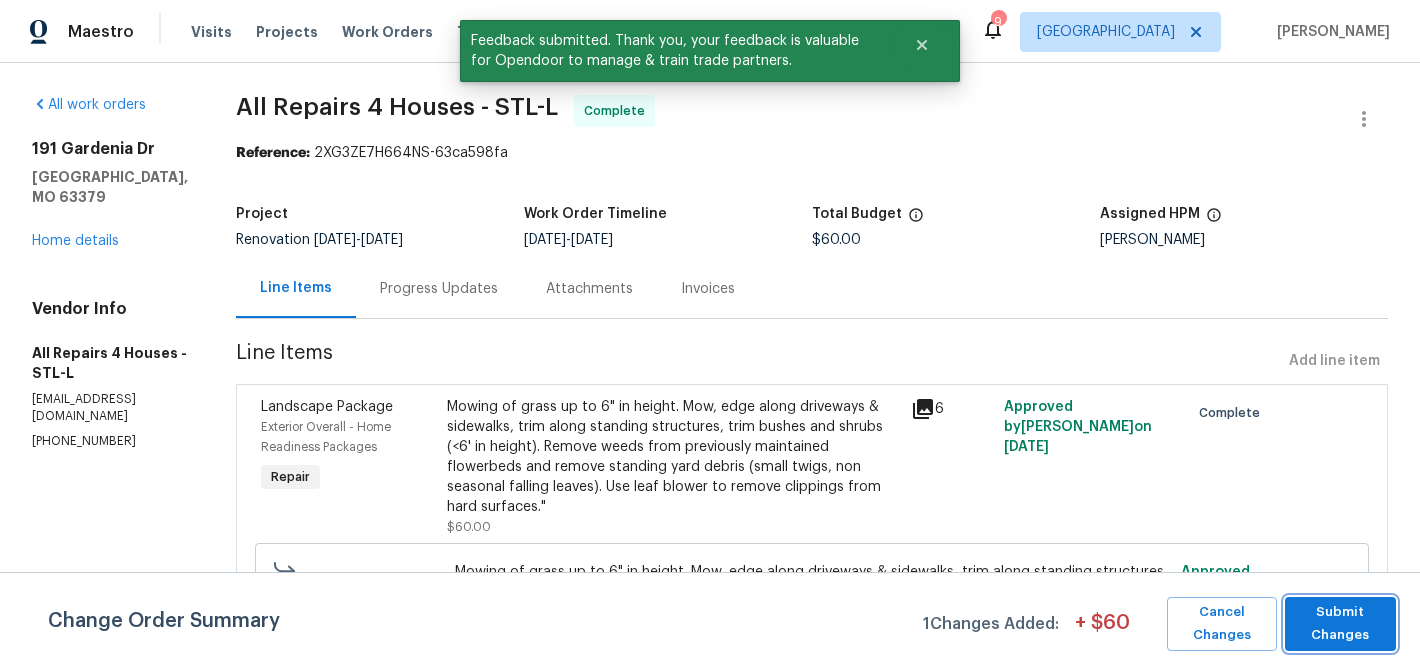 click on "Submit Changes" at bounding box center (1340, 624) 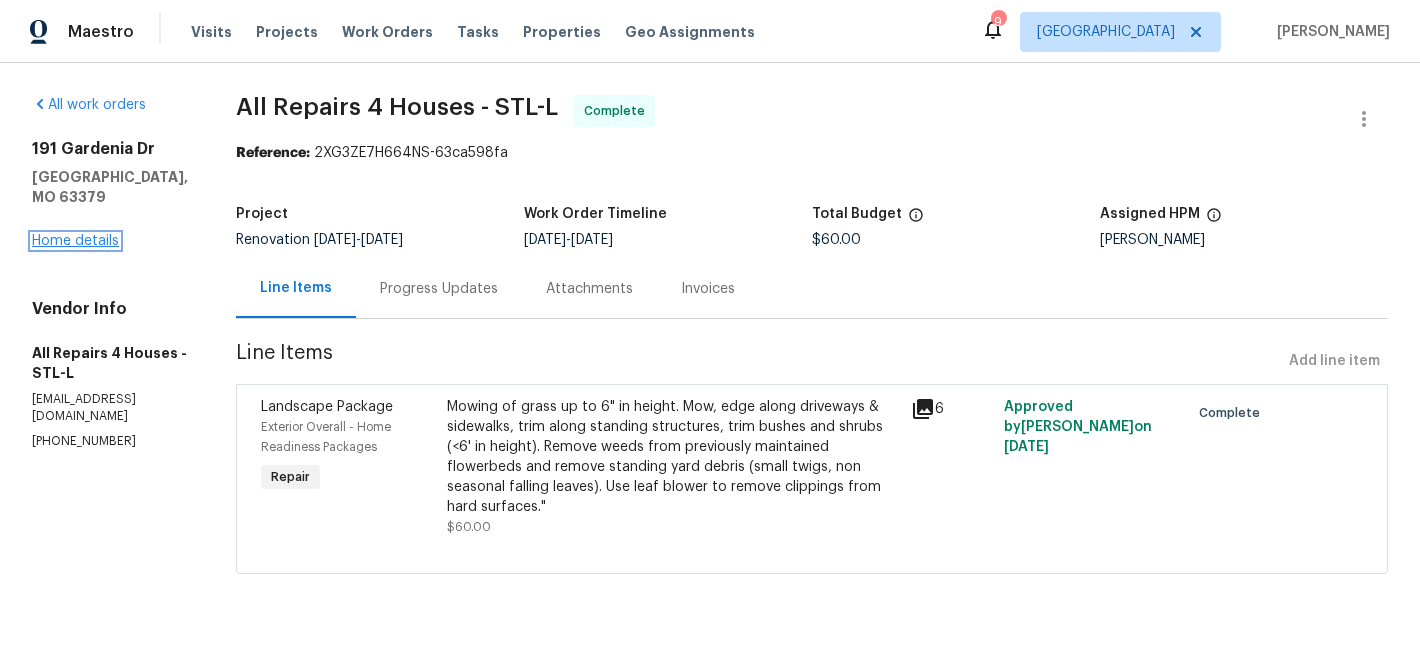 click on "Home details" at bounding box center [75, 241] 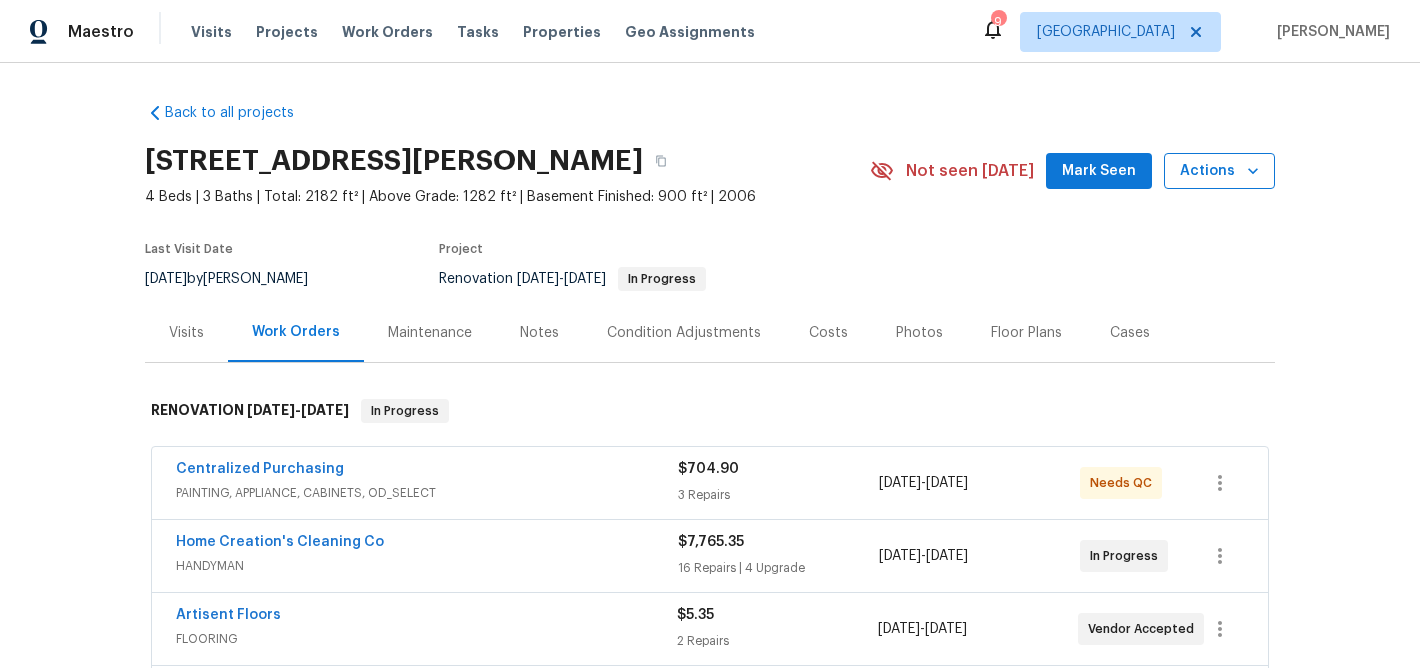click 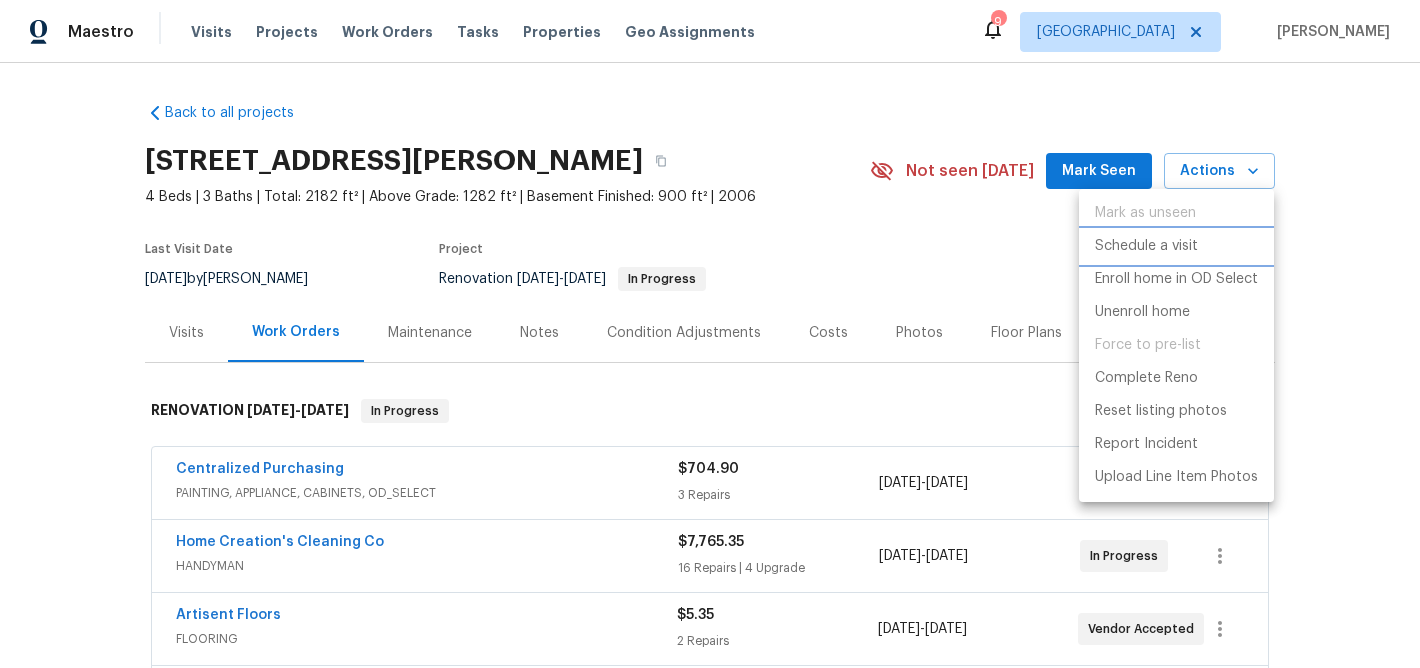 click on "Schedule a visit" at bounding box center (1146, 246) 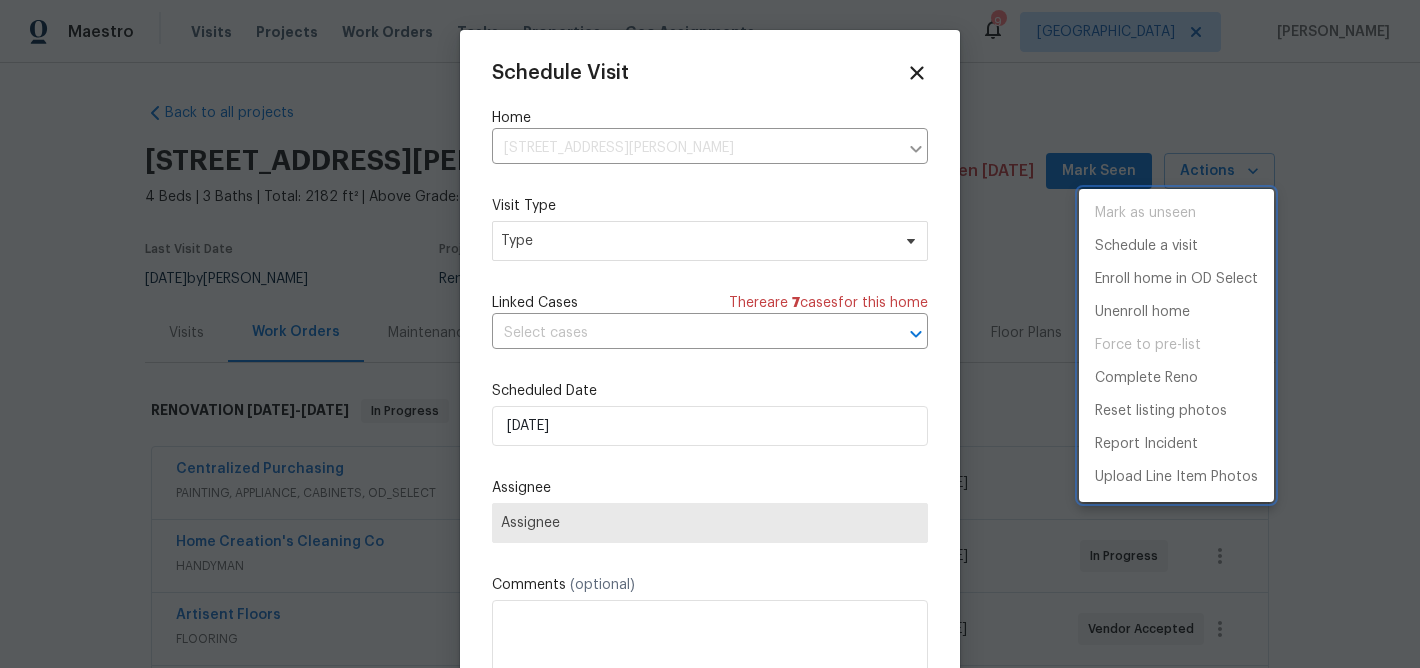 click at bounding box center [710, 334] 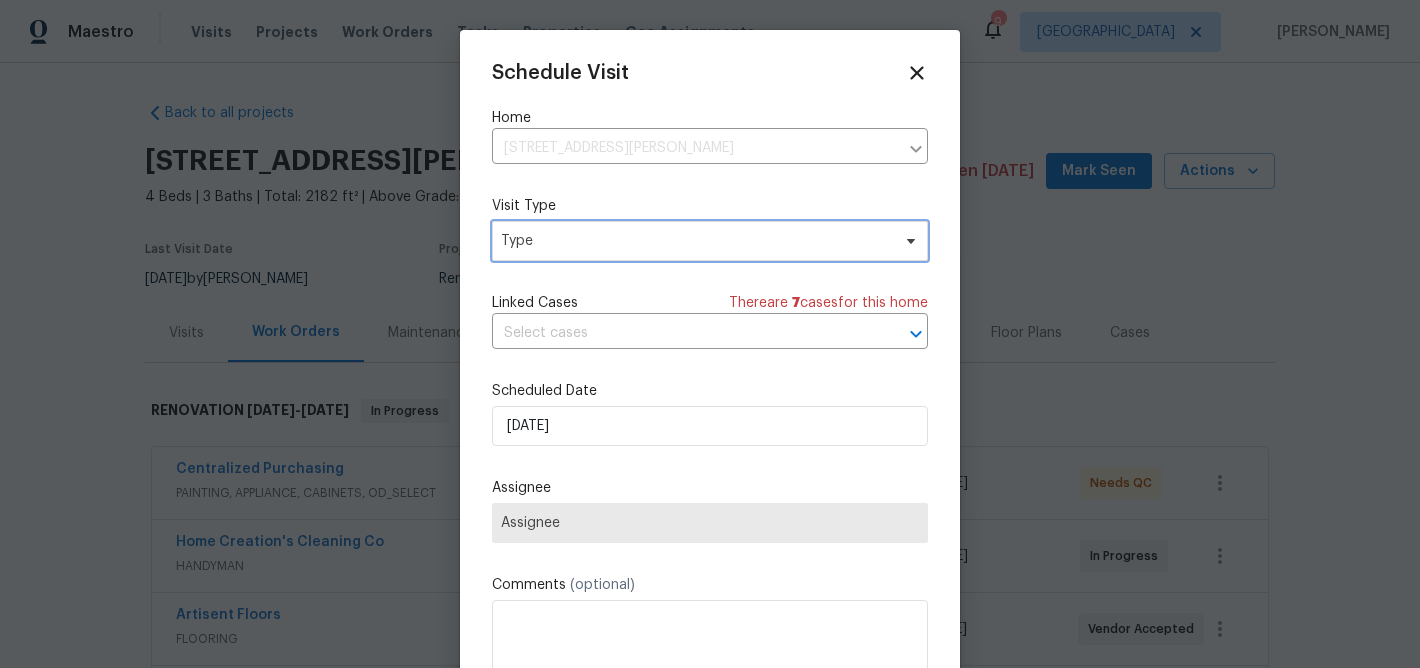 click on "Type" at bounding box center (695, 241) 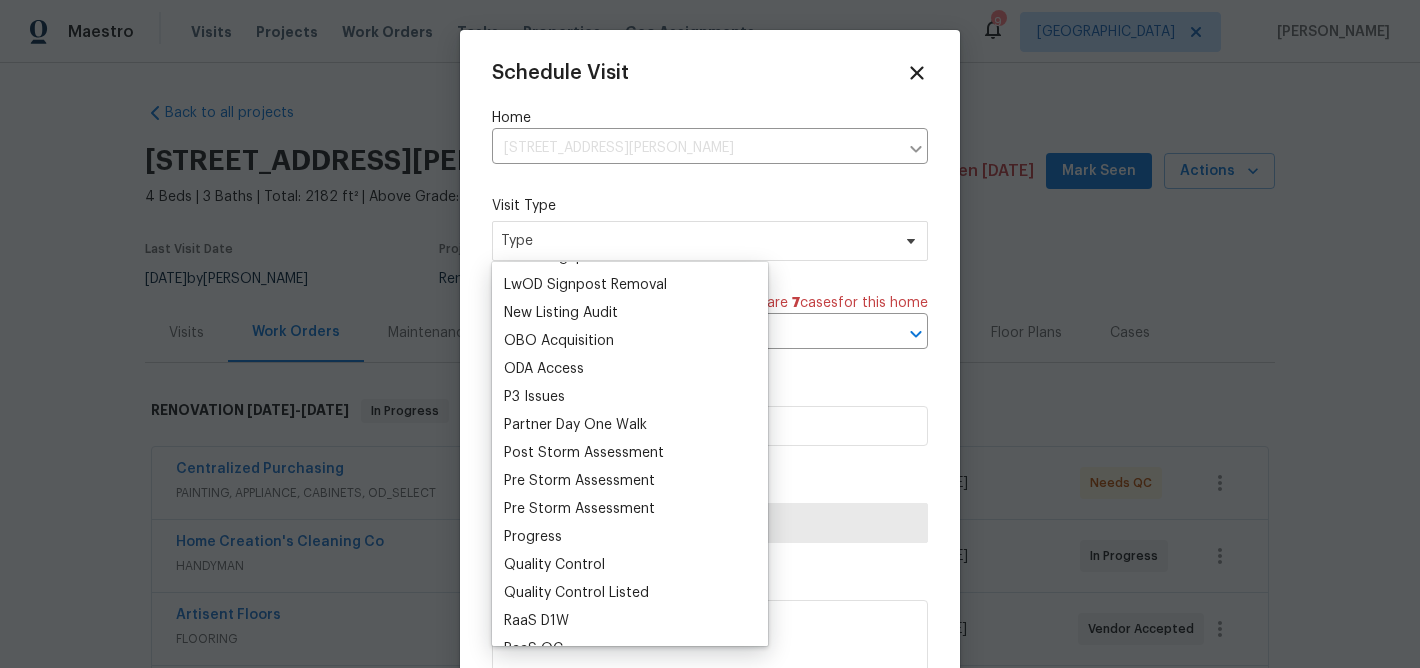 scroll, scrollTop: 1094, scrollLeft: 0, axis: vertical 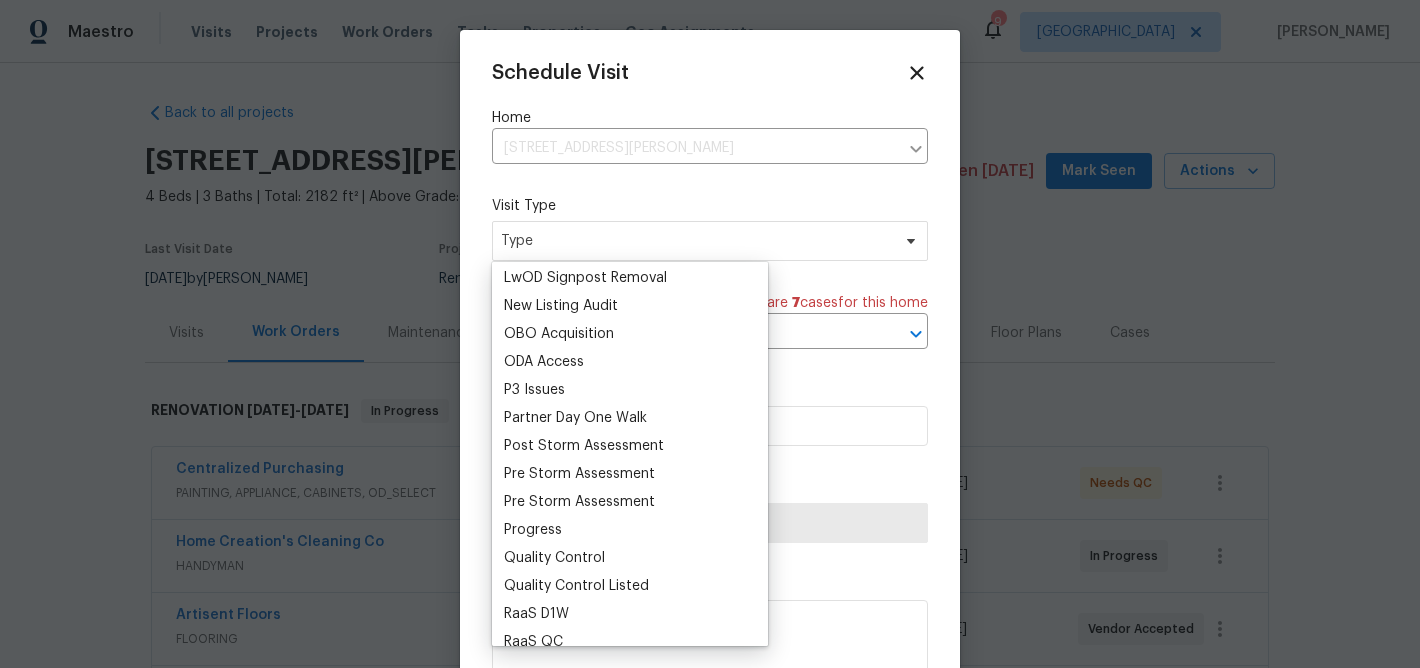 click on "Progress" at bounding box center [533, 530] 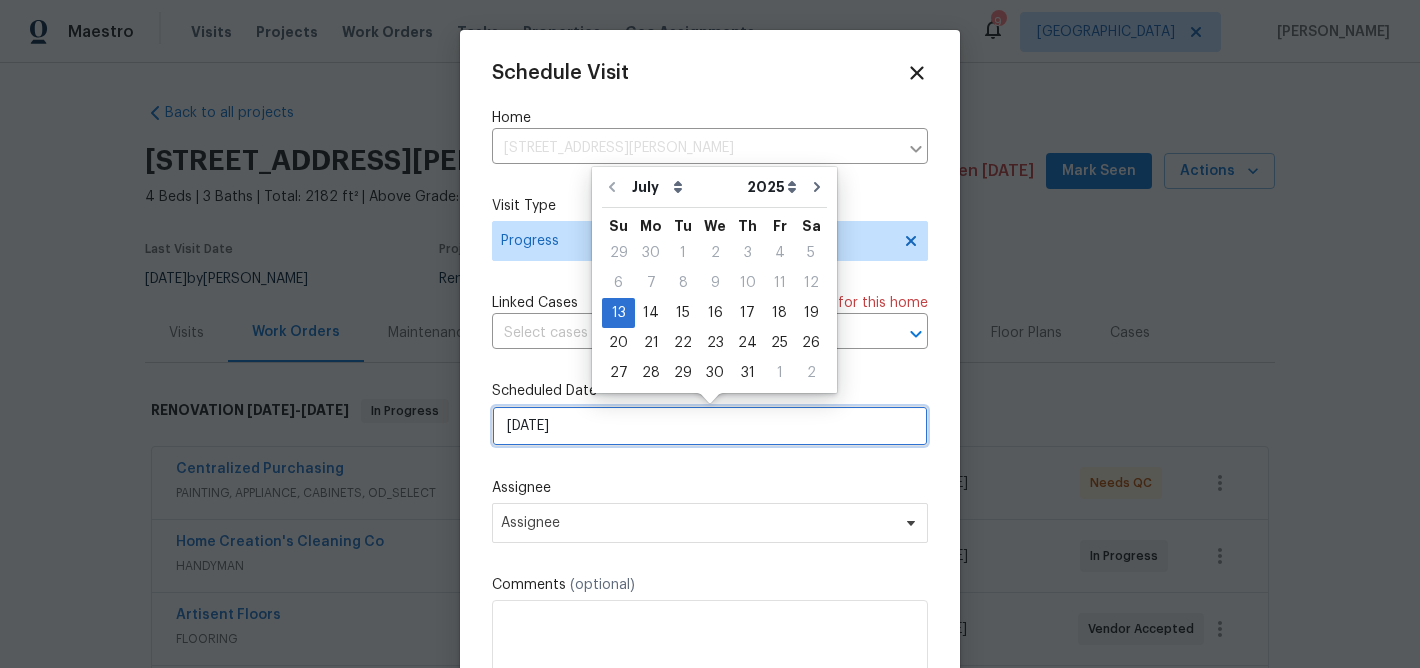 click on "[DATE]" at bounding box center (710, 426) 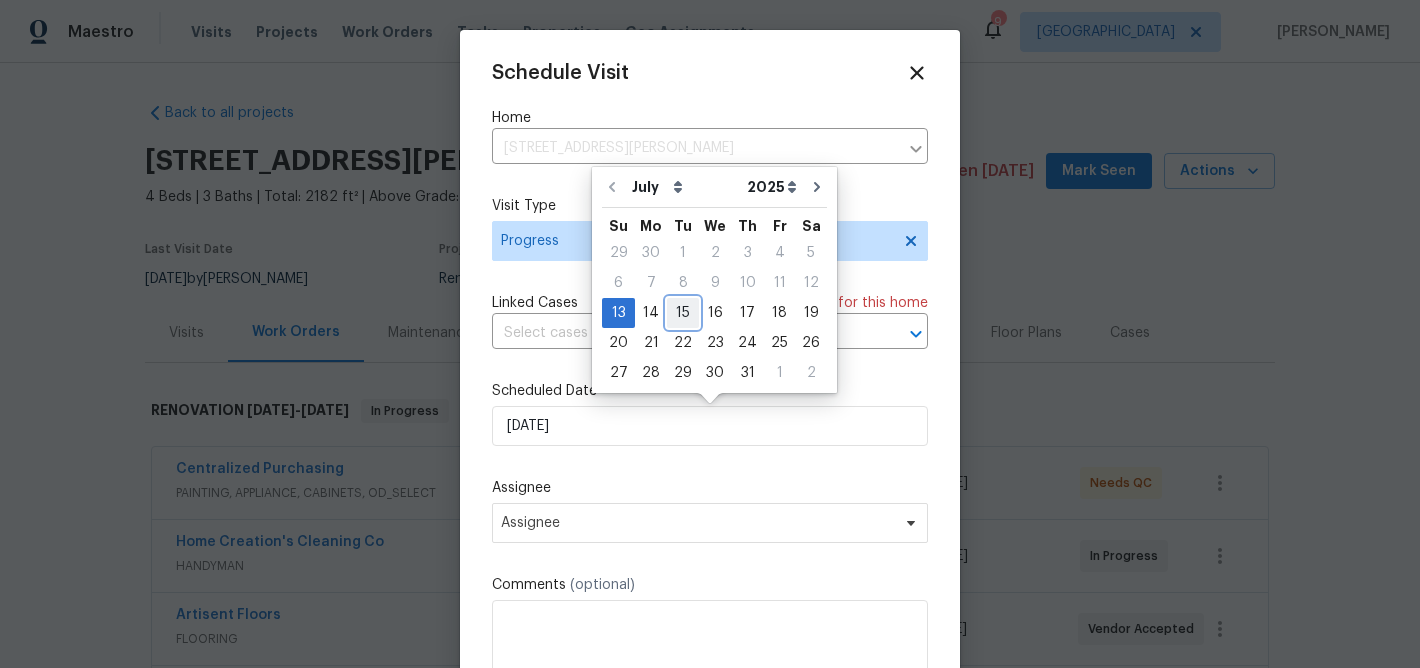 click on "15" at bounding box center [683, 313] 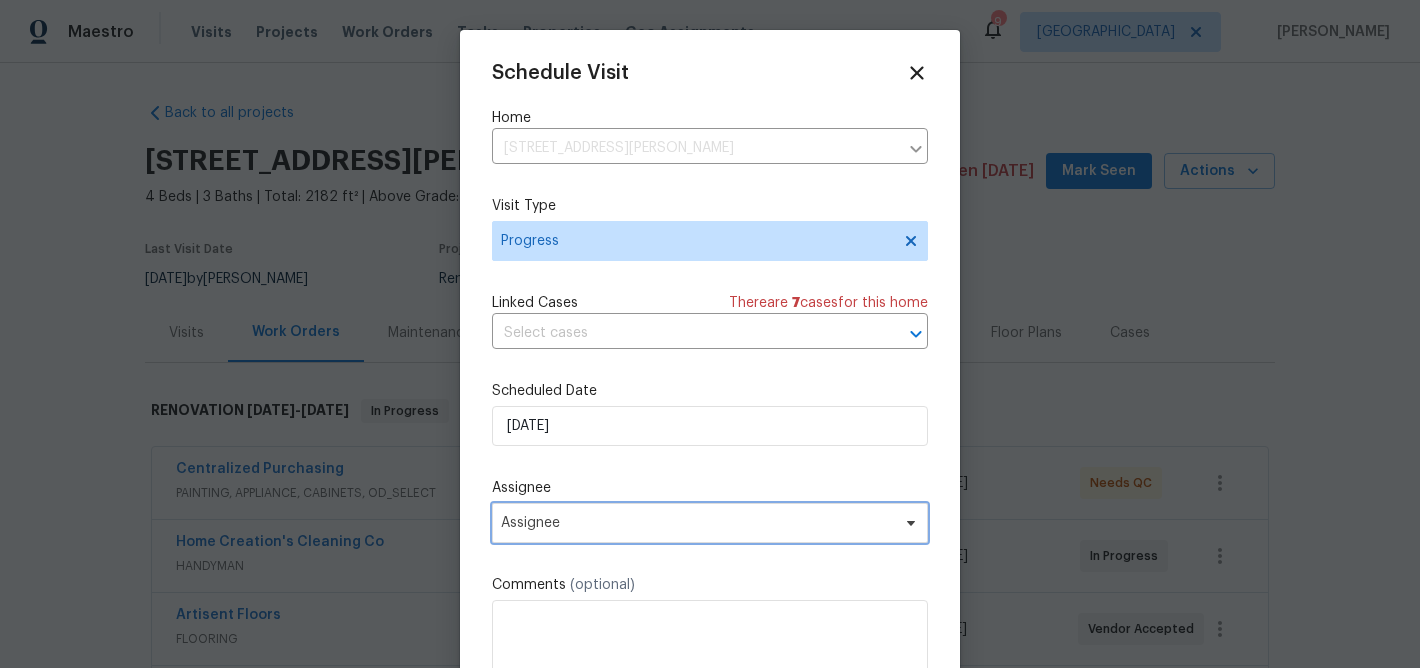 click on "Assignee" at bounding box center (697, 523) 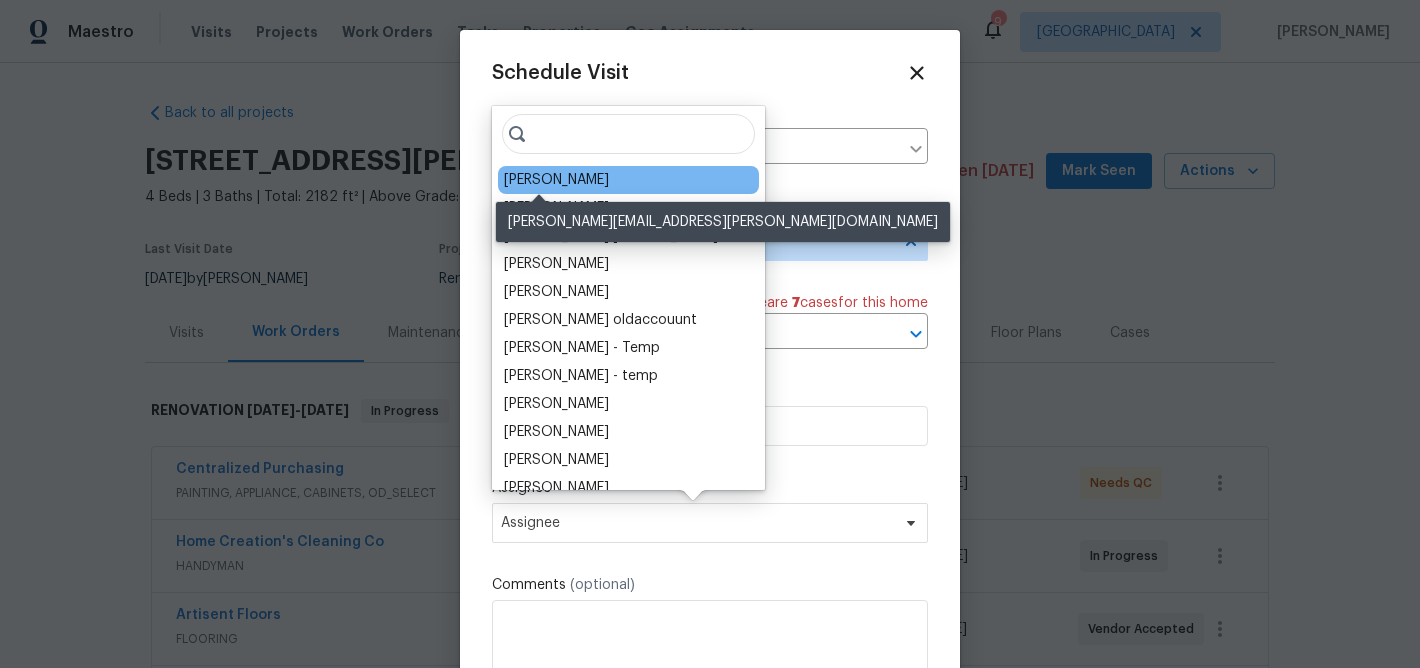 click on "[PERSON_NAME]" at bounding box center [556, 180] 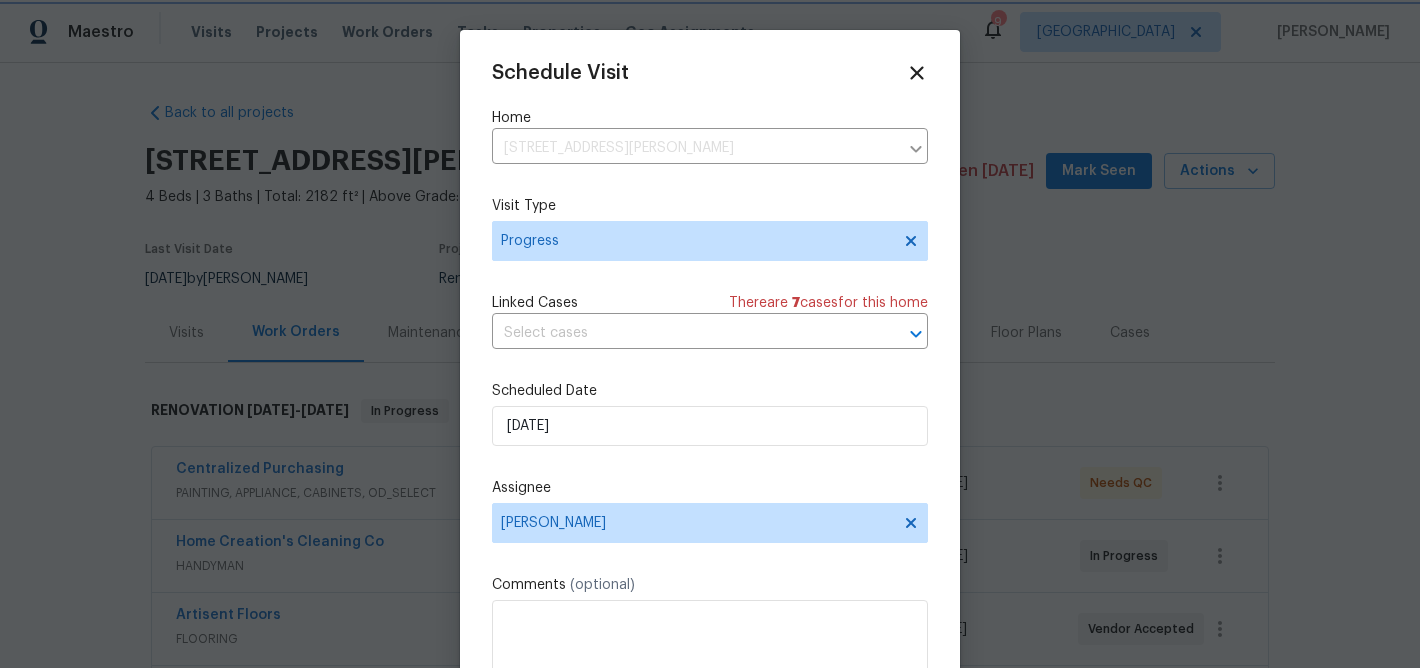 scroll, scrollTop: 36, scrollLeft: 0, axis: vertical 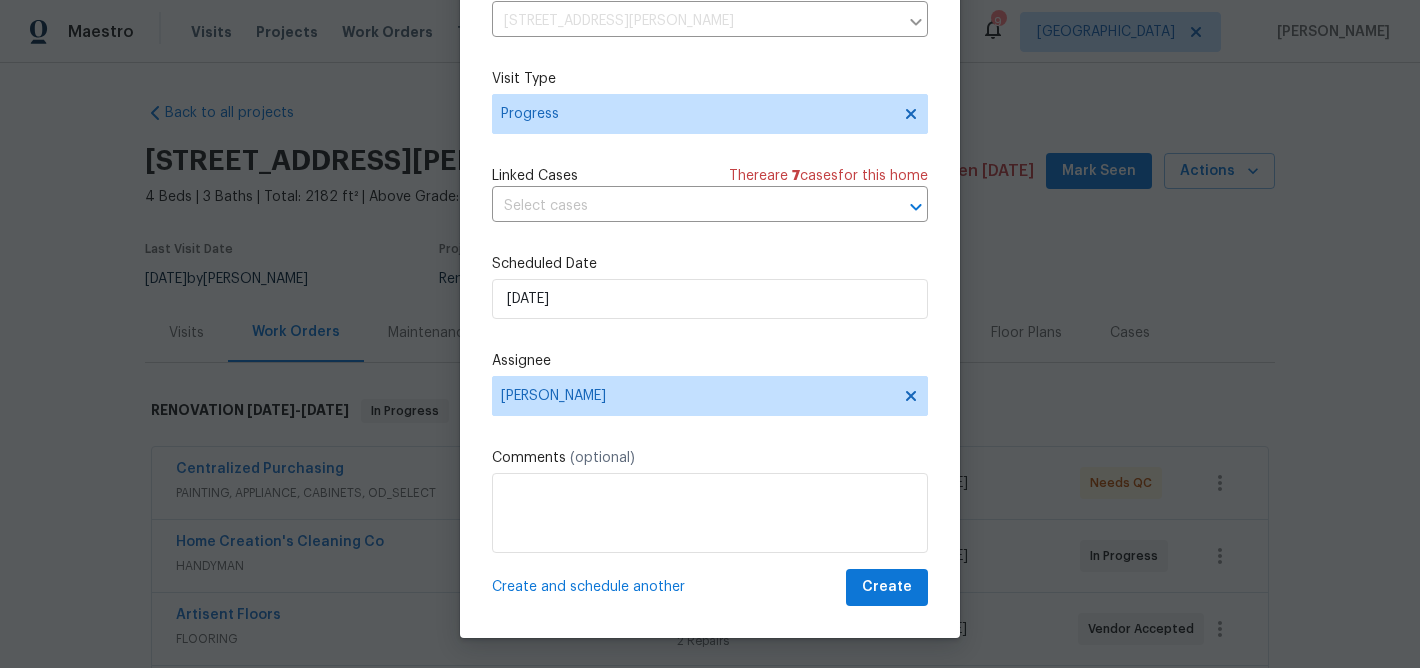 click on "Create and schedule another" at bounding box center [588, 587] 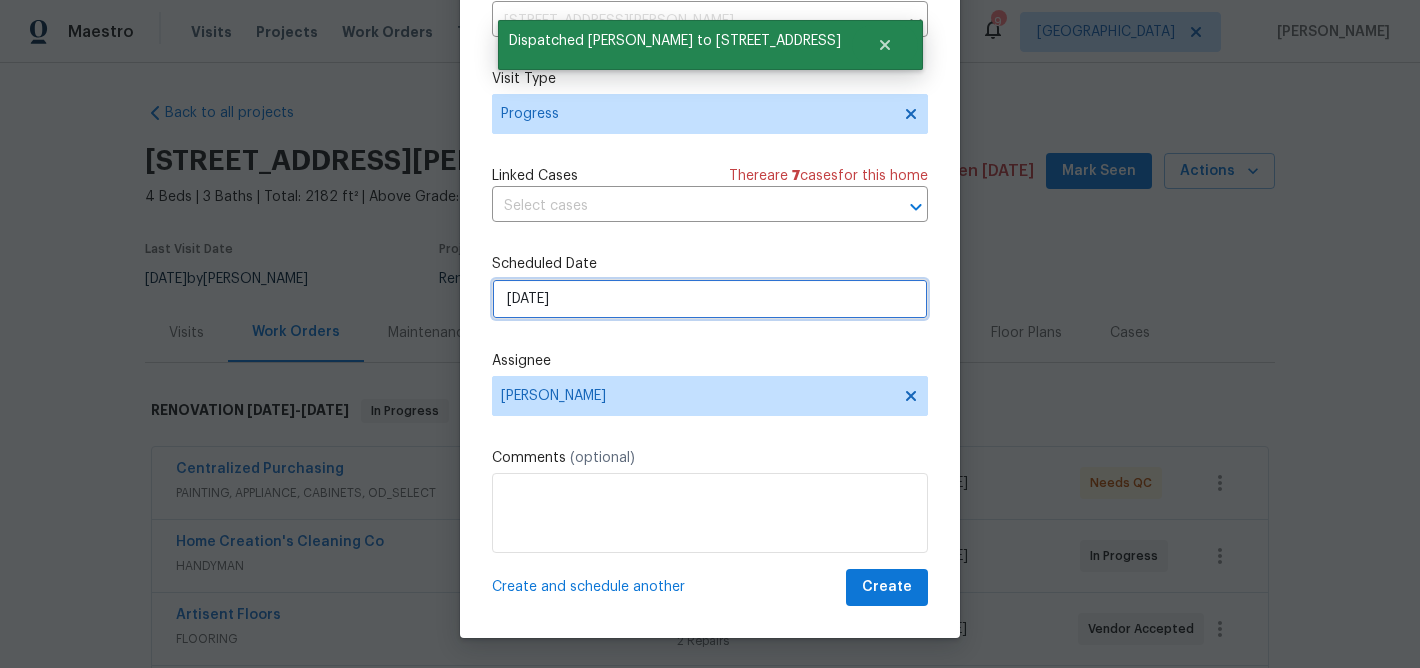 click on "[DATE]" at bounding box center [710, 299] 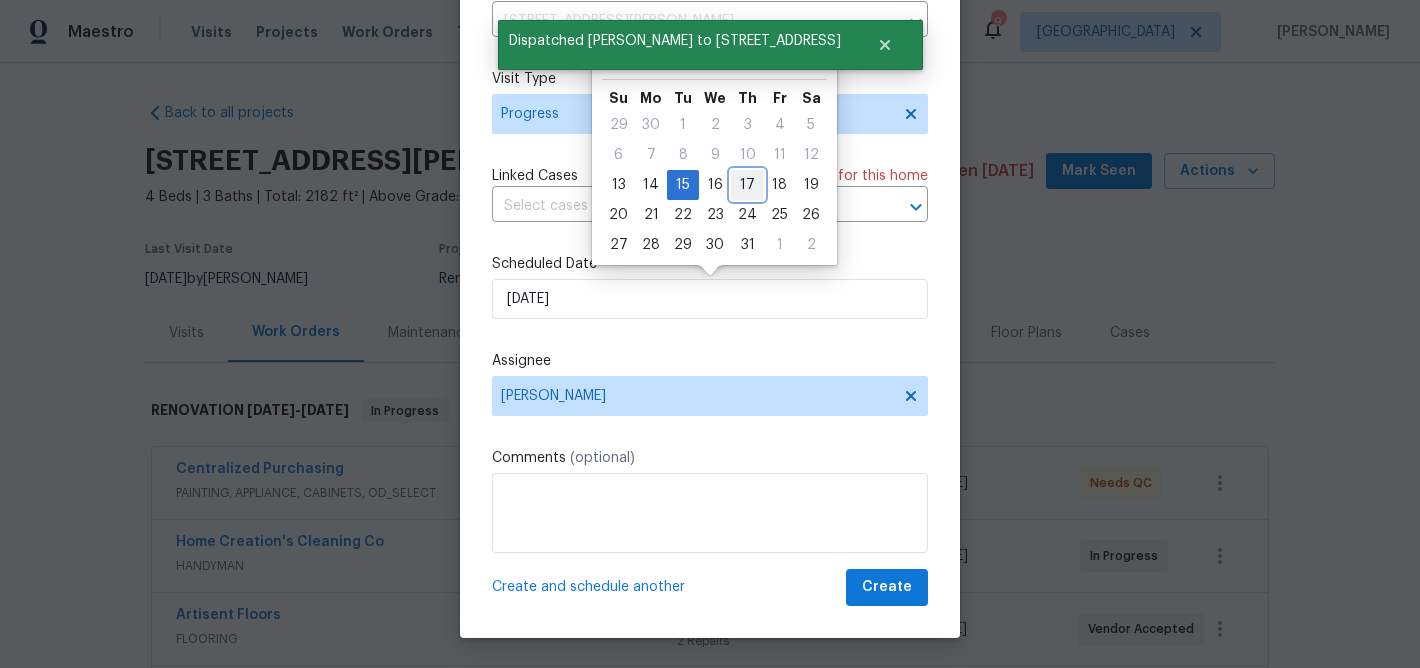 click on "17" at bounding box center (747, 185) 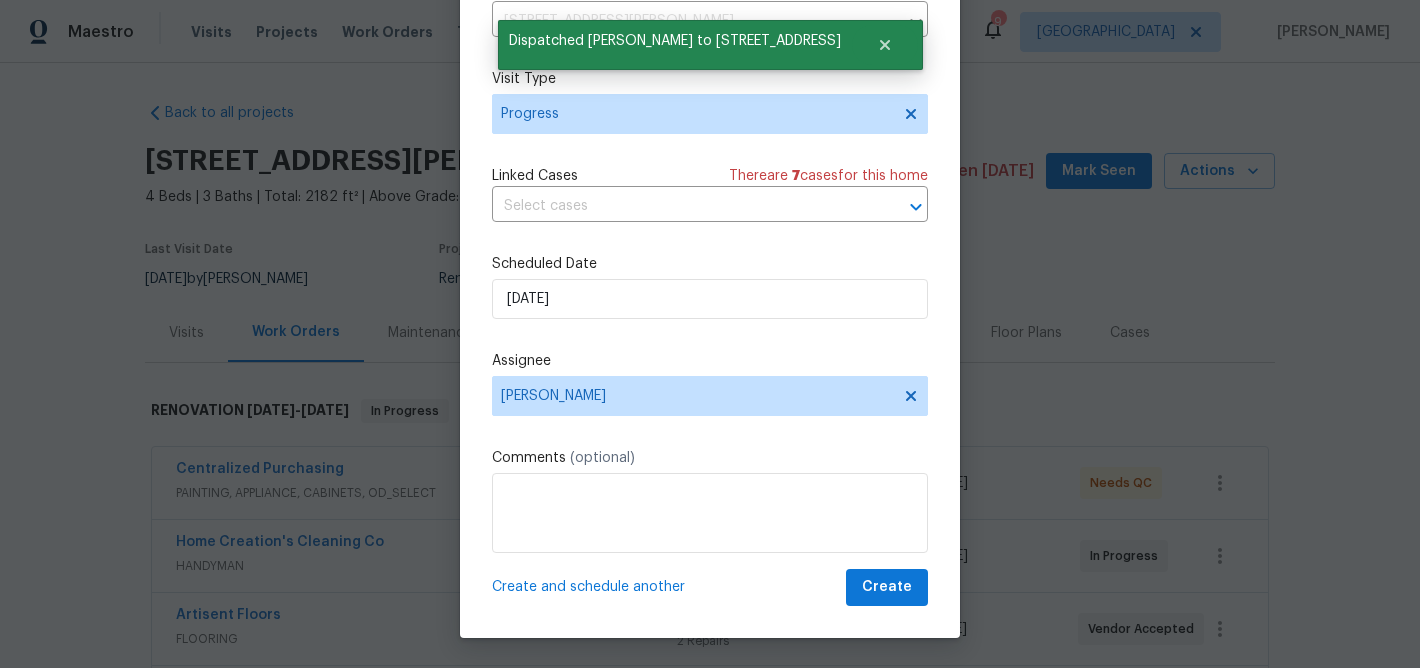 click on "Create and schedule another" at bounding box center (588, 587) 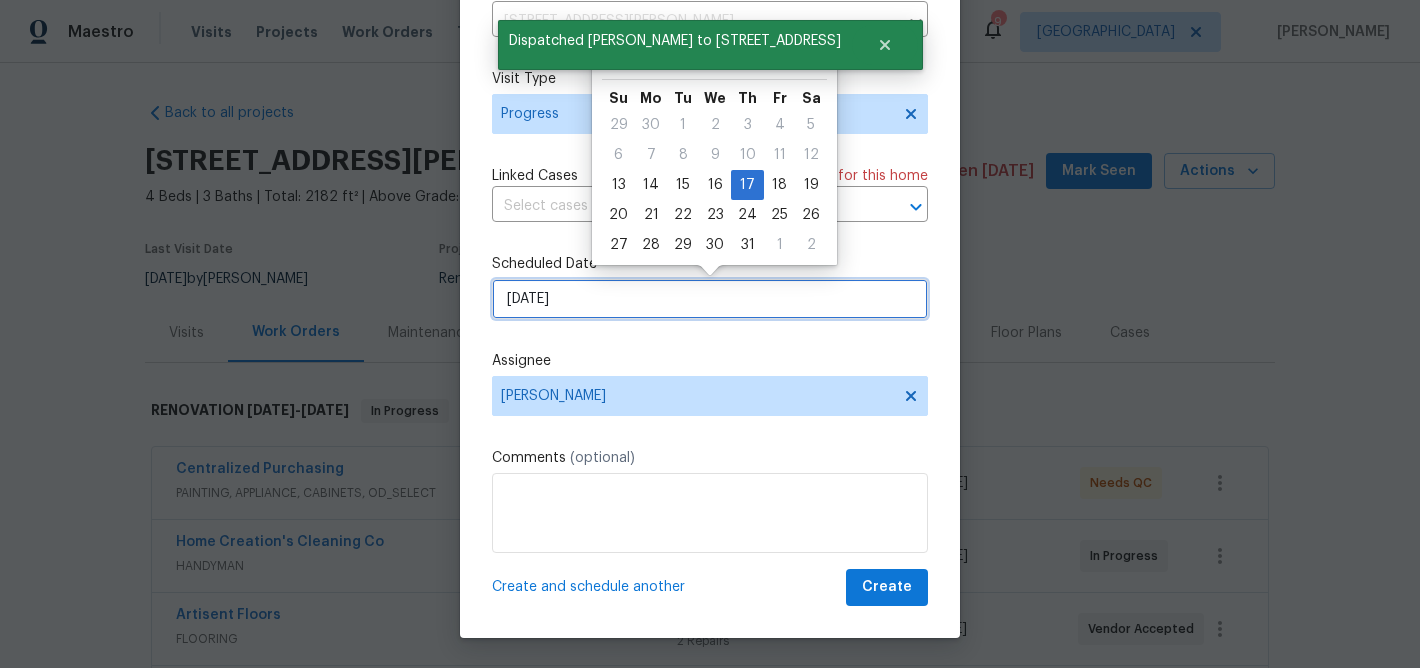 click on "[DATE]" at bounding box center (710, 299) 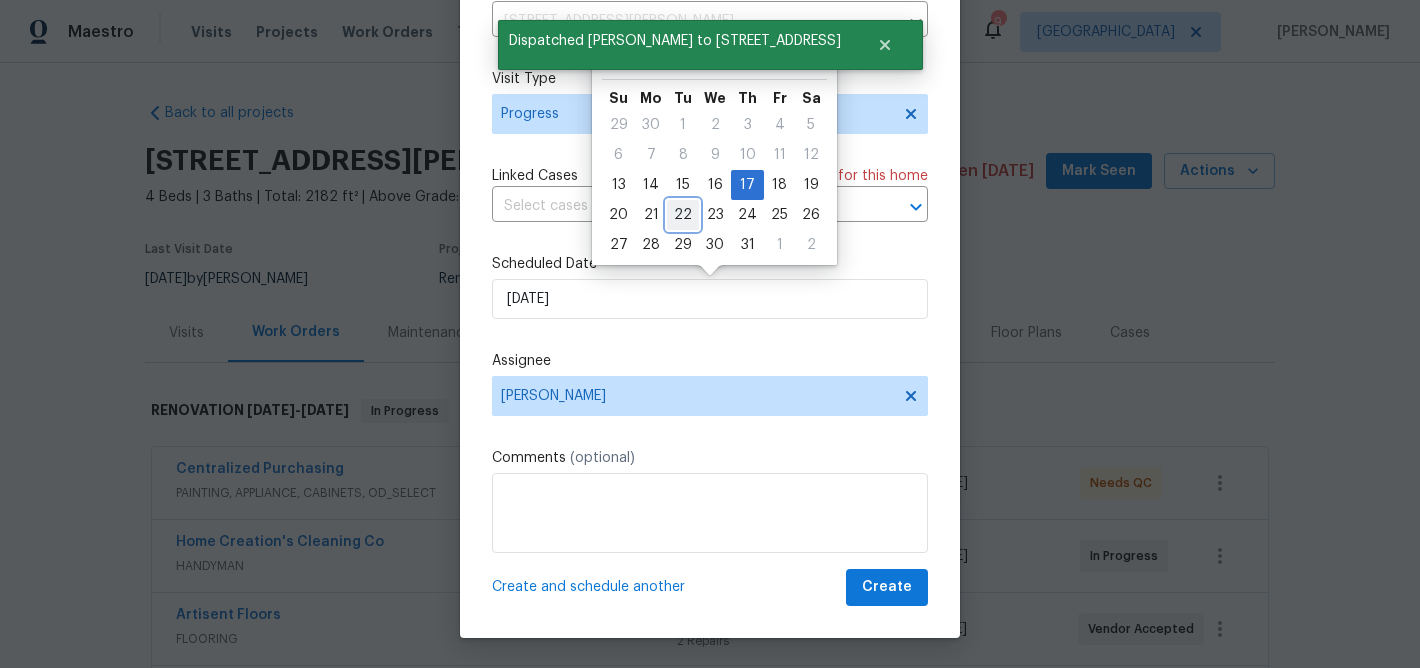 click on "22" at bounding box center (683, 215) 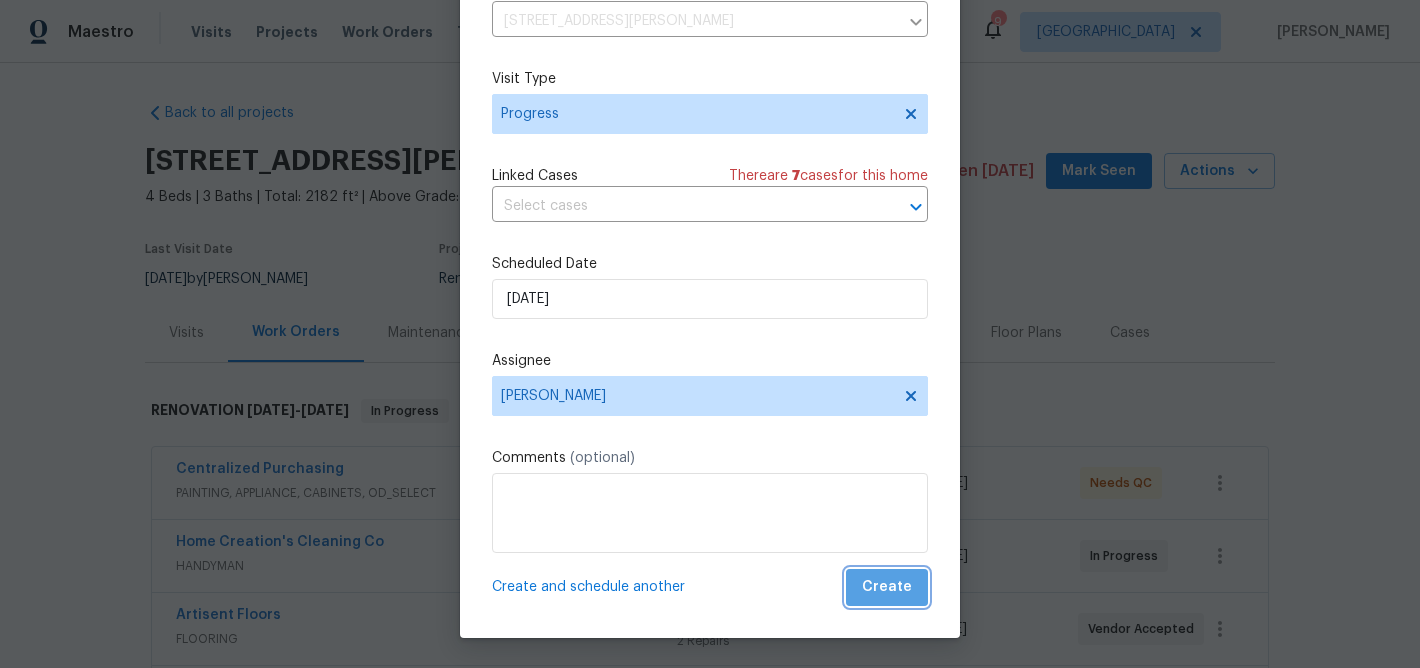 click on "Create" at bounding box center [887, 587] 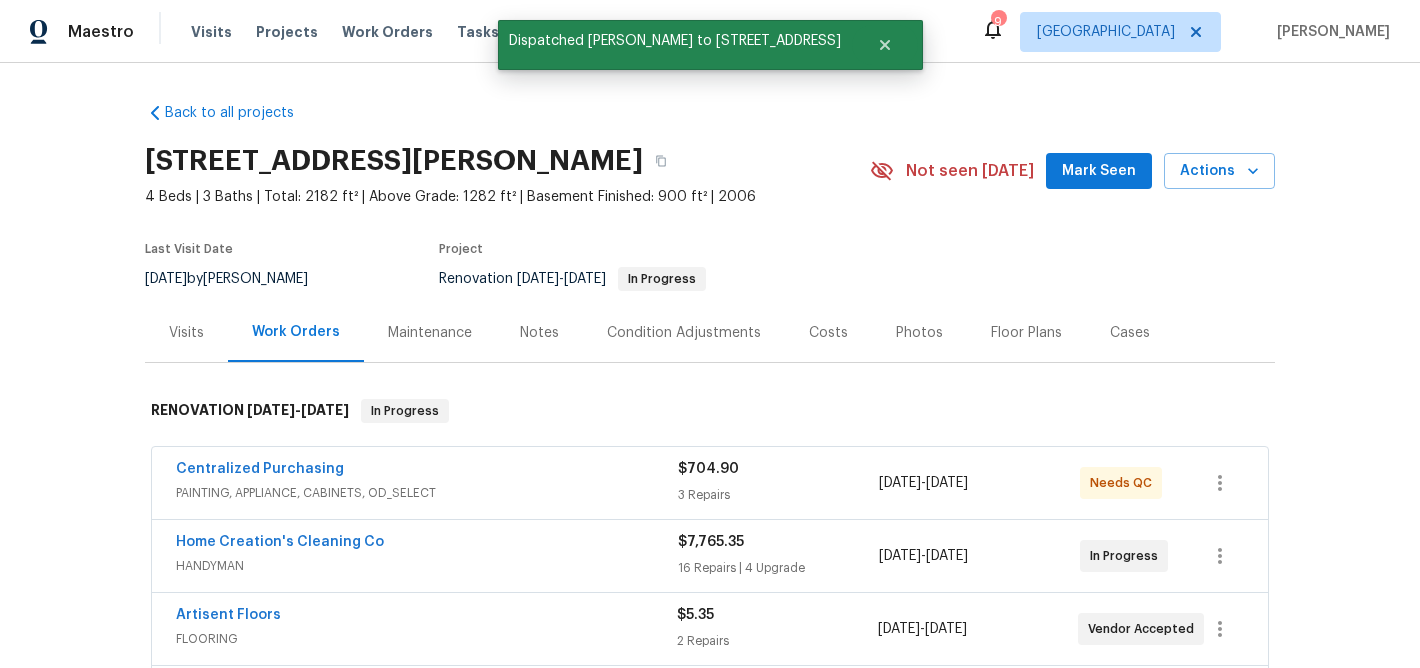 scroll, scrollTop: 0, scrollLeft: 0, axis: both 